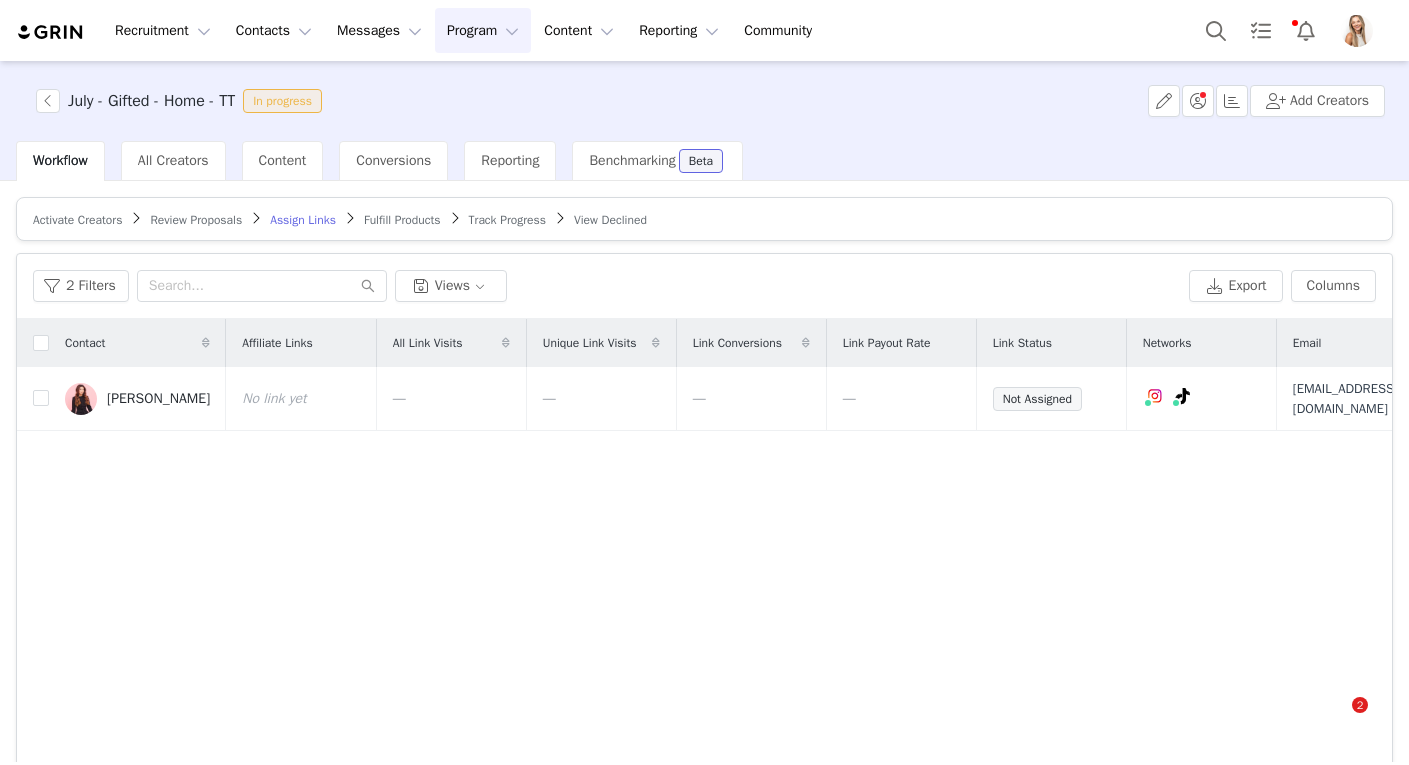 scroll, scrollTop: 0, scrollLeft: 0, axis: both 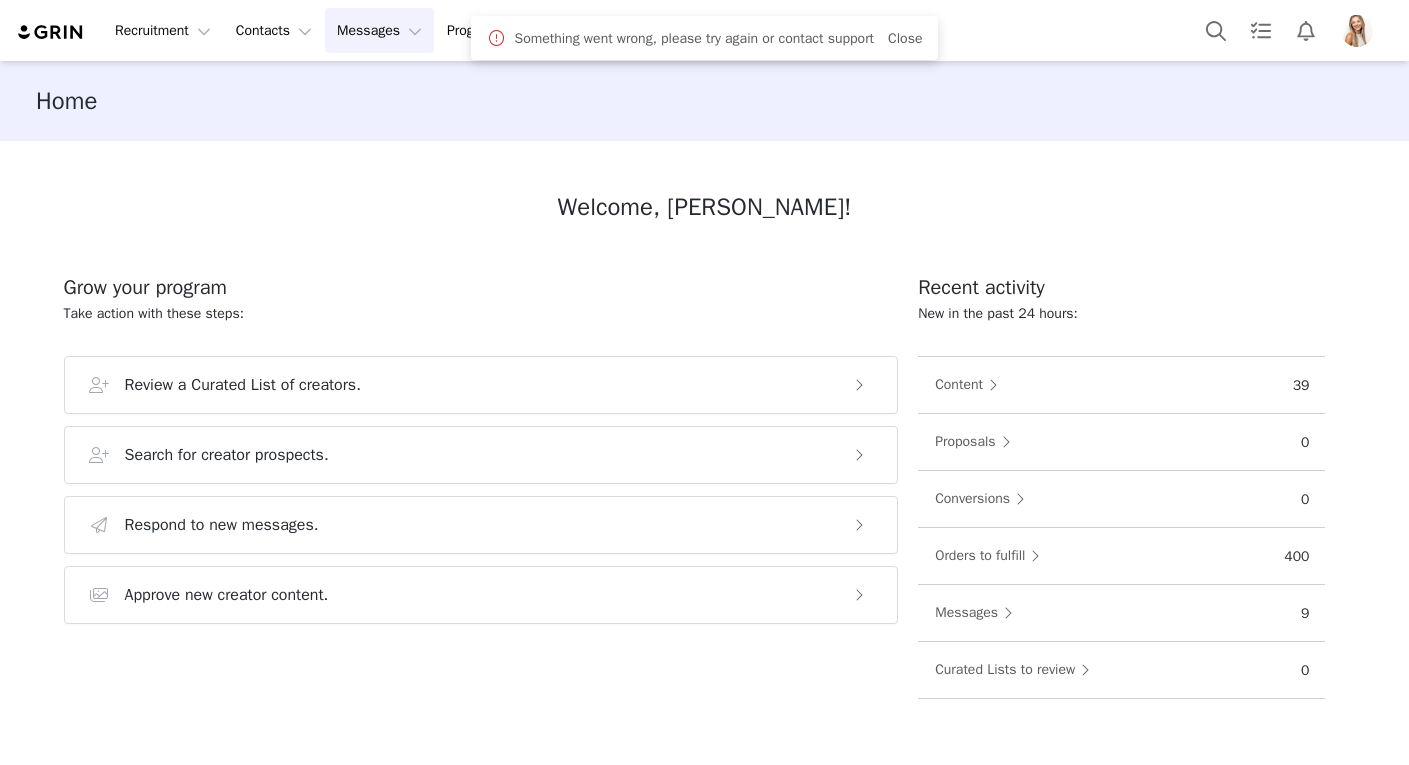 click on "Messages Messages" at bounding box center [379, 30] 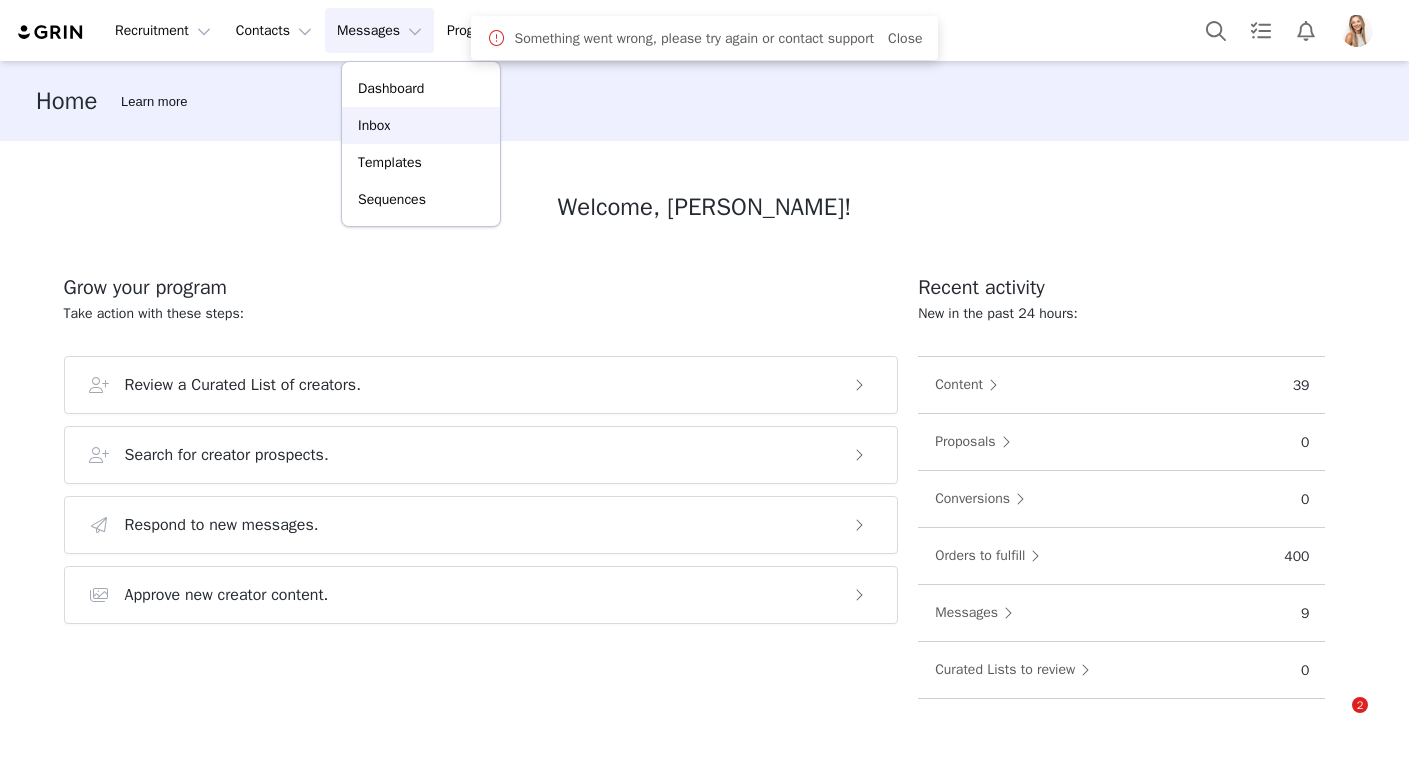 click on "Inbox" at bounding box center [421, 125] 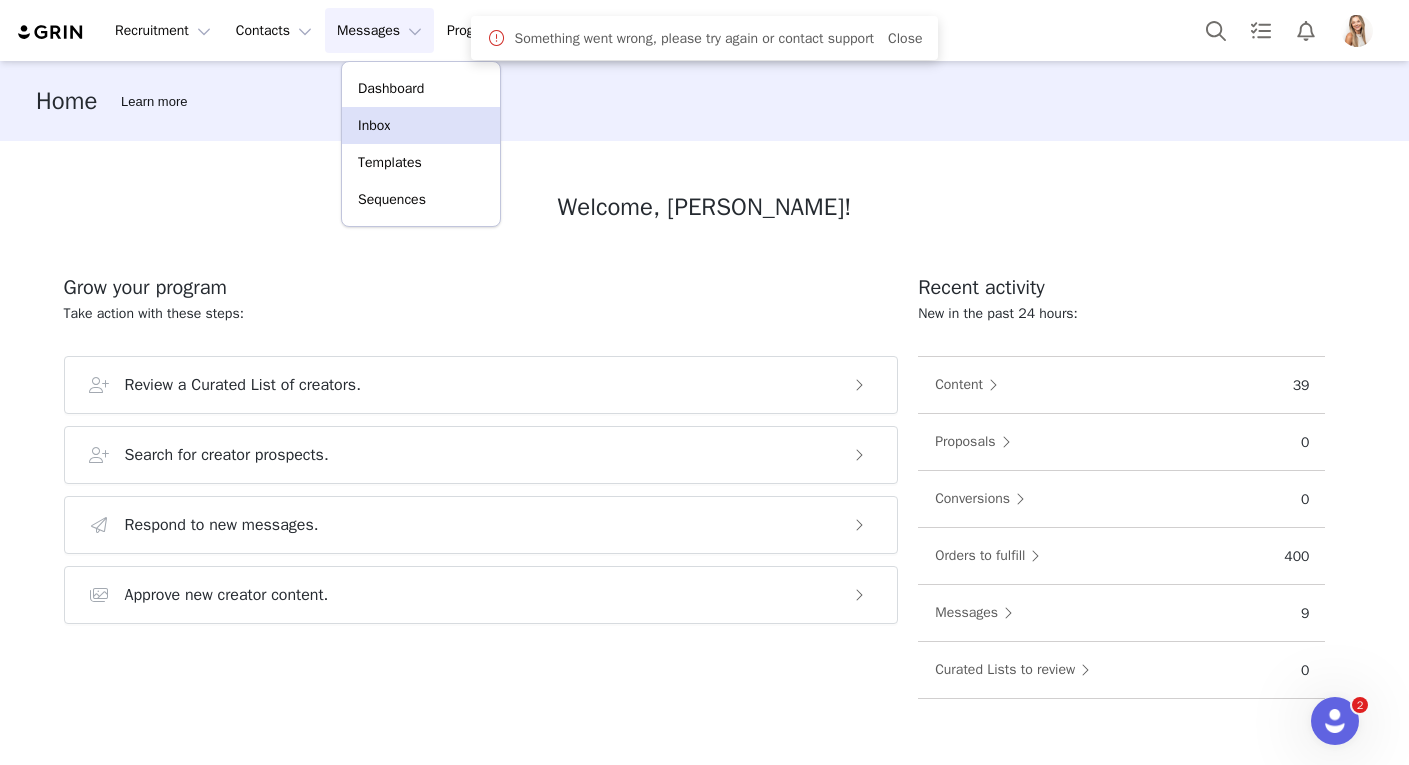 scroll, scrollTop: 0, scrollLeft: 0, axis: both 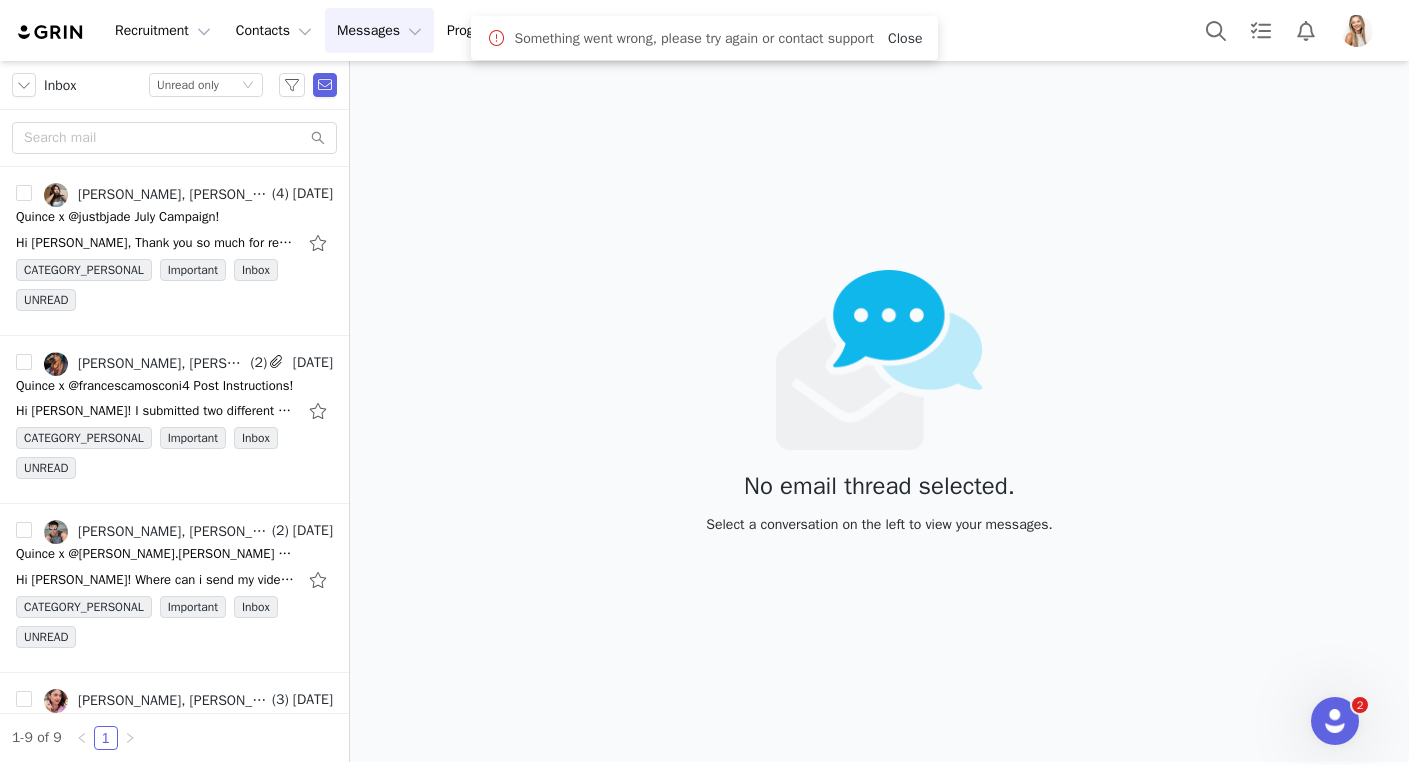 click on "Close" at bounding box center [905, 38] 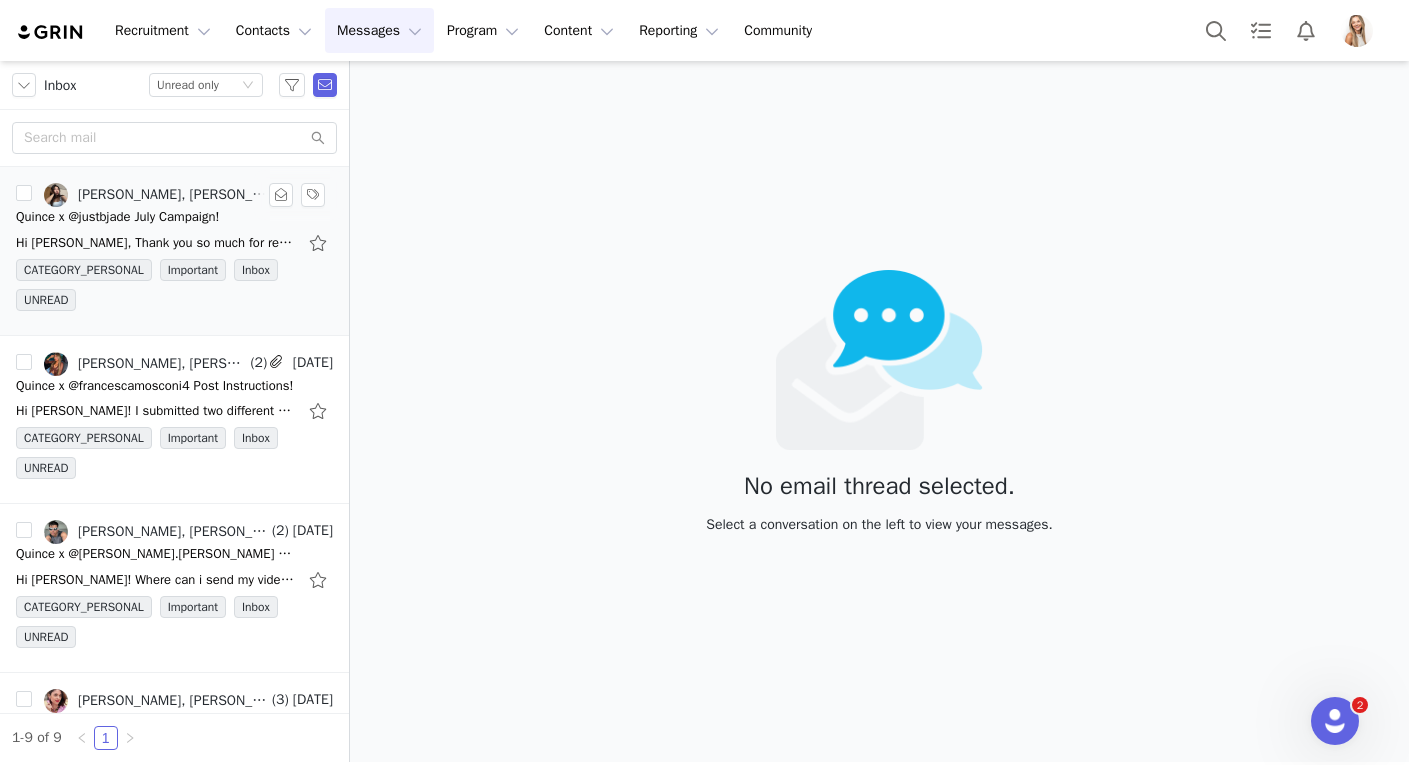 click on "Quince x @justbjade July Campaign!" at bounding box center [117, 217] 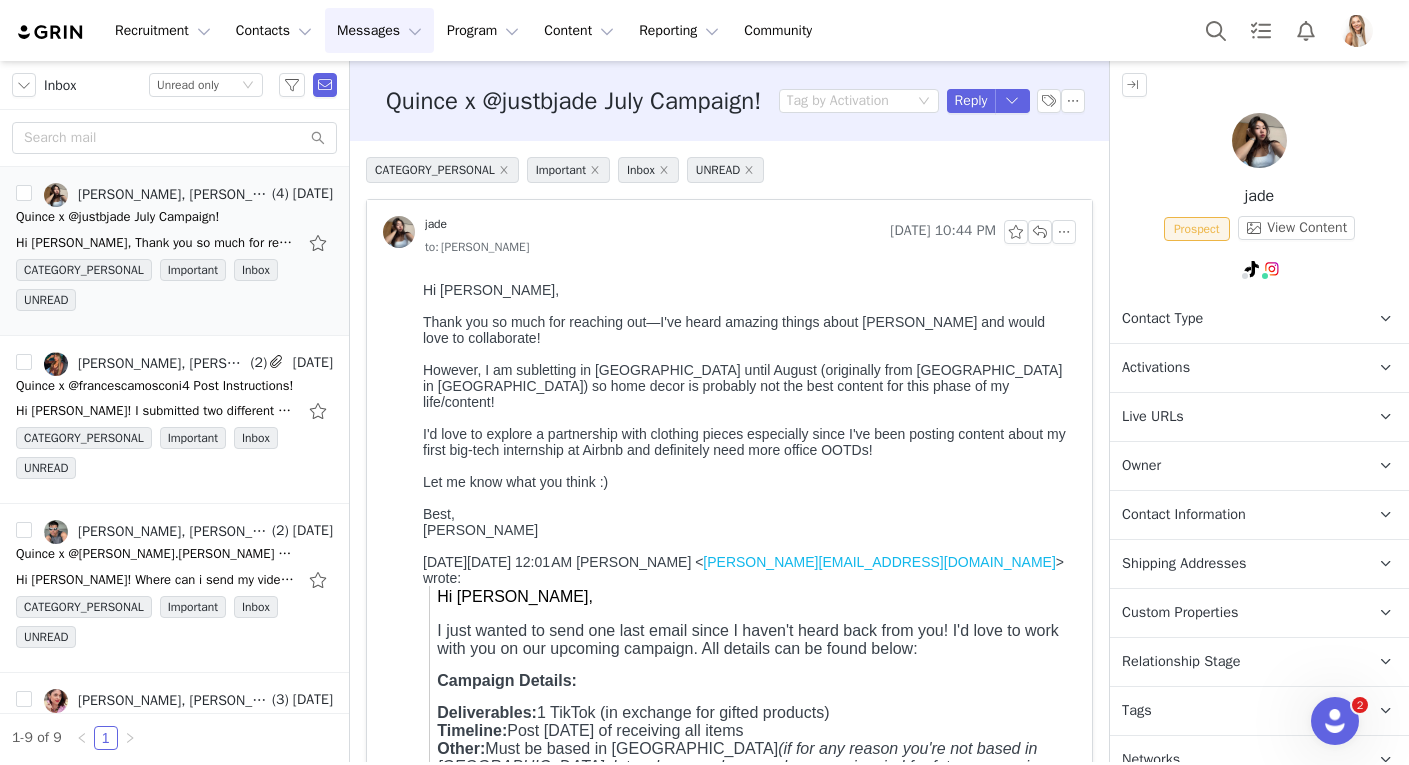 scroll, scrollTop: 0, scrollLeft: 0, axis: both 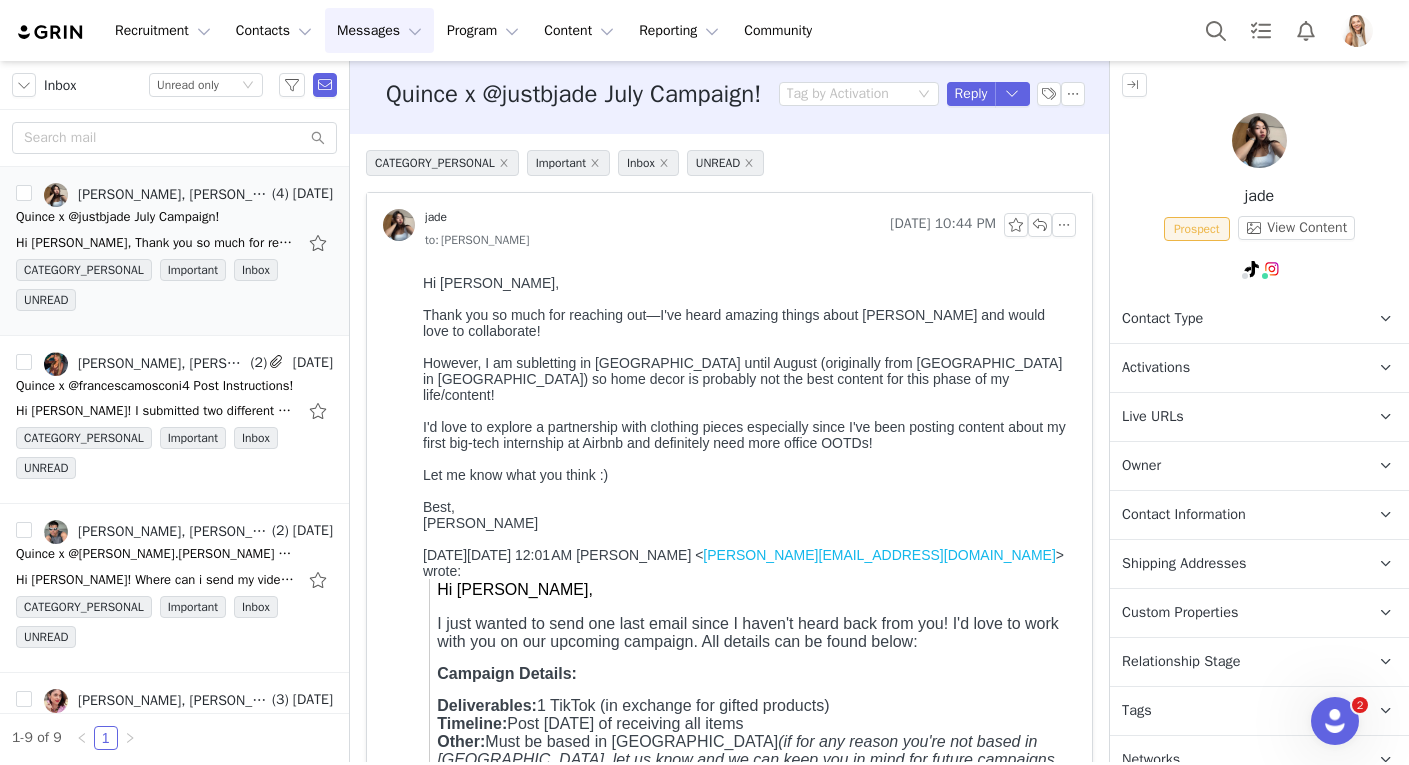 click on "Activations" at bounding box center [1235, 368] 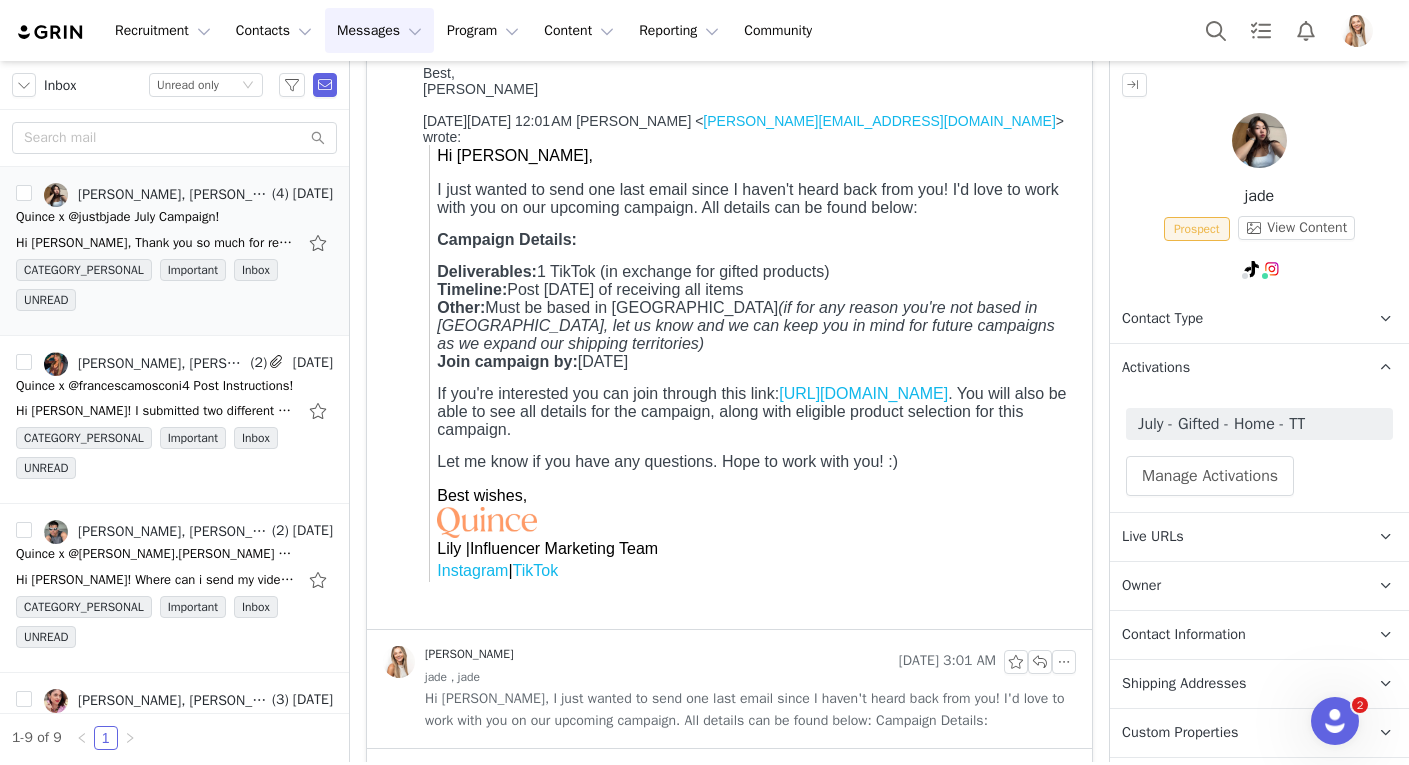 scroll, scrollTop: 0, scrollLeft: 0, axis: both 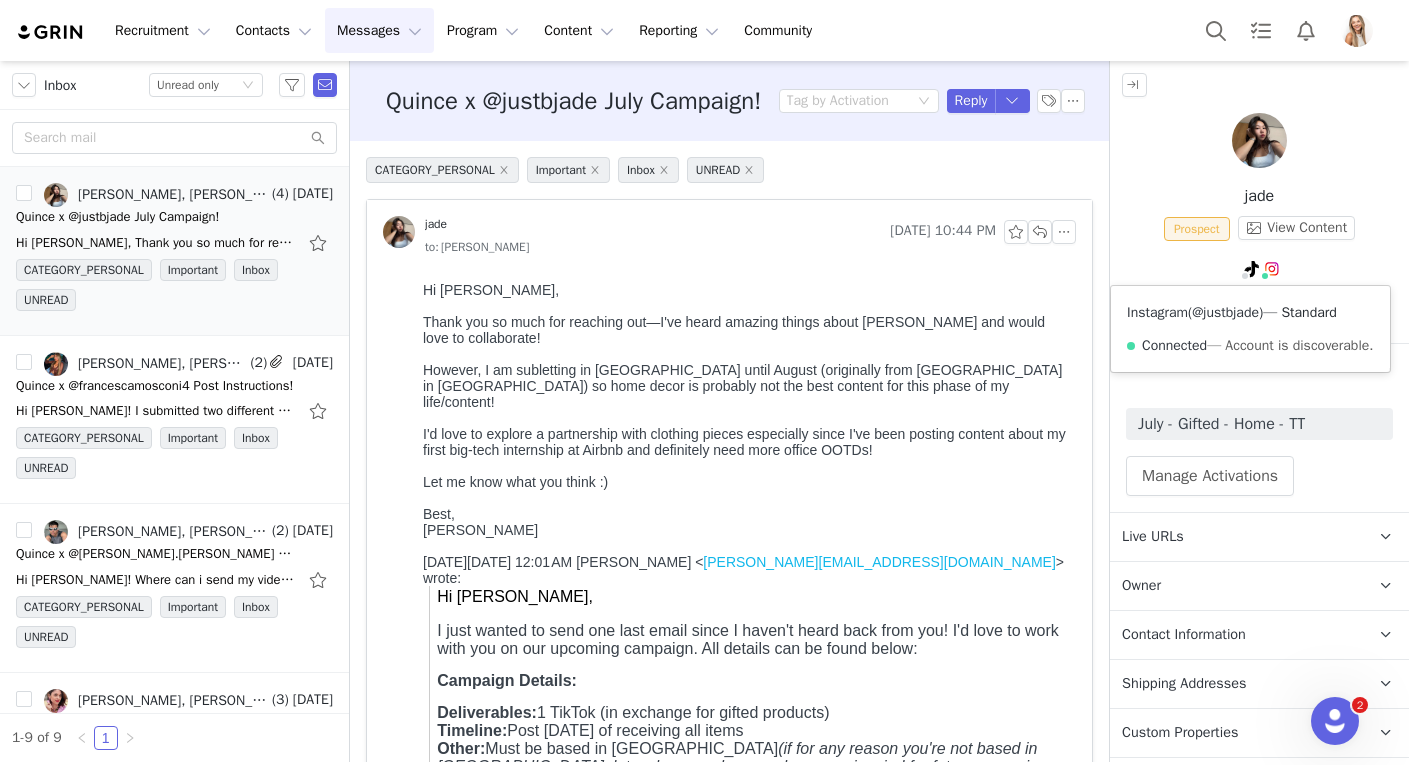 click on "@justbjade" at bounding box center (1225, 312) 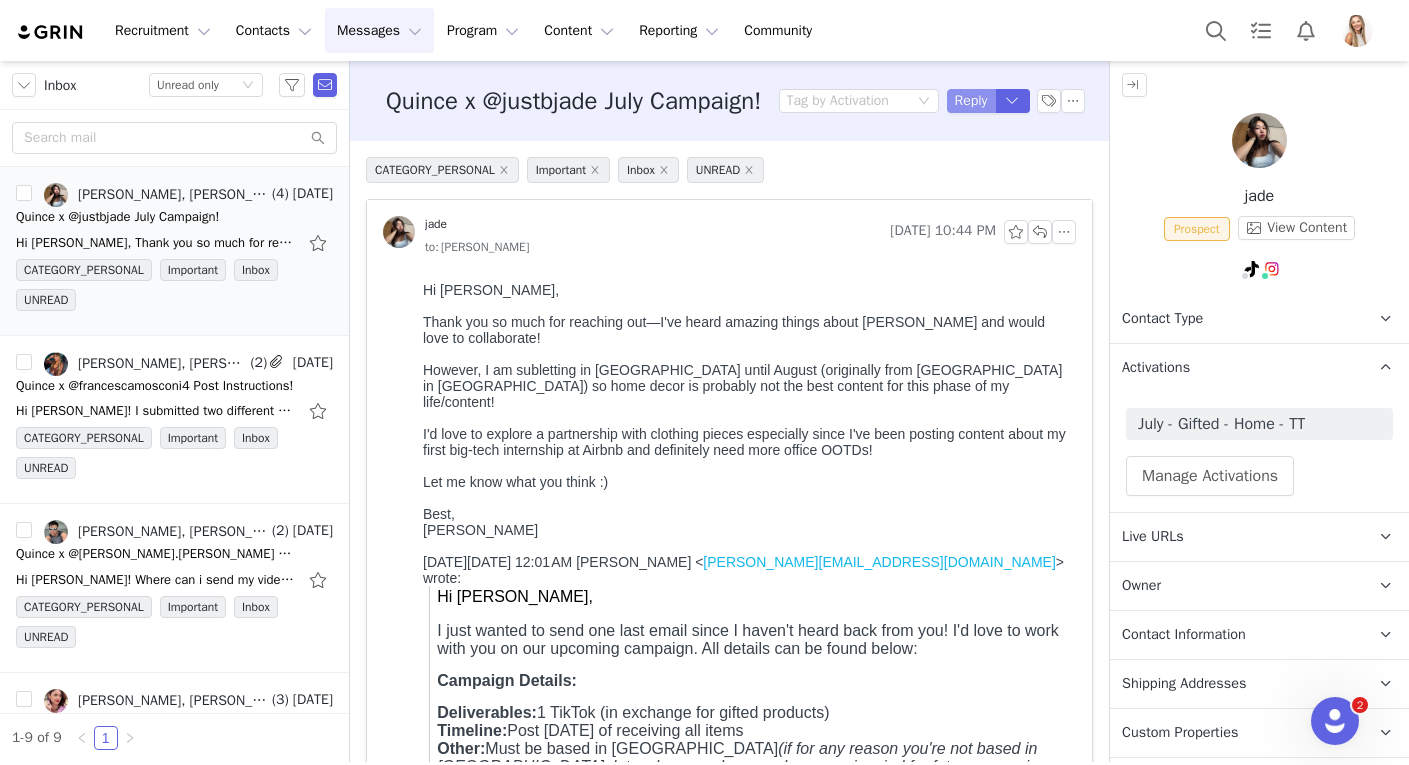 click on "Reply" at bounding box center [971, 101] 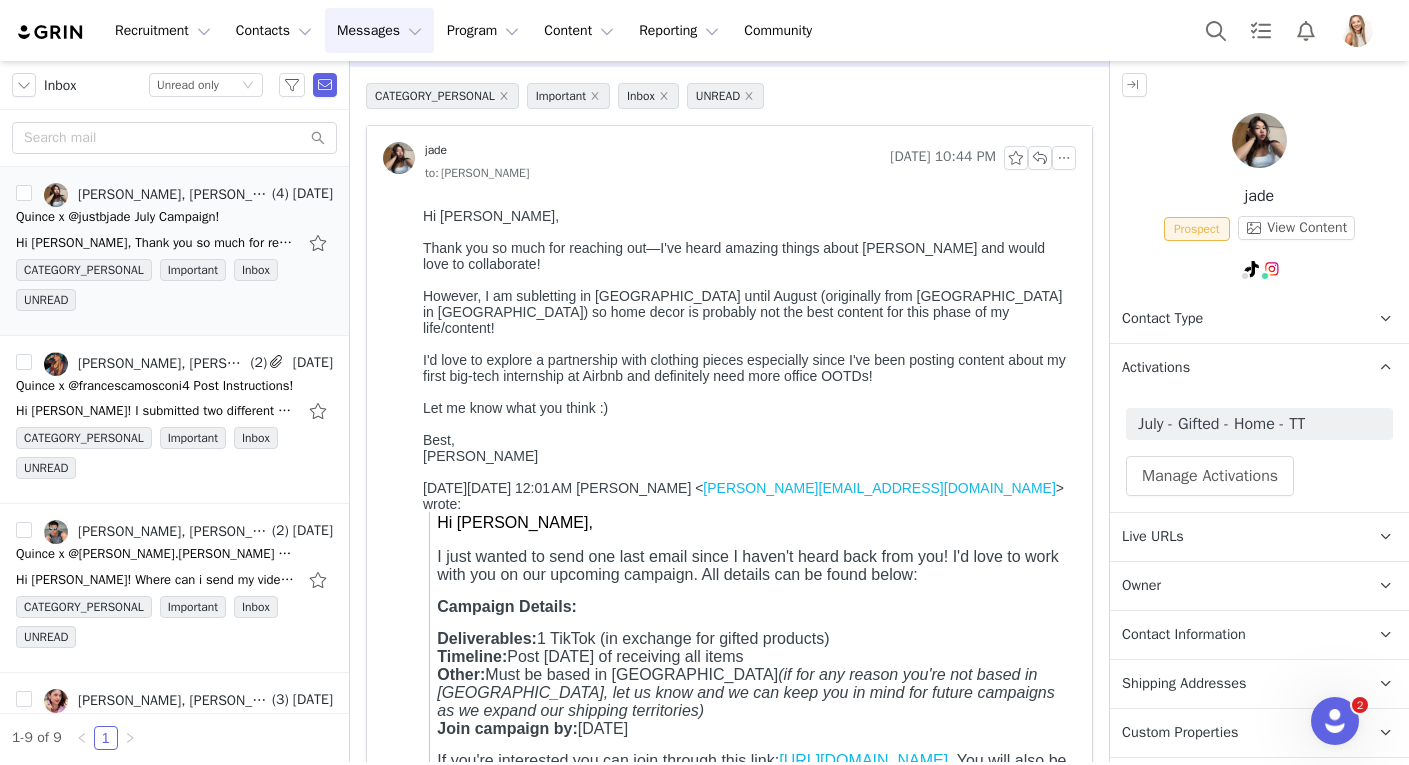 scroll, scrollTop: 877, scrollLeft: 0, axis: vertical 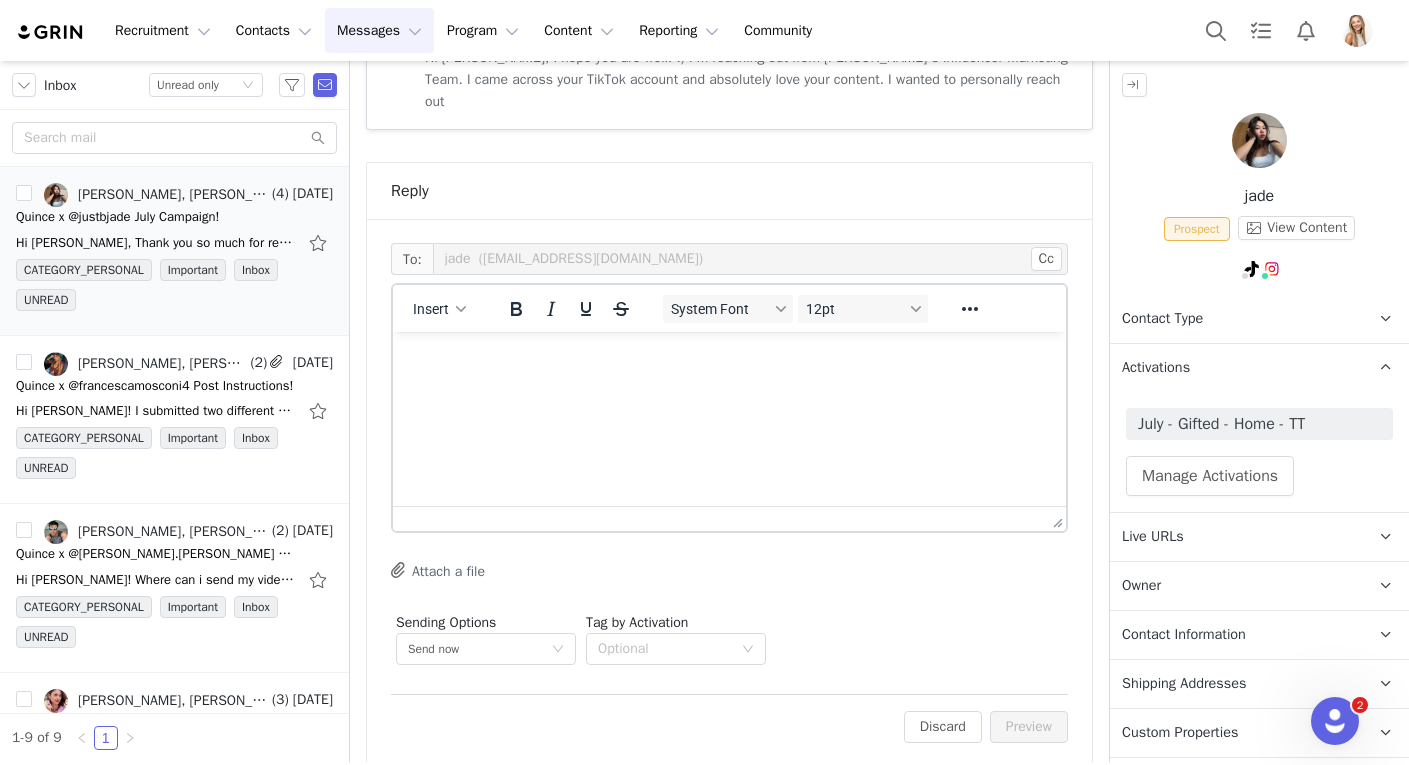 click at bounding box center [729, 359] 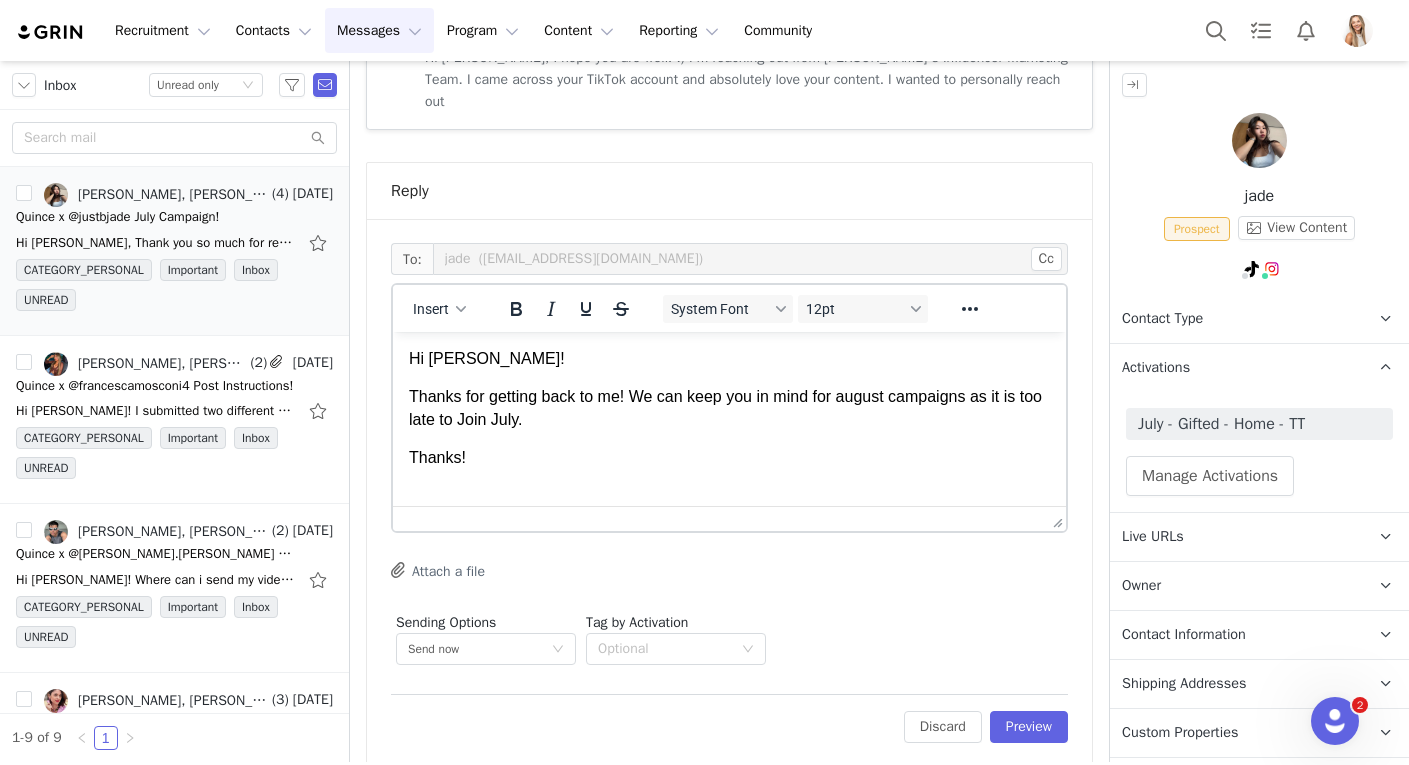 click on "Thanks for getting back to me! We can keep you in mind for august campaigns as it is too late to Join July." at bounding box center (729, 408) 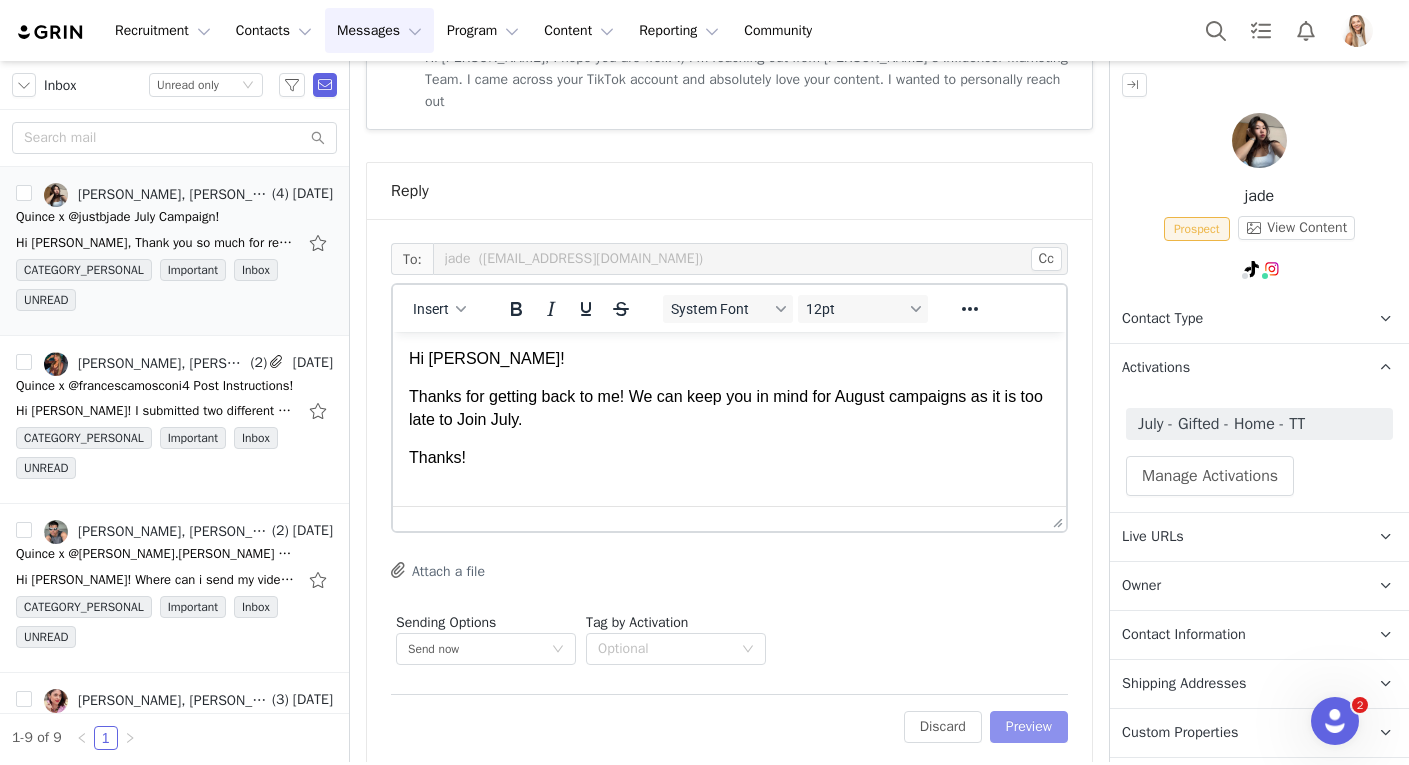 click on "Preview" at bounding box center [1029, 727] 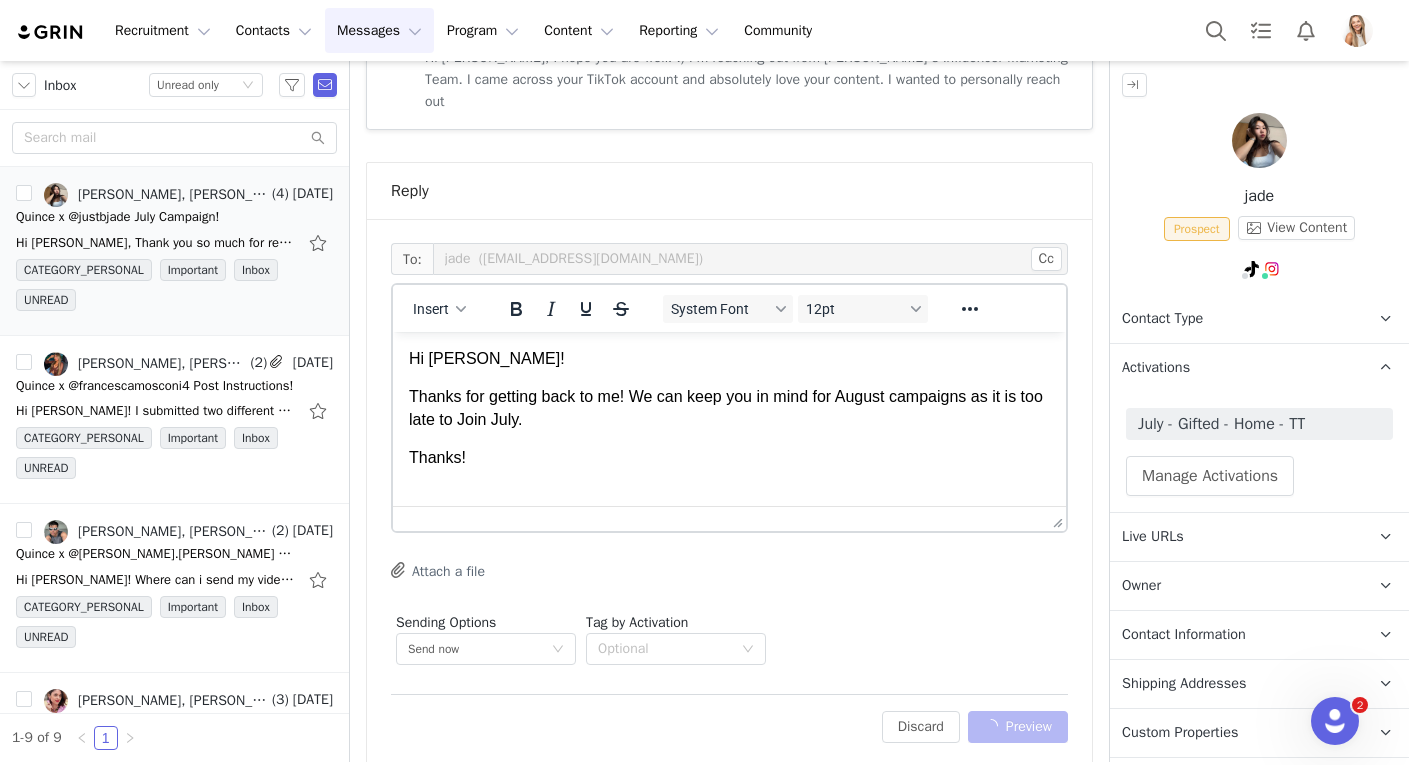 scroll, scrollTop: 1244, scrollLeft: 0, axis: vertical 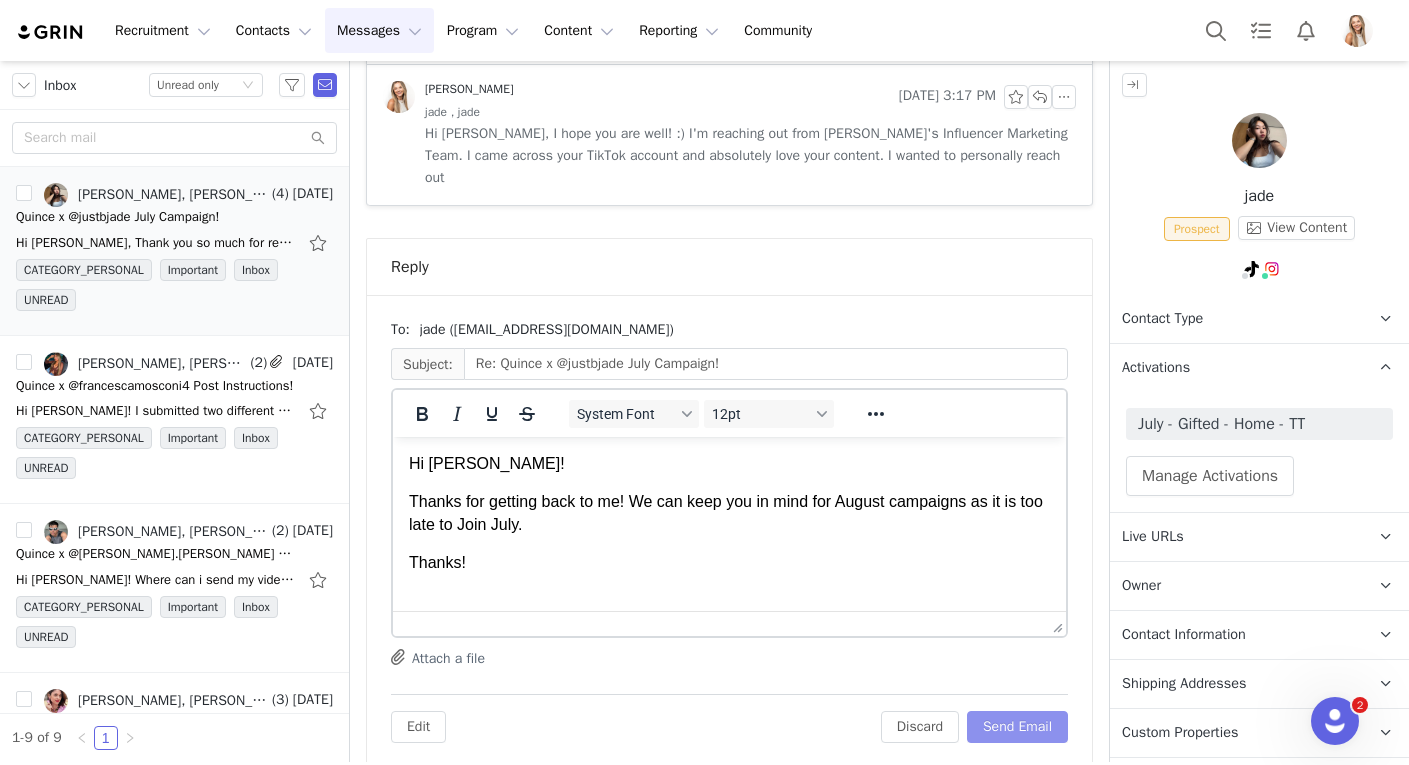 click on "Send Email" at bounding box center (1017, 727) 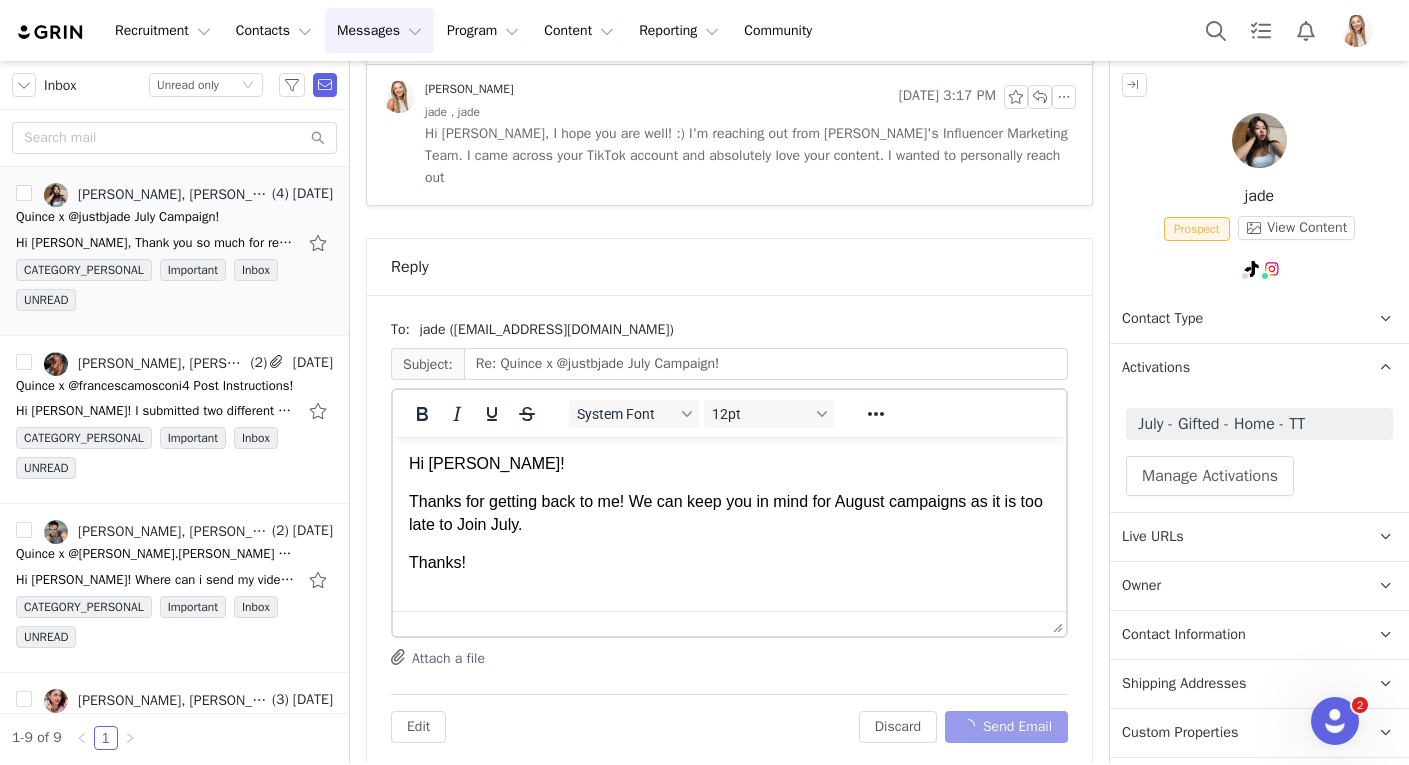scroll, scrollTop: 682, scrollLeft: 0, axis: vertical 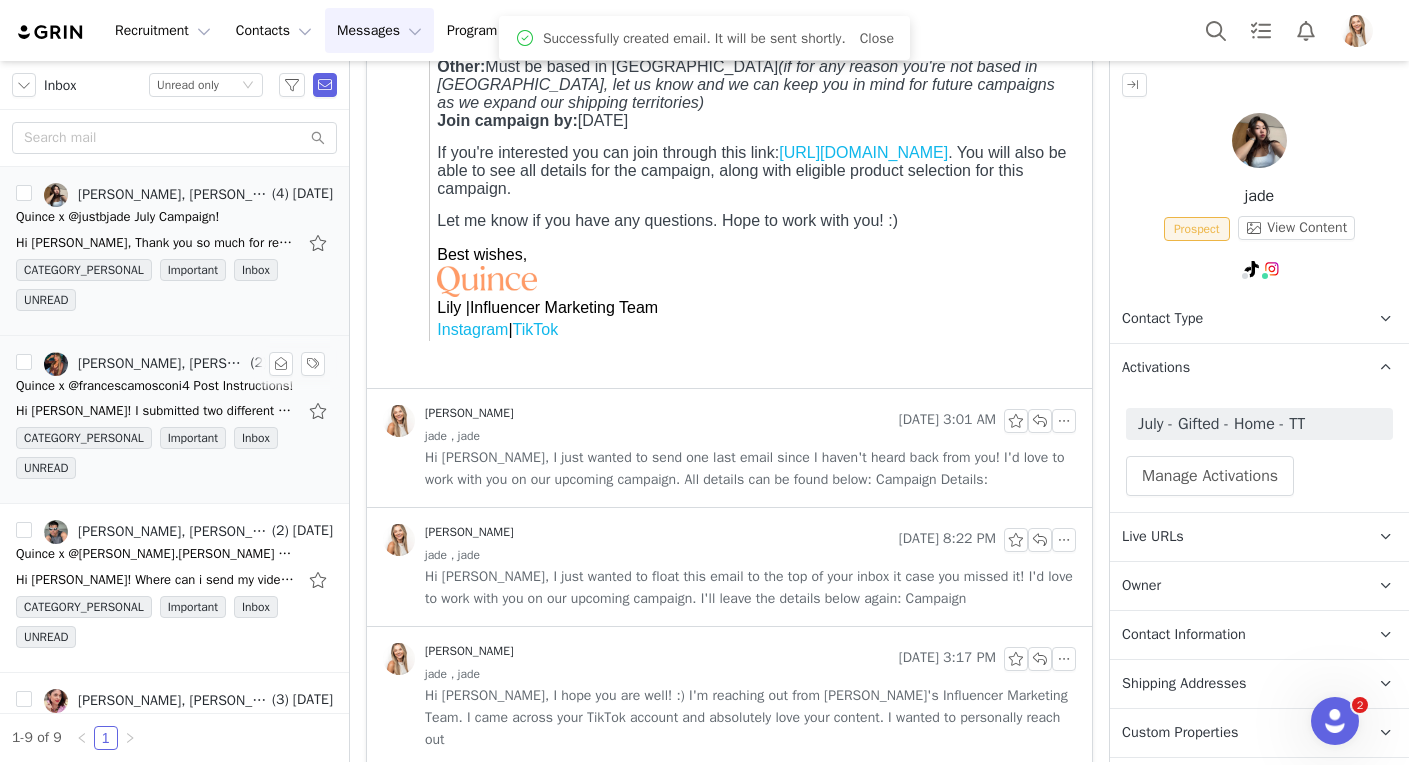 click on "Quince x @francescamosconi4 Post Instructions!" at bounding box center (154, 386) 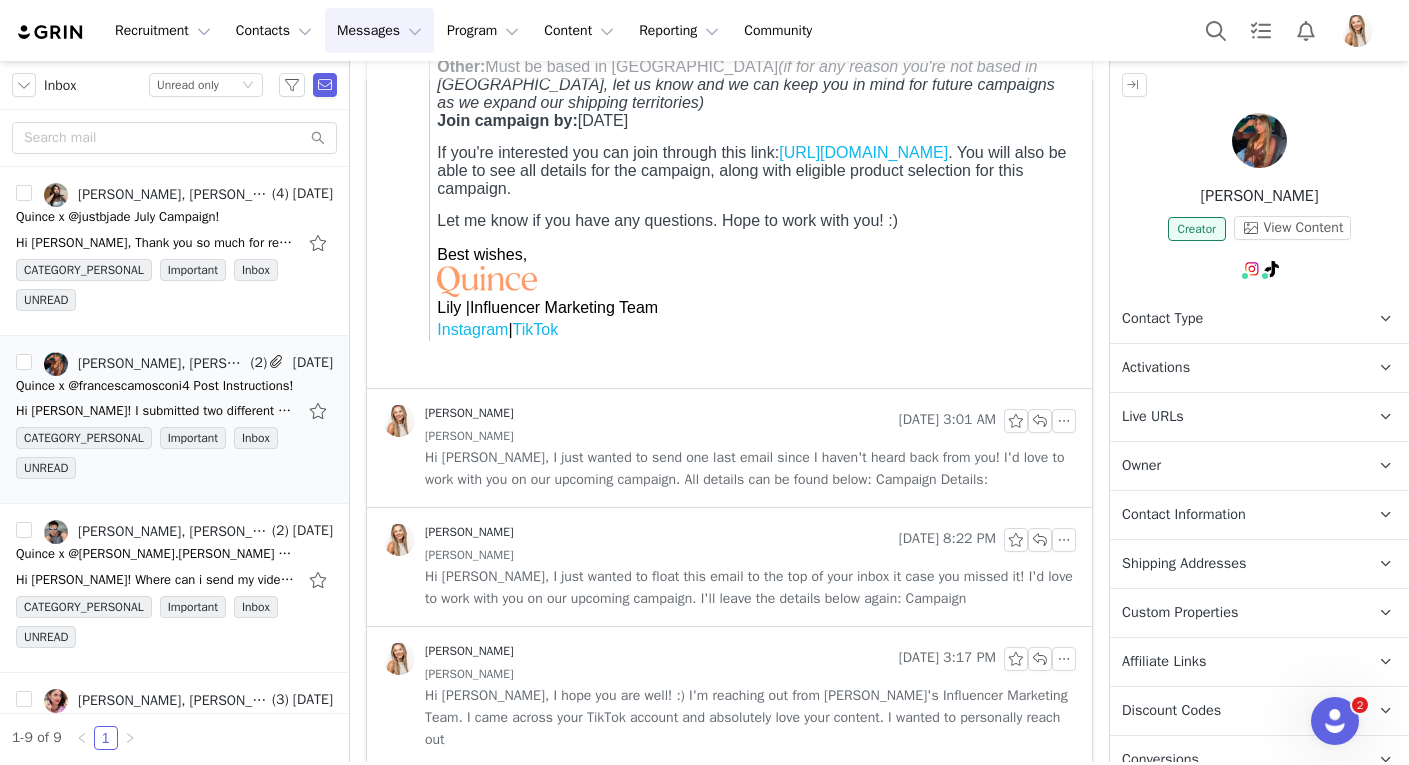 scroll, scrollTop: 0, scrollLeft: 0, axis: both 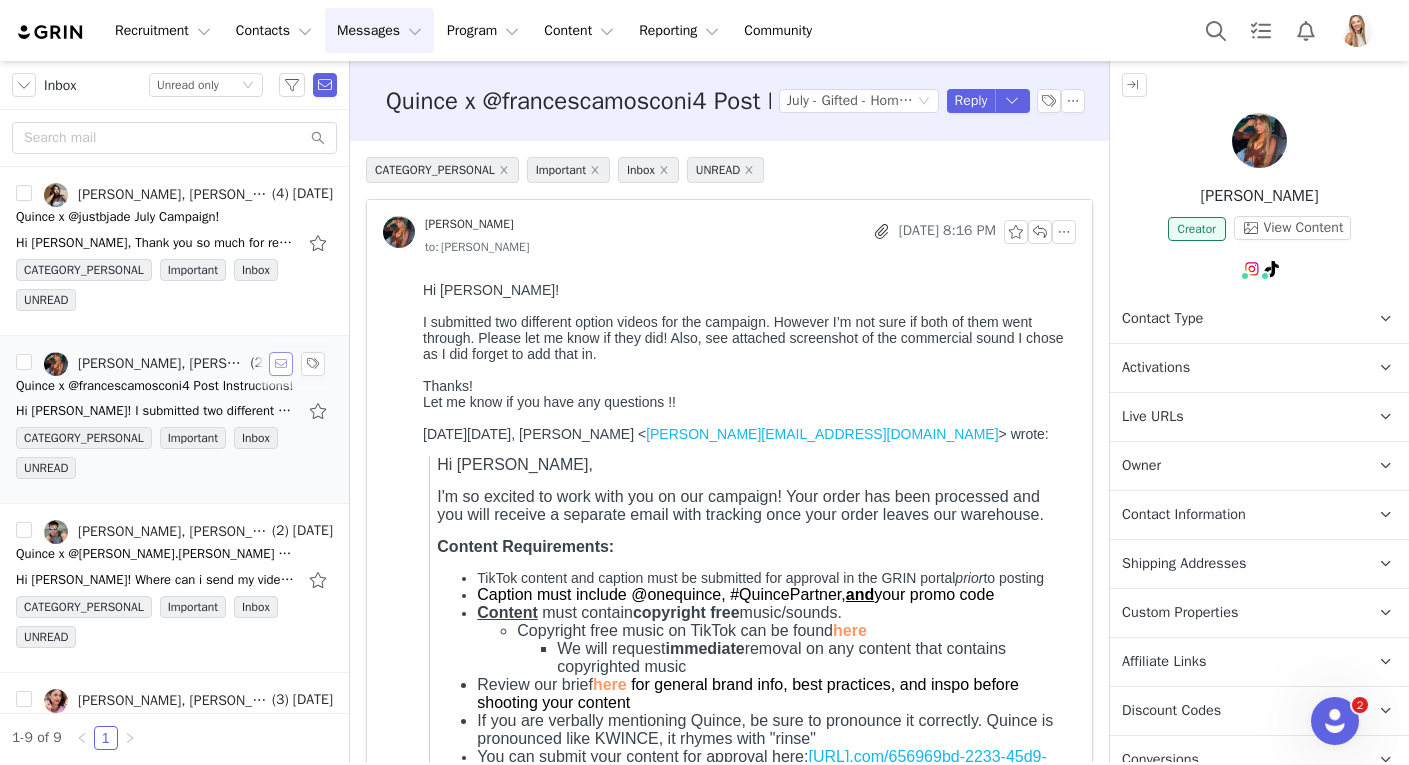 click at bounding box center (281, 364) 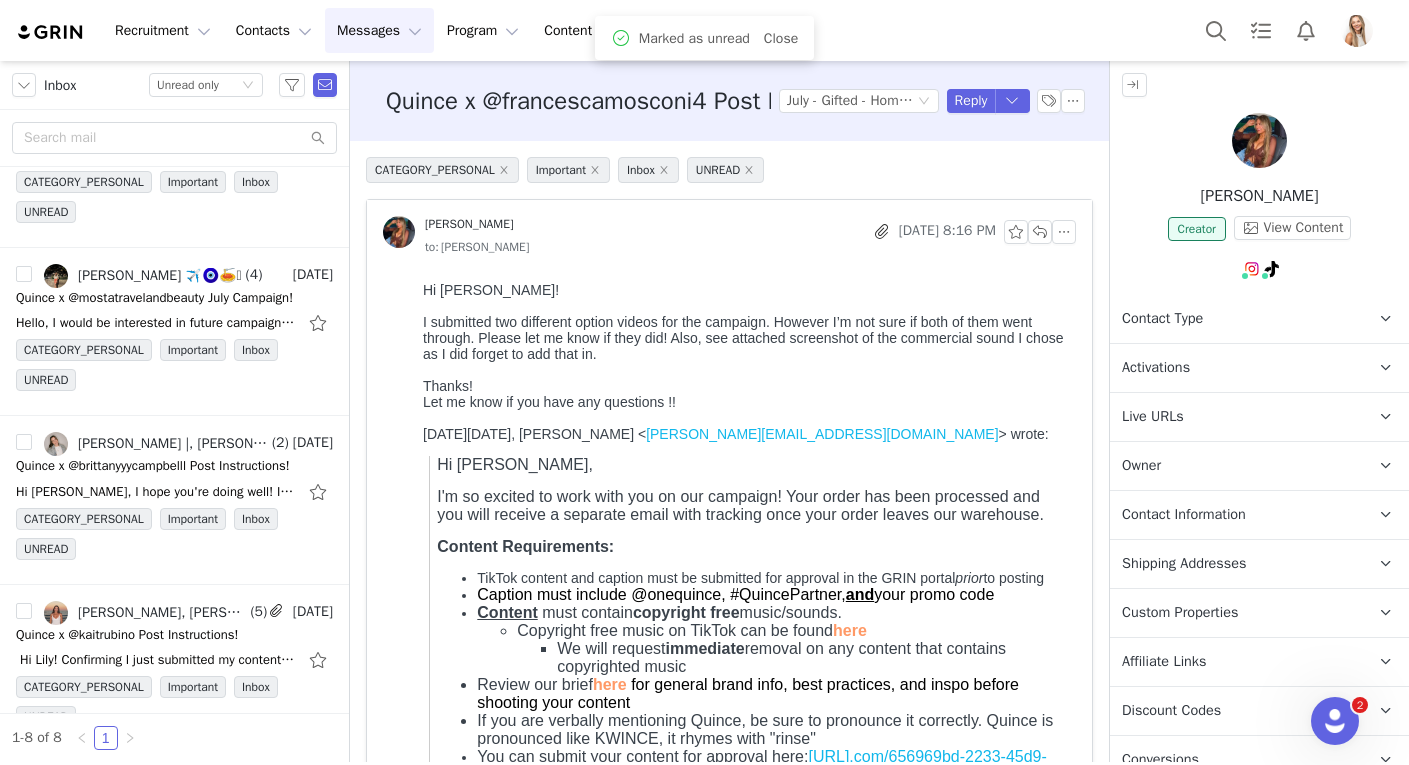 scroll, scrollTop: 802, scrollLeft: 0, axis: vertical 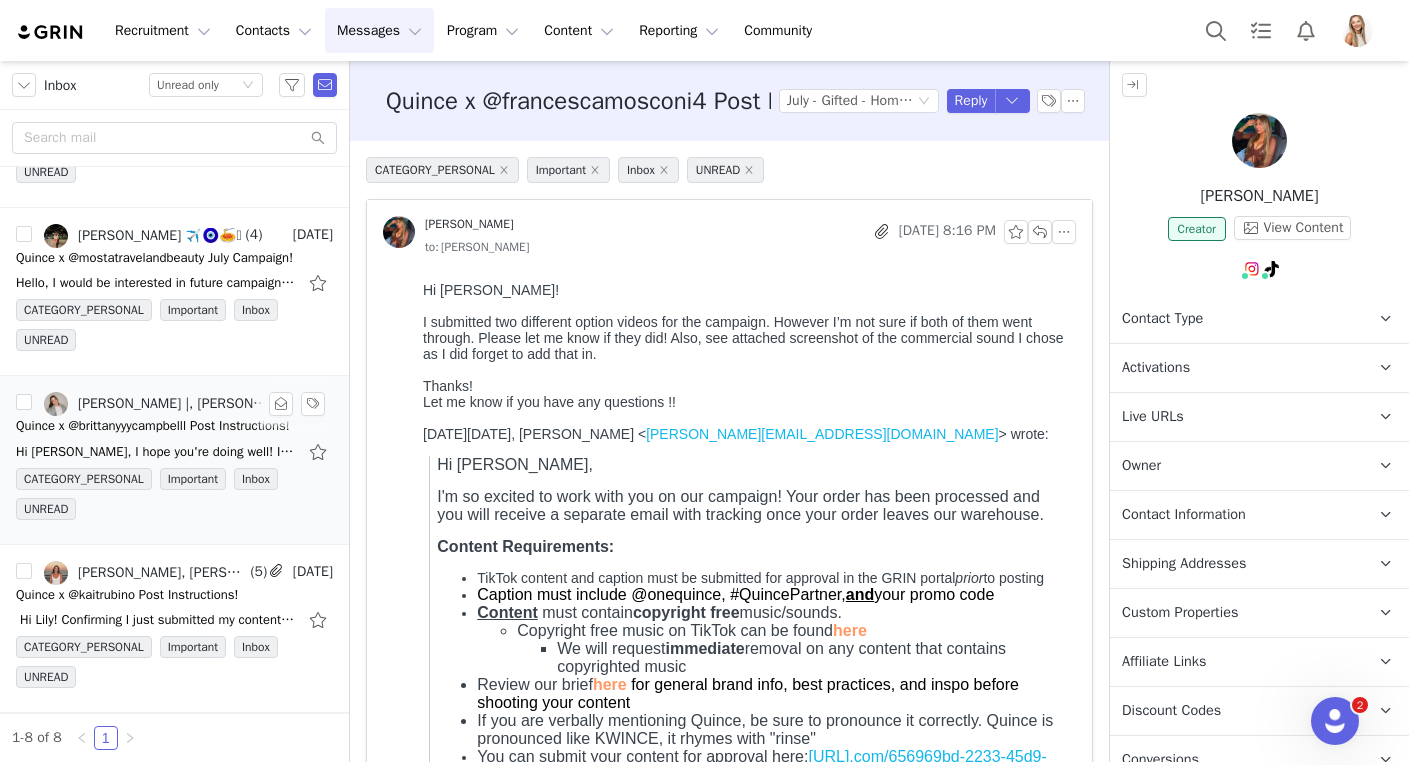 click on "Brittany |, Lily Goldberg" at bounding box center (156, 404) 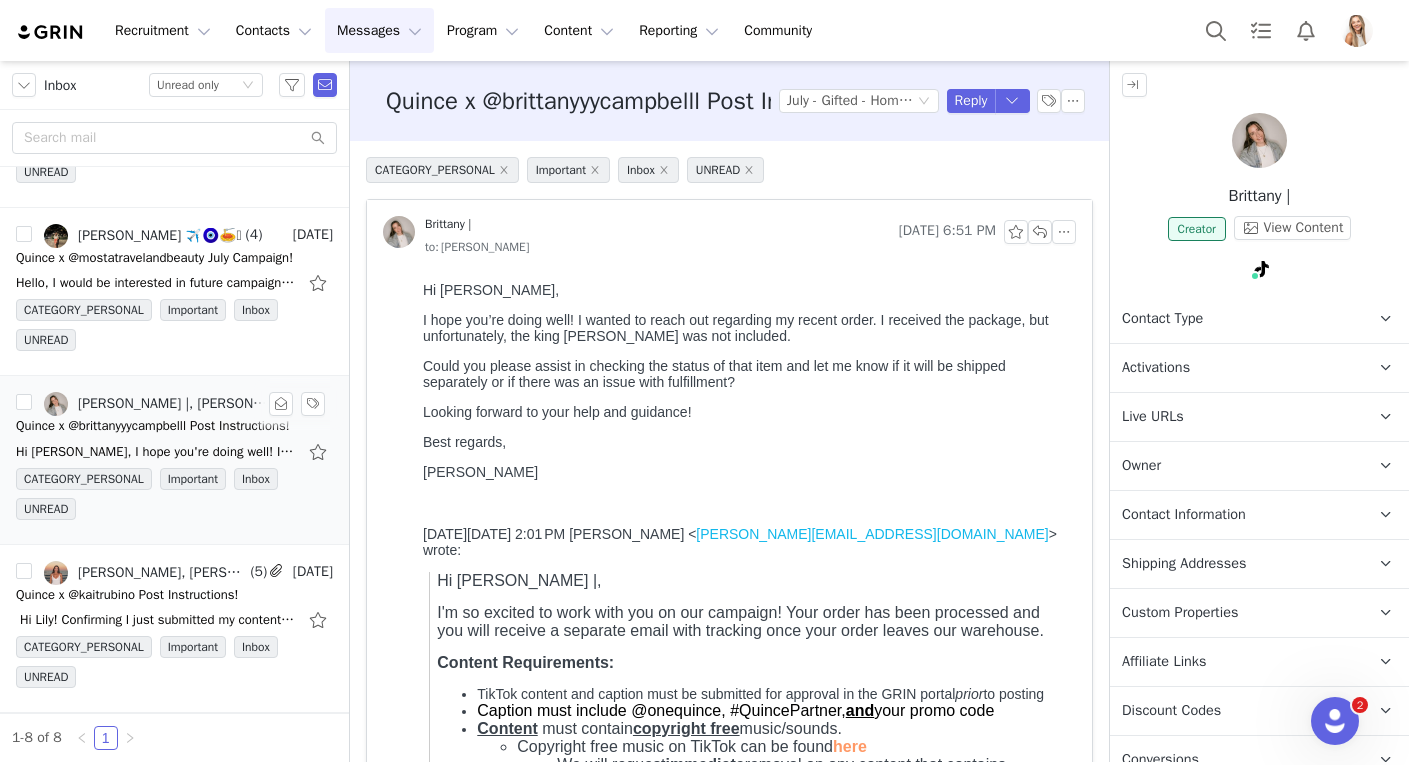 scroll, scrollTop: 0, scrollLeft: 0, axis: both 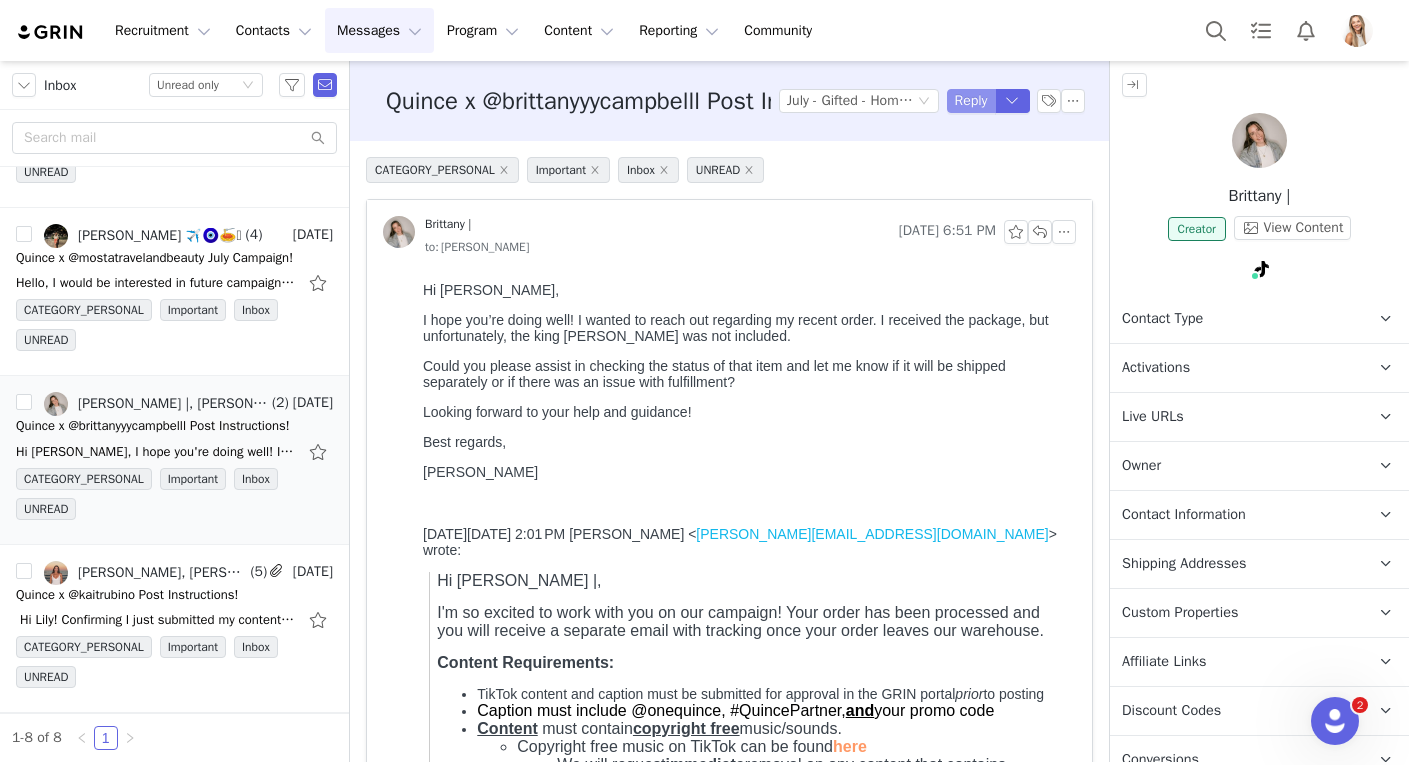 click on "Reply" at bounding box center (971, 101) 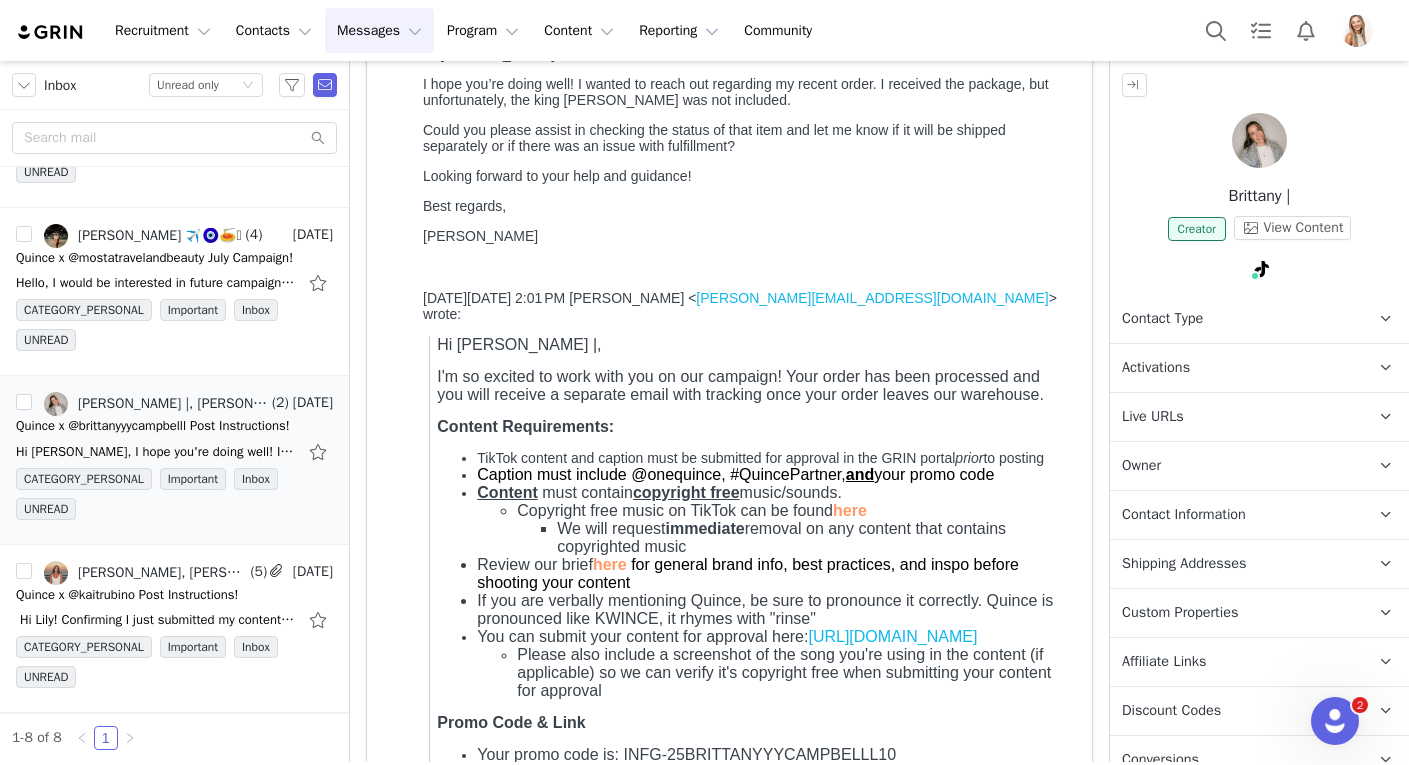 scroll, scrollTop: 0, scrollLeft: 0, axis: both 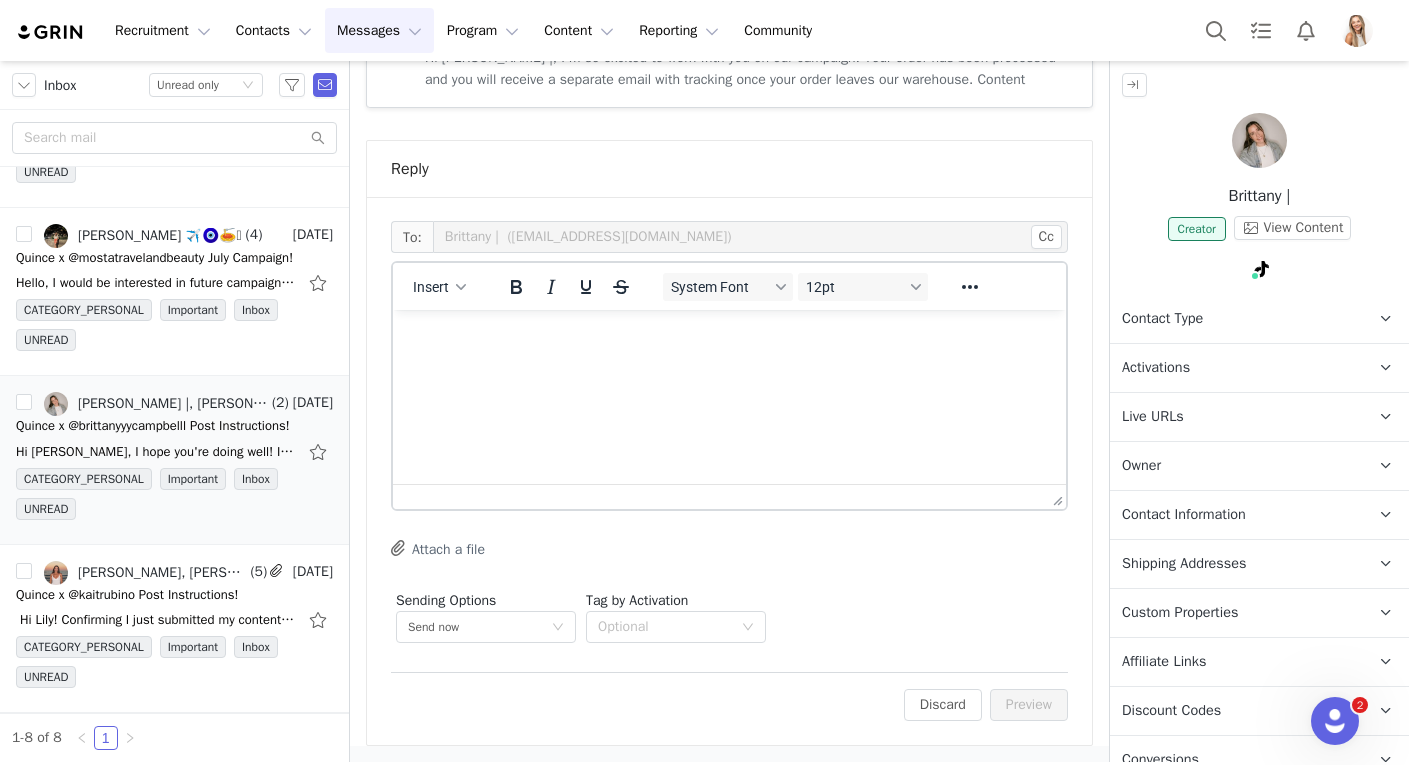 click at bounding box center [729, 337] 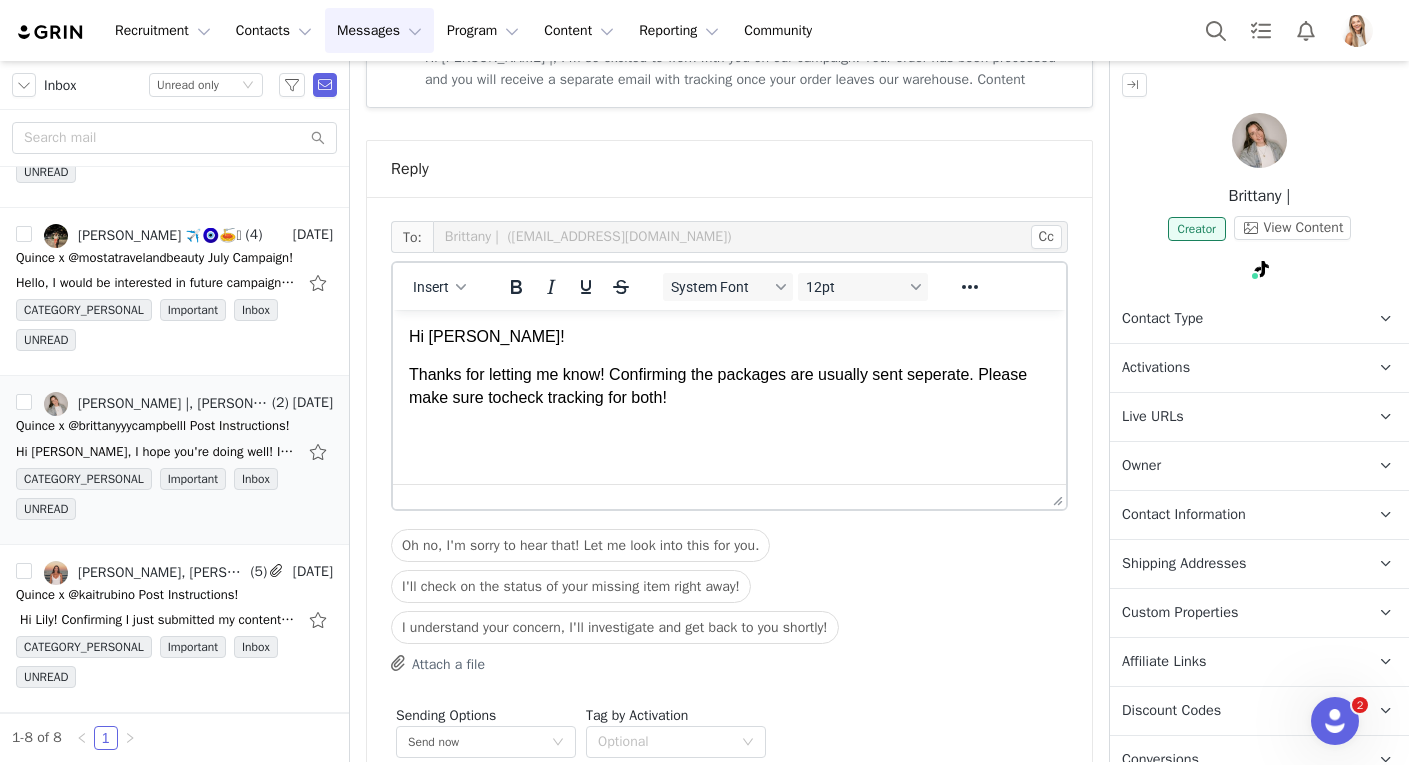 click on "Thanks for letting me know! Confirming the packages are usually sent seperate. Please make sure tocheck tracking for both!" at bounding box center (729, 386) 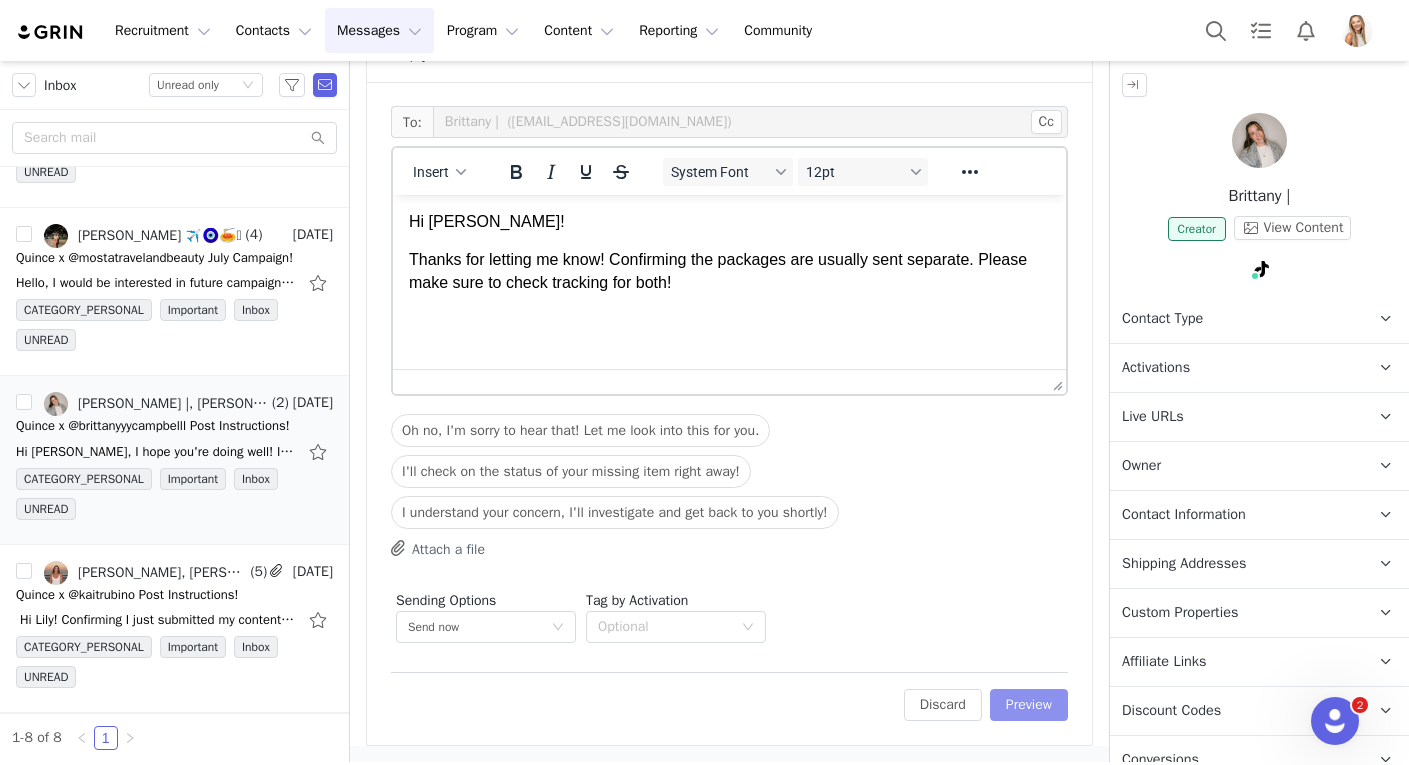 click on "Preview" at bounding box center [1029, 705] 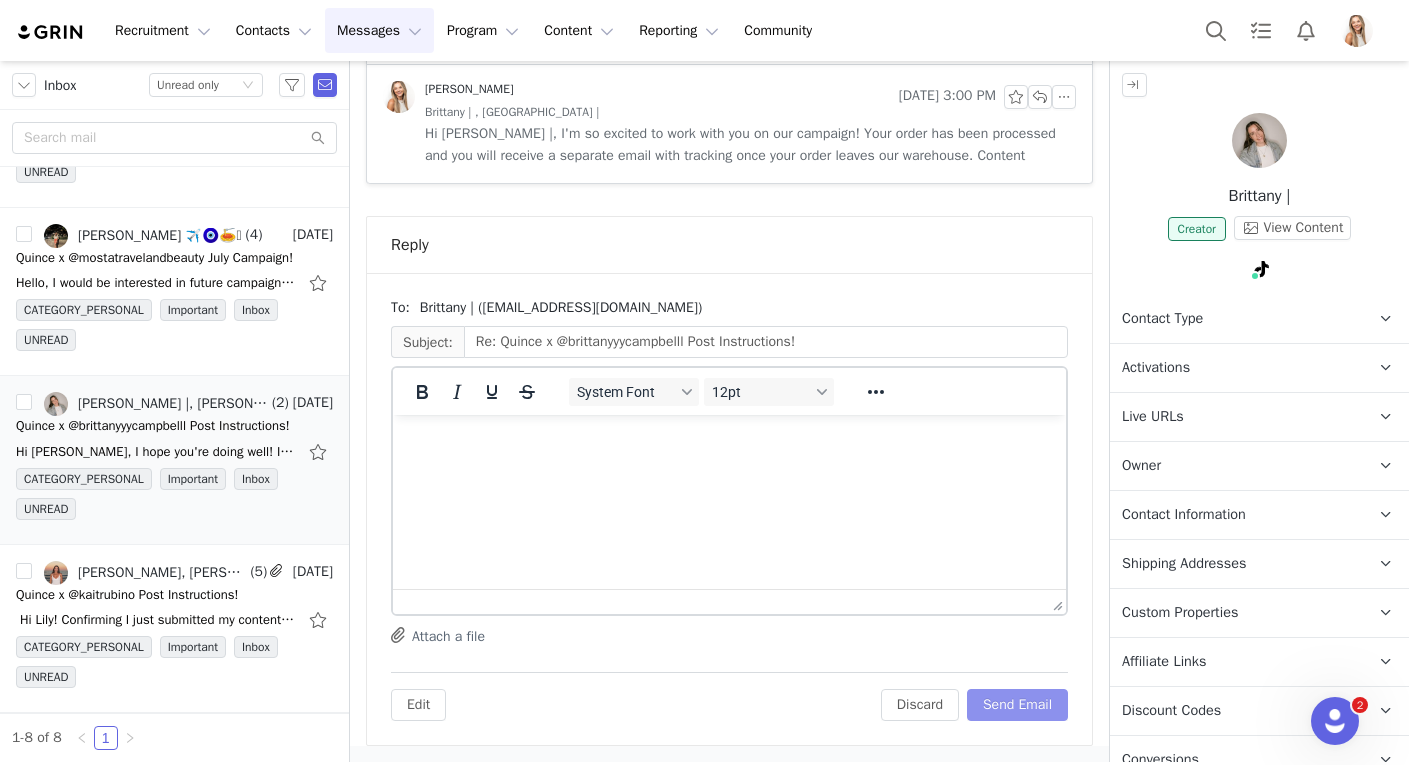 scroll, scrollTop: 1311, scrollLeft: 0, axis: vertical 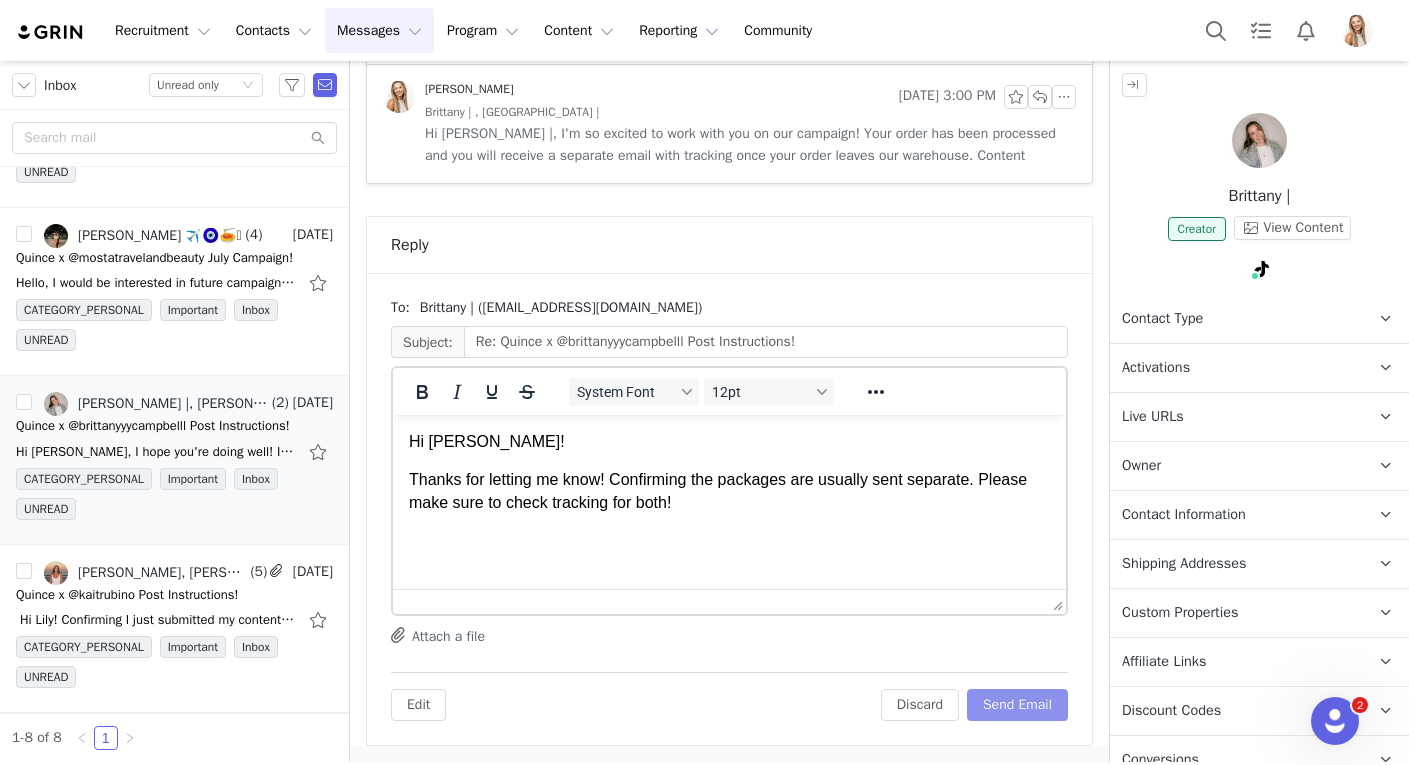 click on "Send Email" at bounding box center [1017, 705] 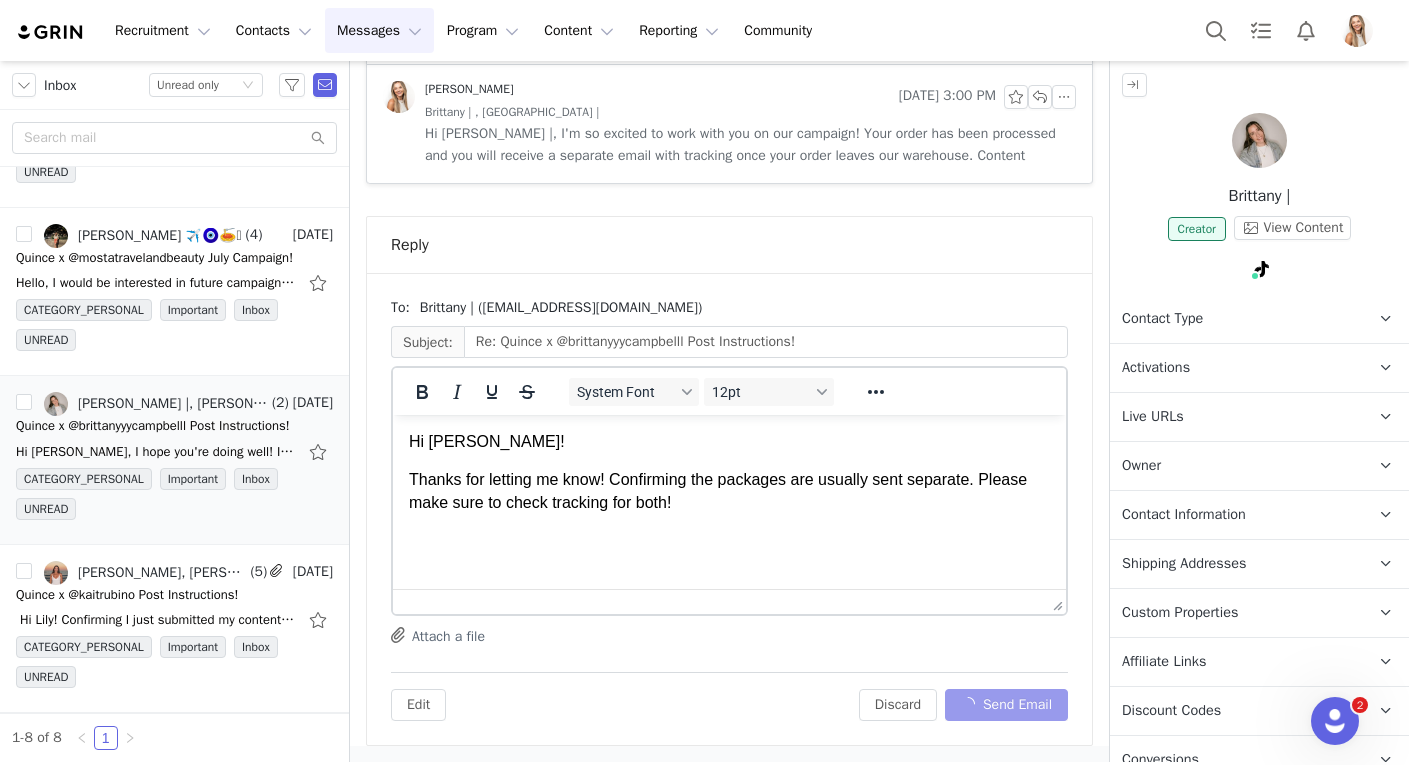 scroll, scrollTop: 749, scrollLeft: 0, axis: vertical 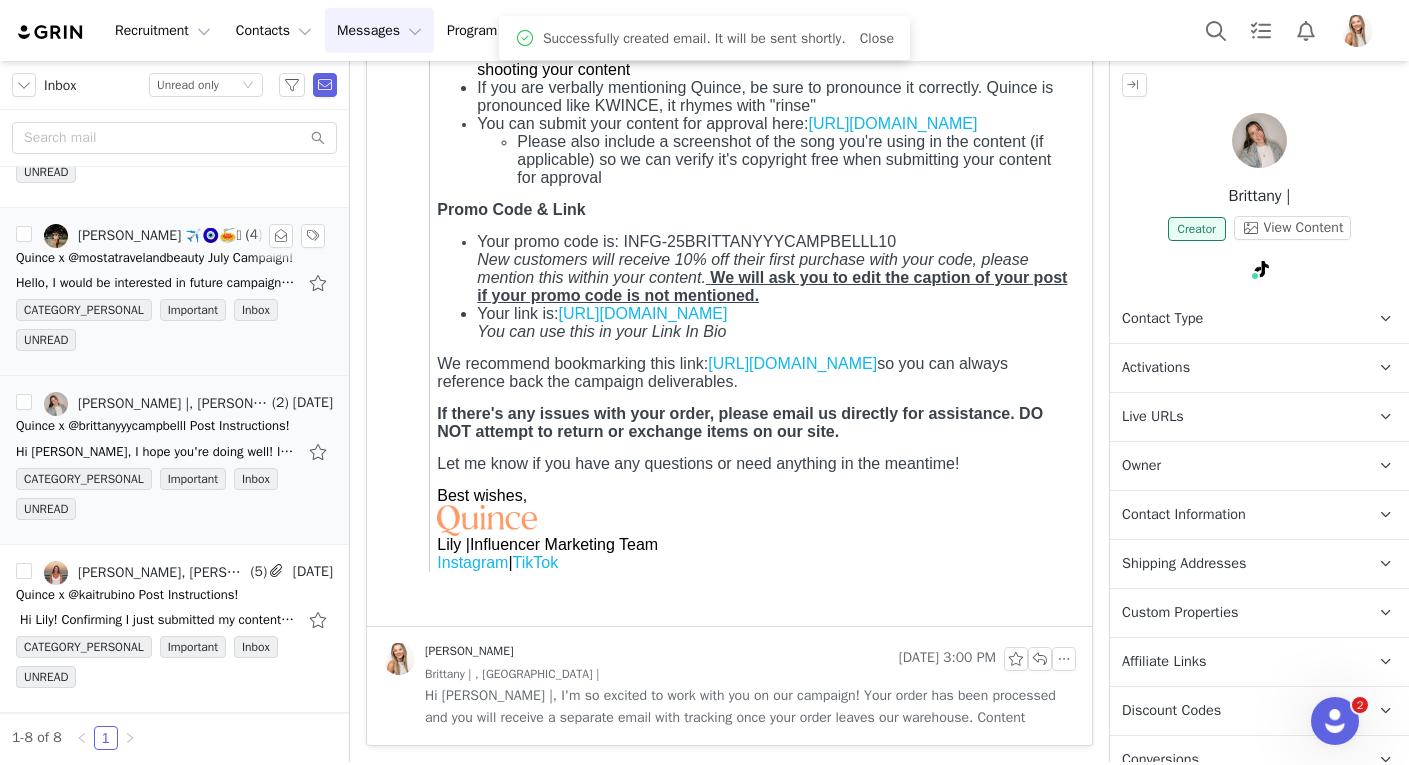 click on "Quince x @mostatravelandbeauty July Campaign!" at bounding box center [154, 258] 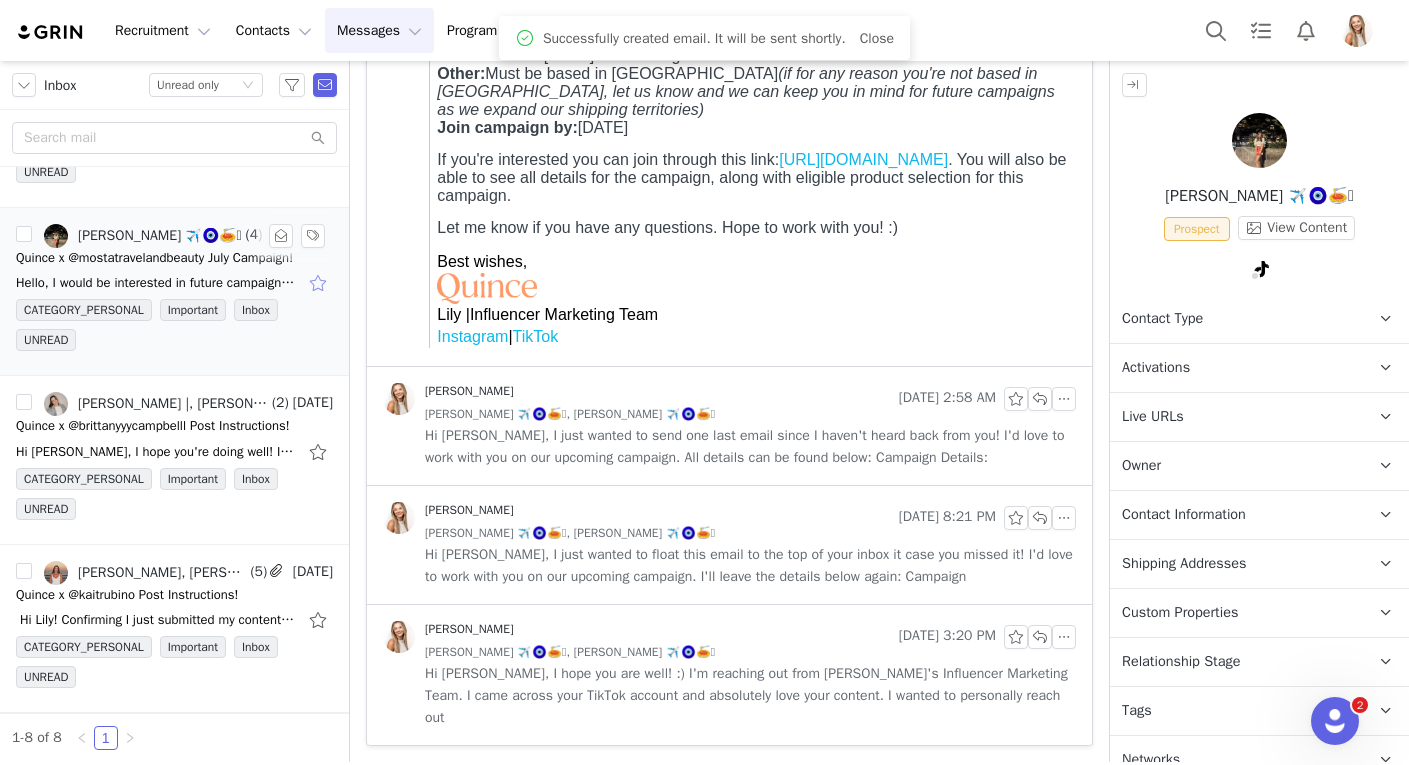 scroll, scrollTop: 0, scrollLeft: 0, axis: both 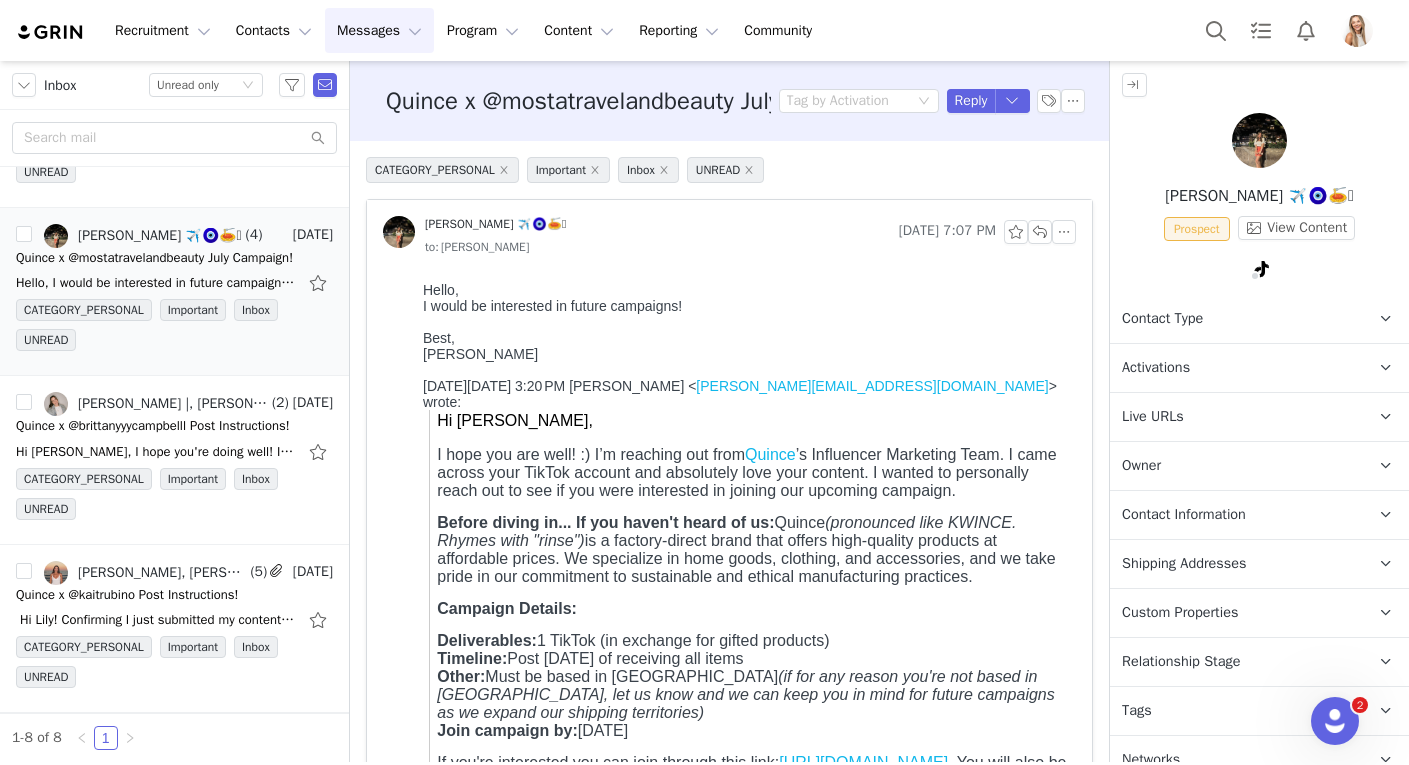click on "Activations" at bounding box center [1156, 368] 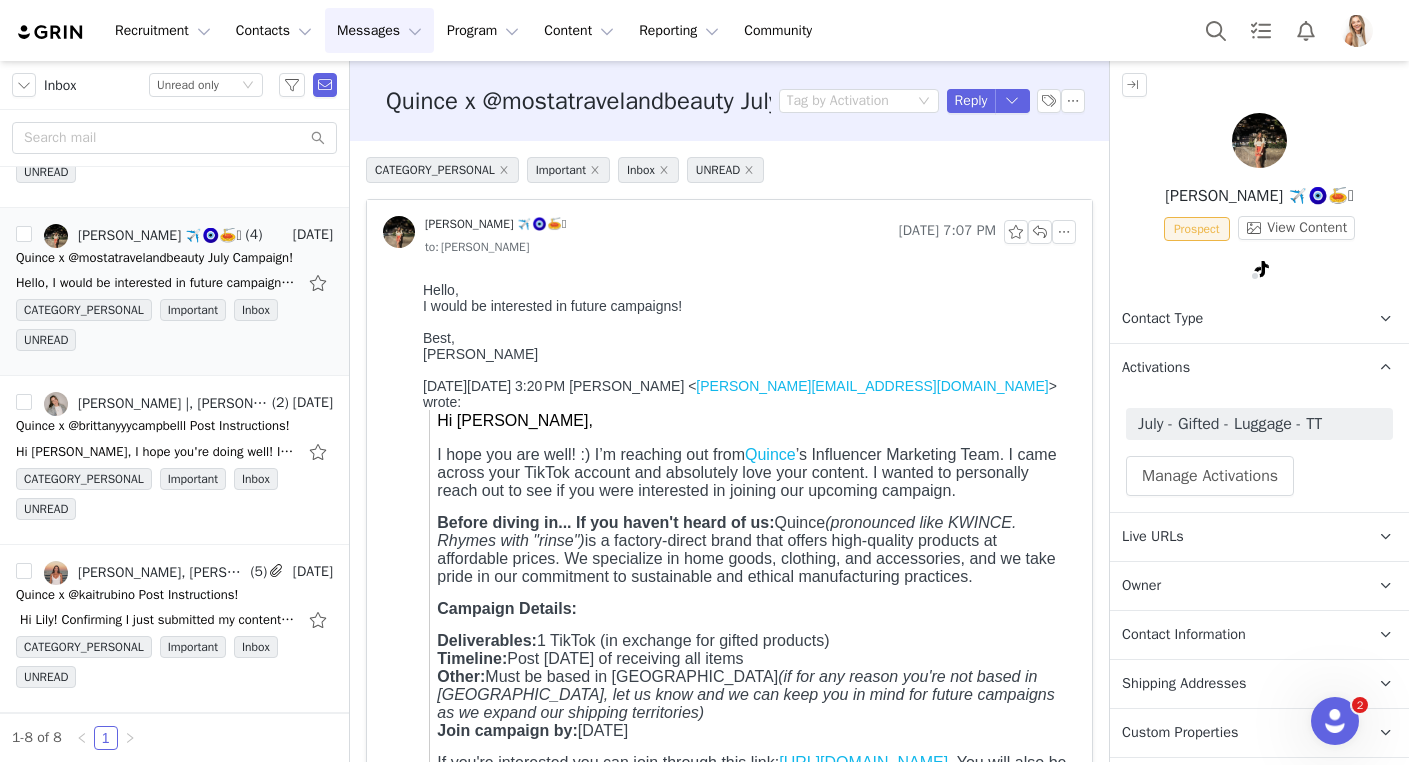 scroll, scrollTop: 141, scrollLeft: 0, axis: vertical 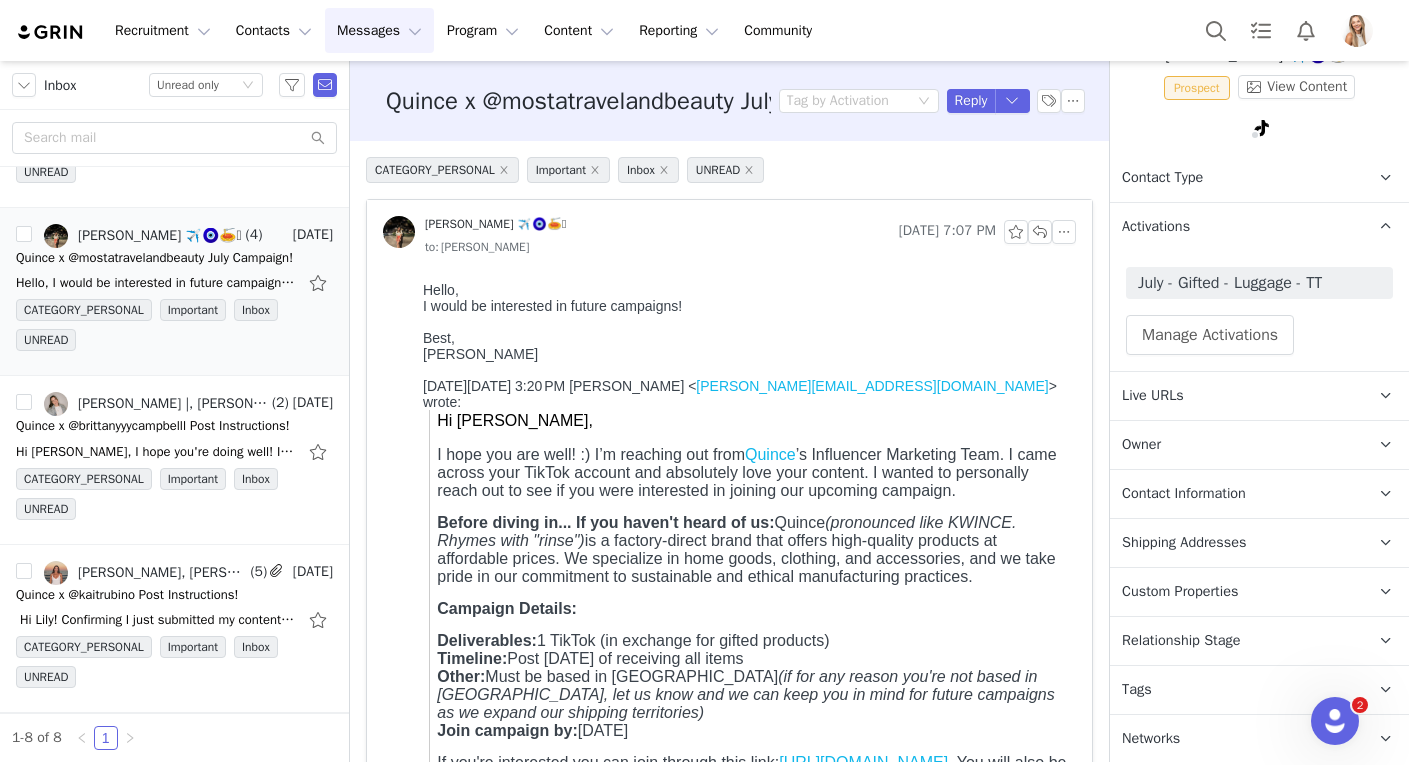 click on "Relationship Stage" at bounding box center [1181, 641] 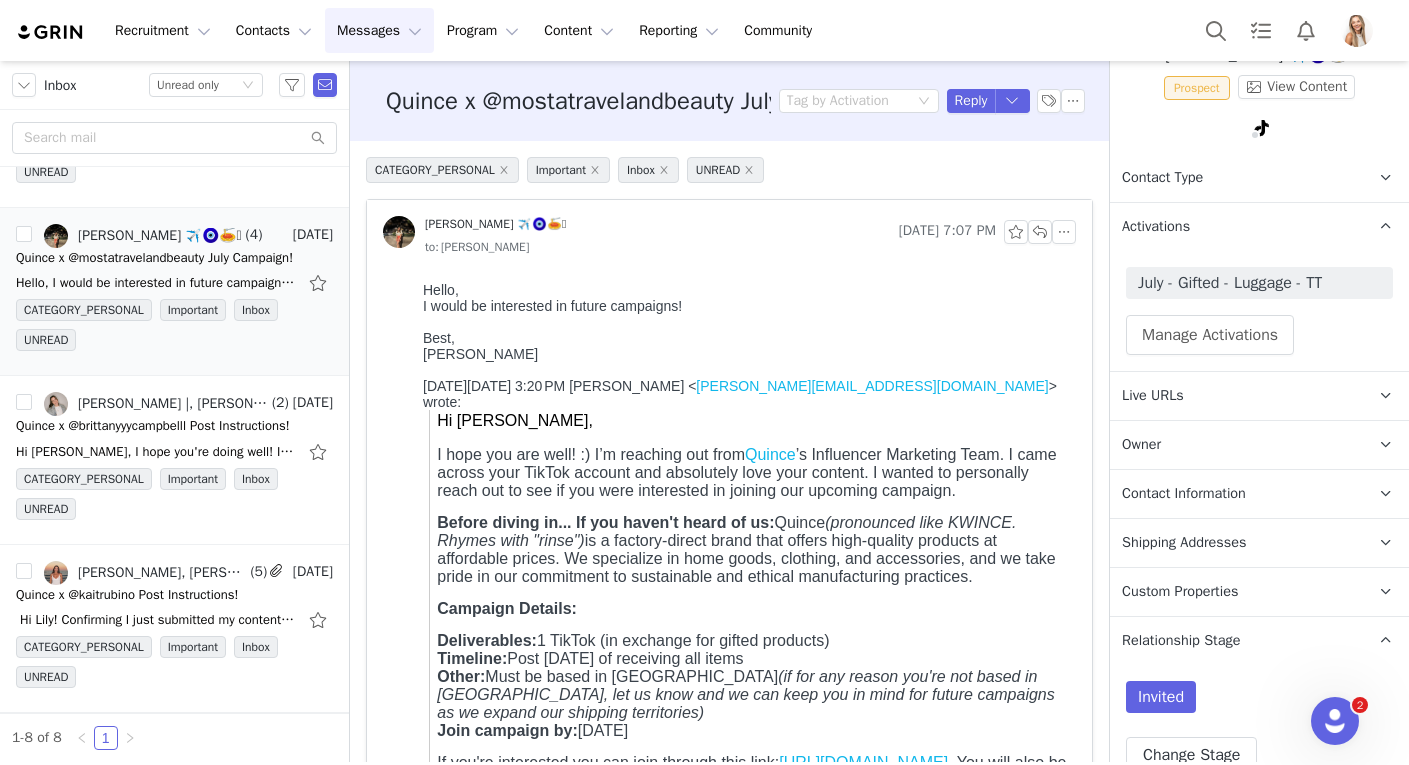 scroll, scrollTop: 265, scrollLeft: 0, axis: vertical 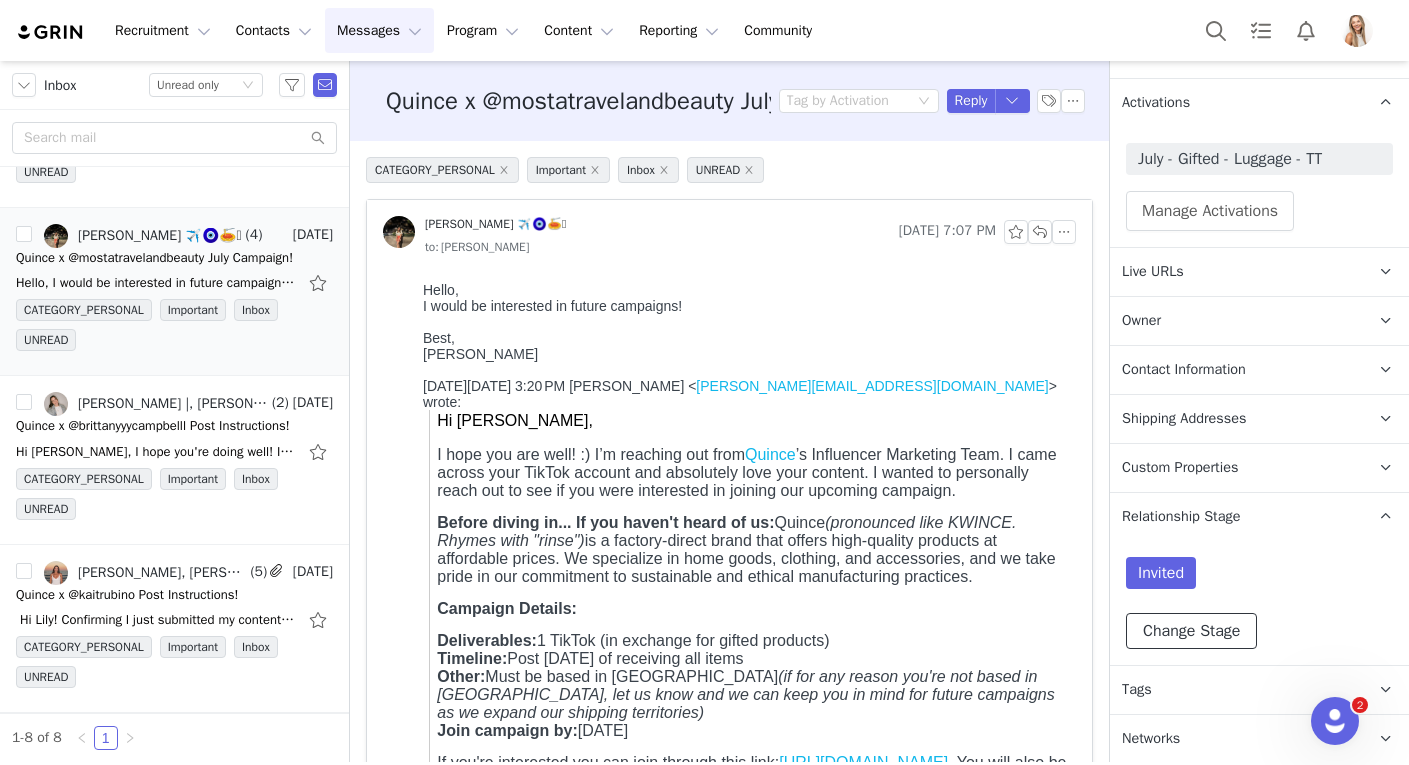 click on "Change Stage" at bounding box center [1191, 631] 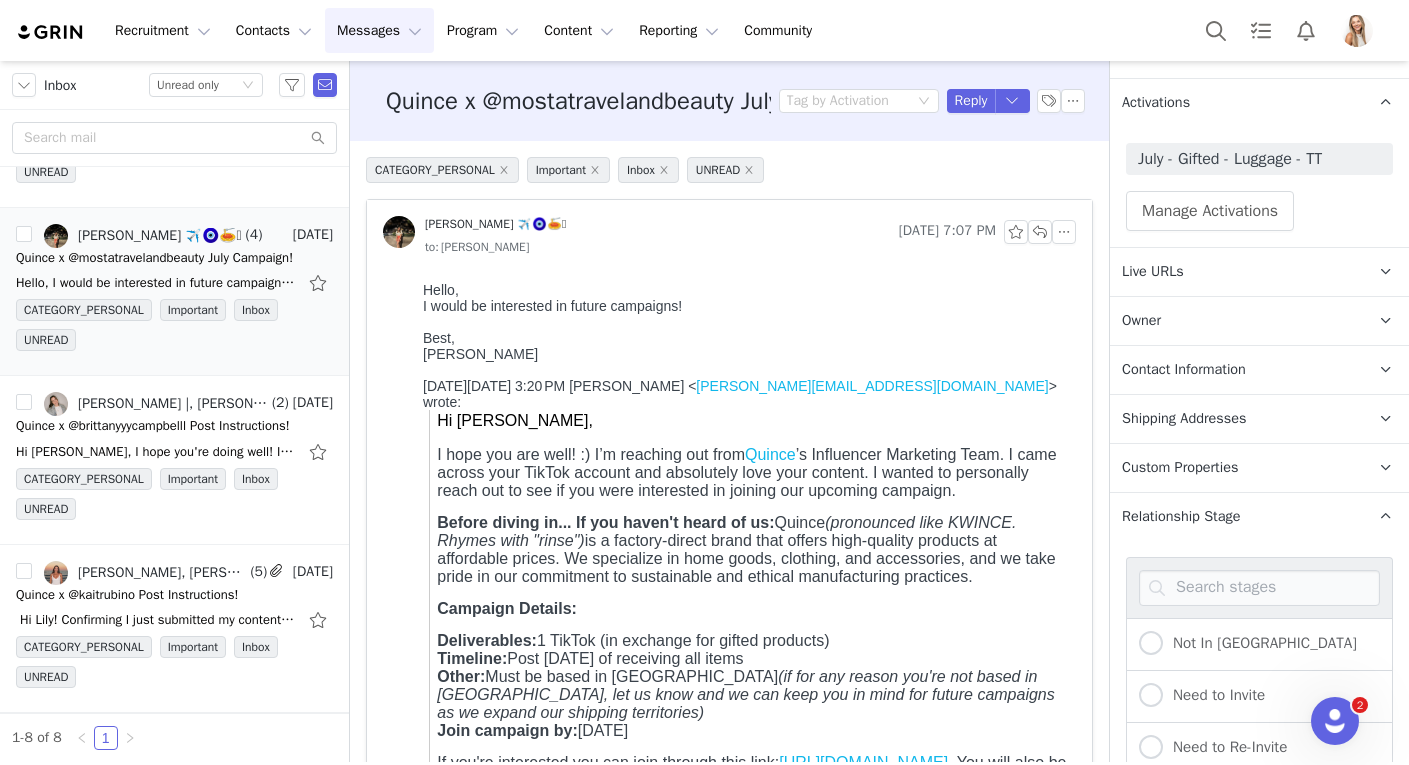 scroll, scrollTop: 460, scrollLeft: 0, axis: vertical 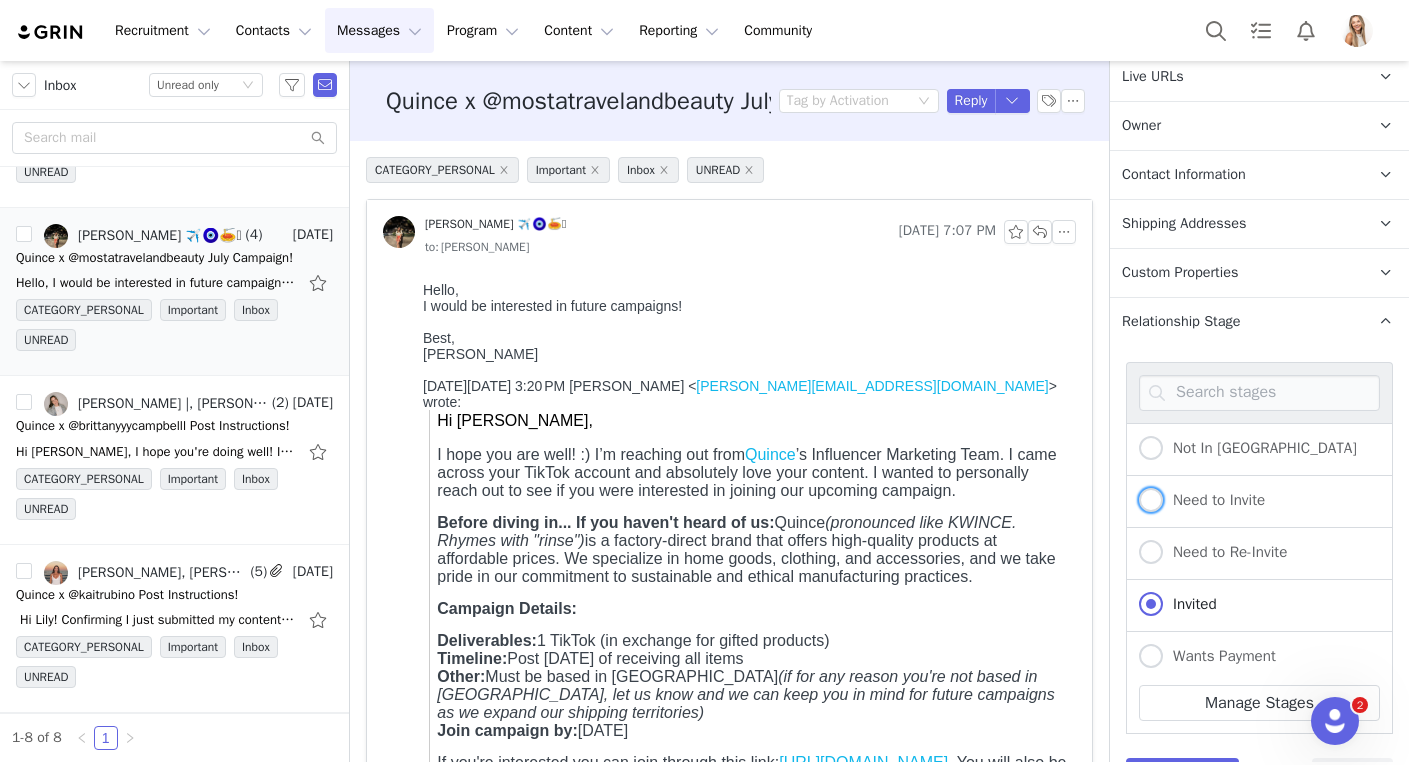 click on "Need to Invite" at bounding box center (1214, 500) 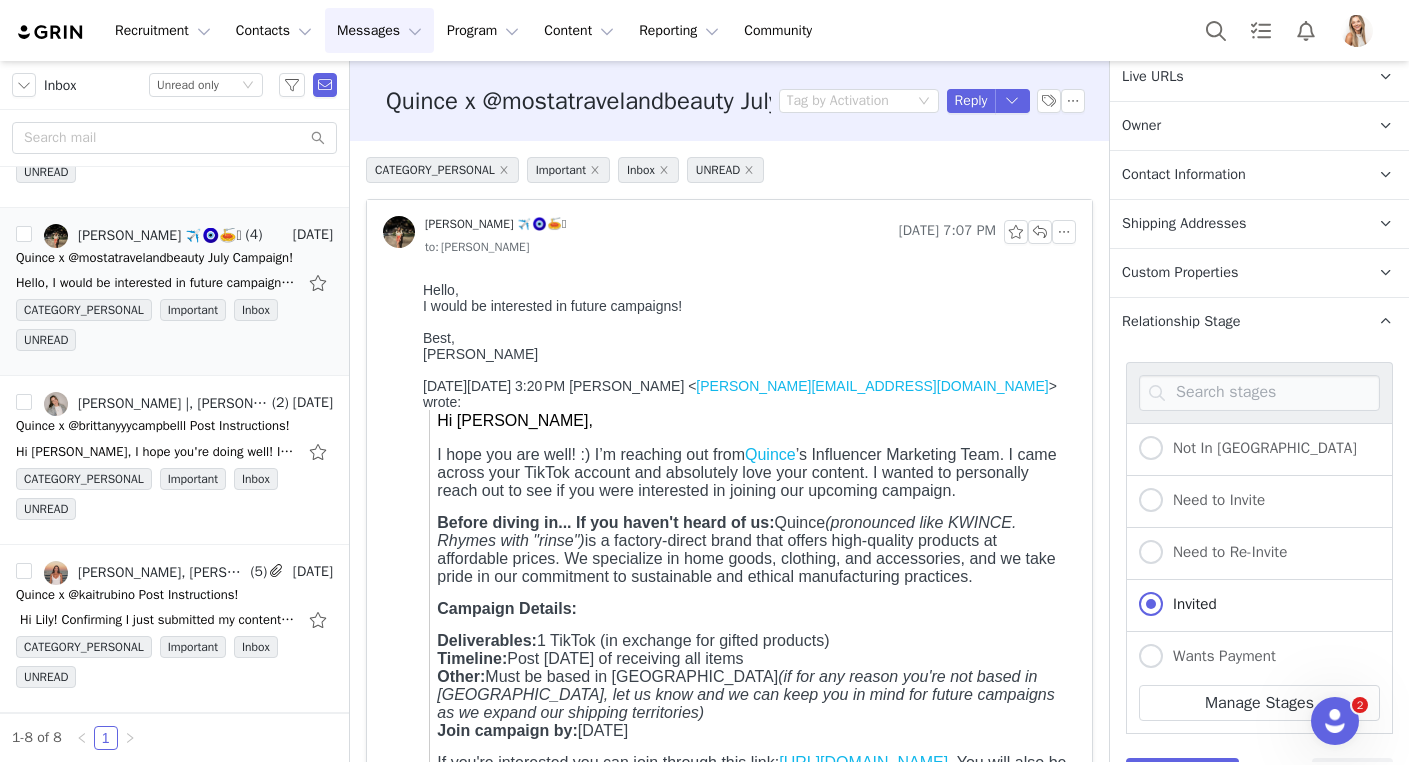 click on "Need to Invite" at bounding box center (1151, 501) 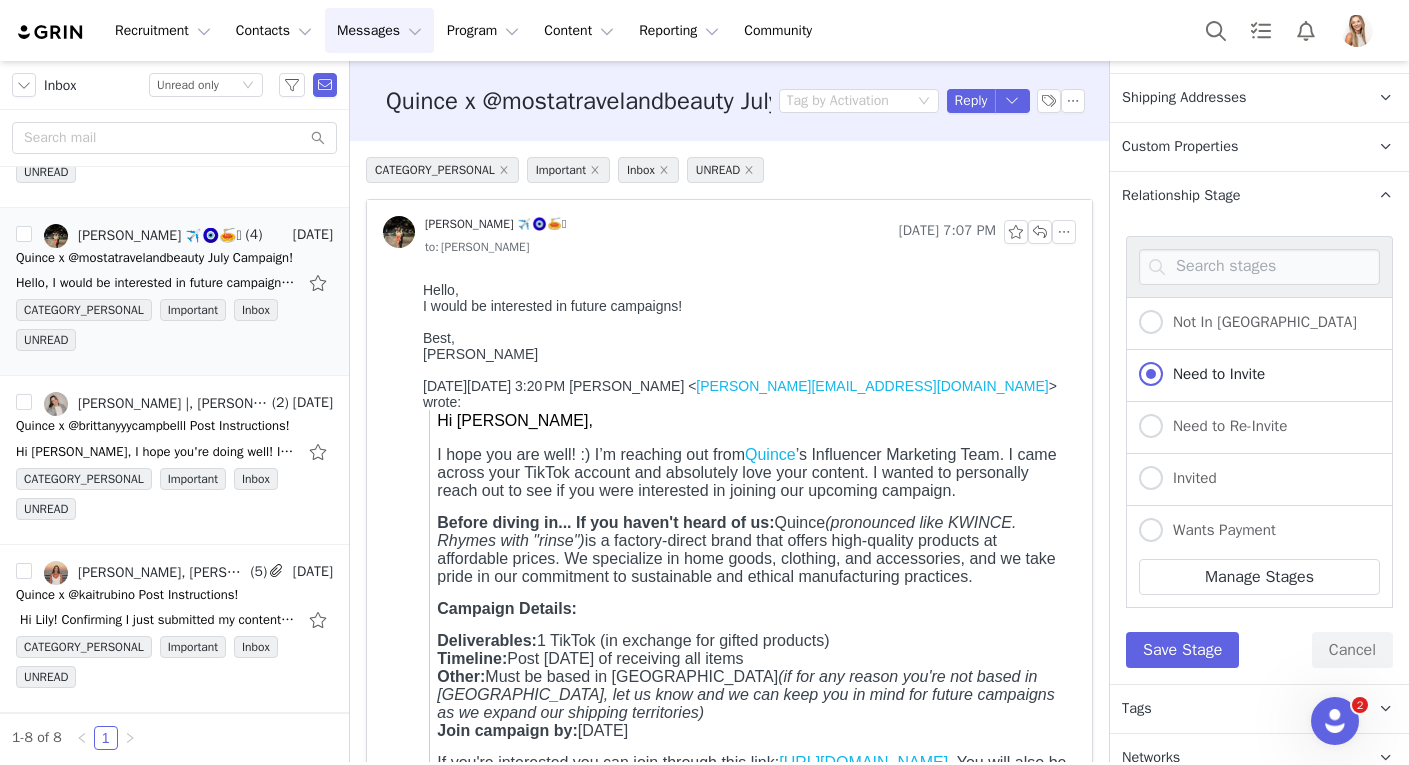 scroll, scrollTop: 605, scrollLeft: 0, axis: vertical 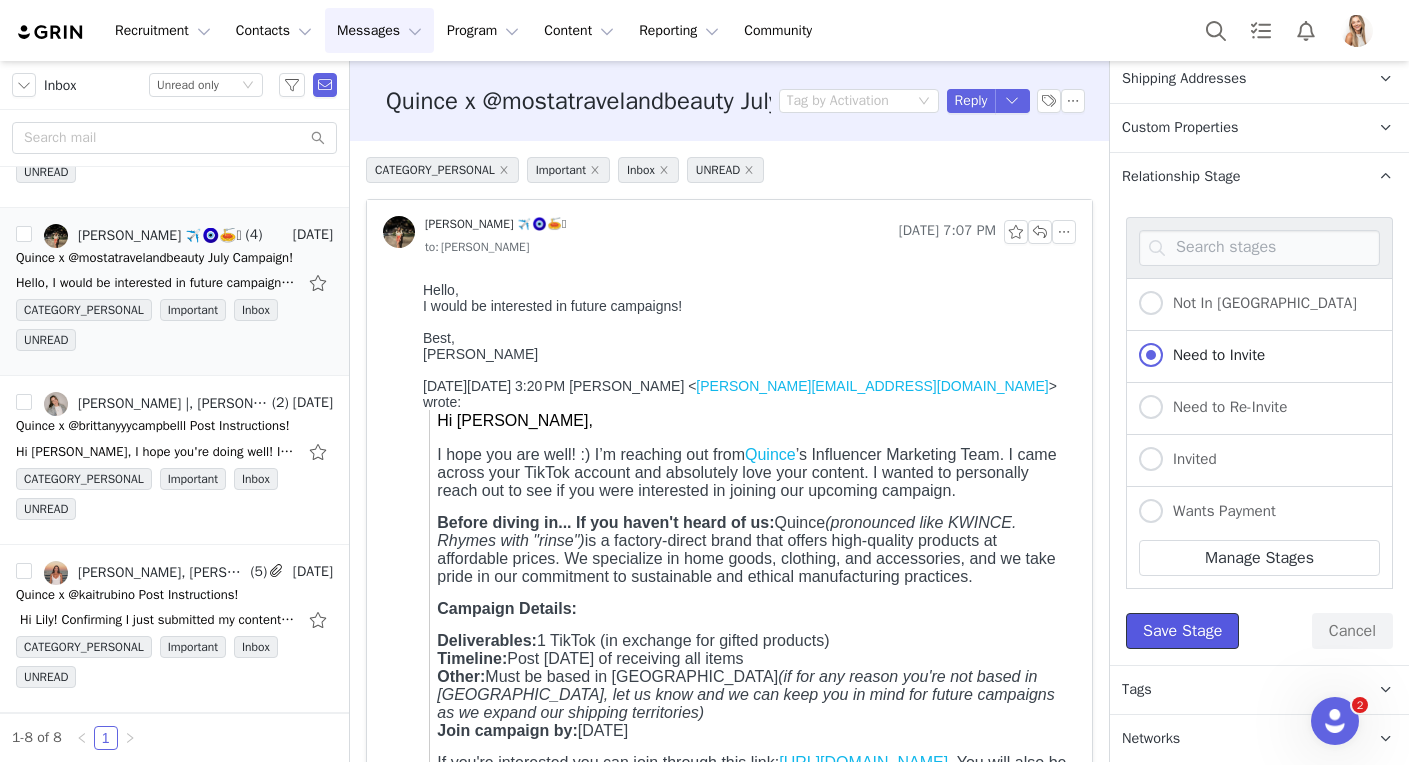 click on "Save Stage" at bounding box center [1182, 631] 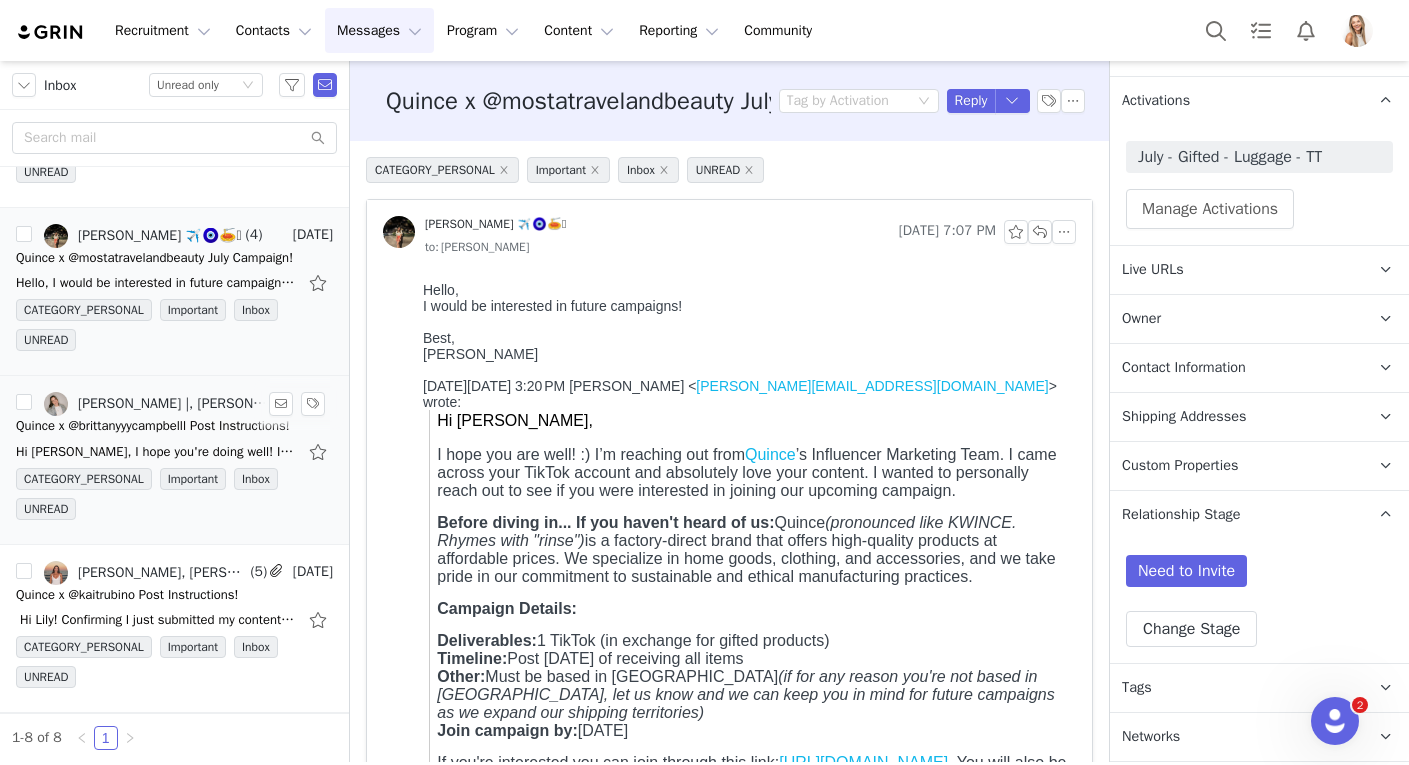 scroll, scrollTop: 265, scrollLeft: 0, axis: vertical 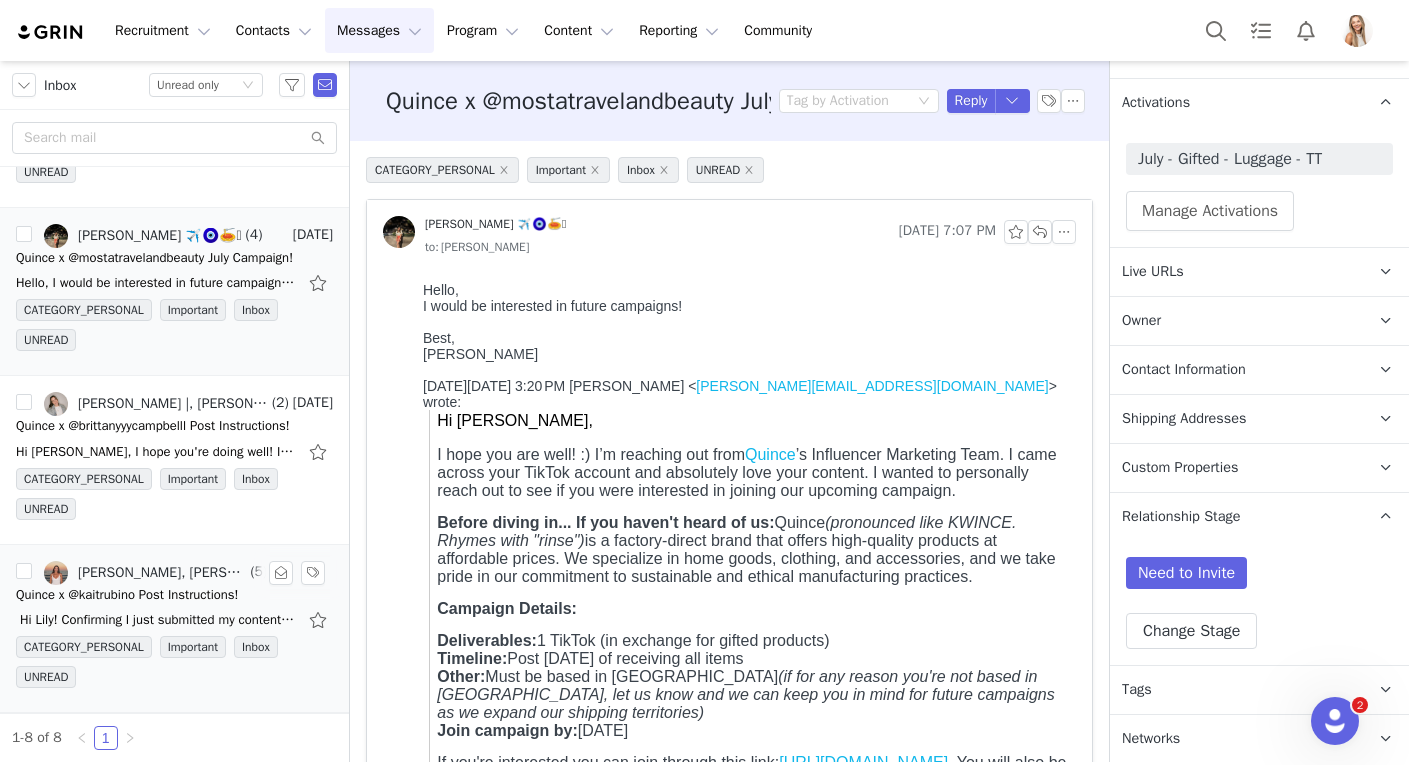click on "Quince x @kaitrubino Post Instructions!" at bounding box center [127, 595] 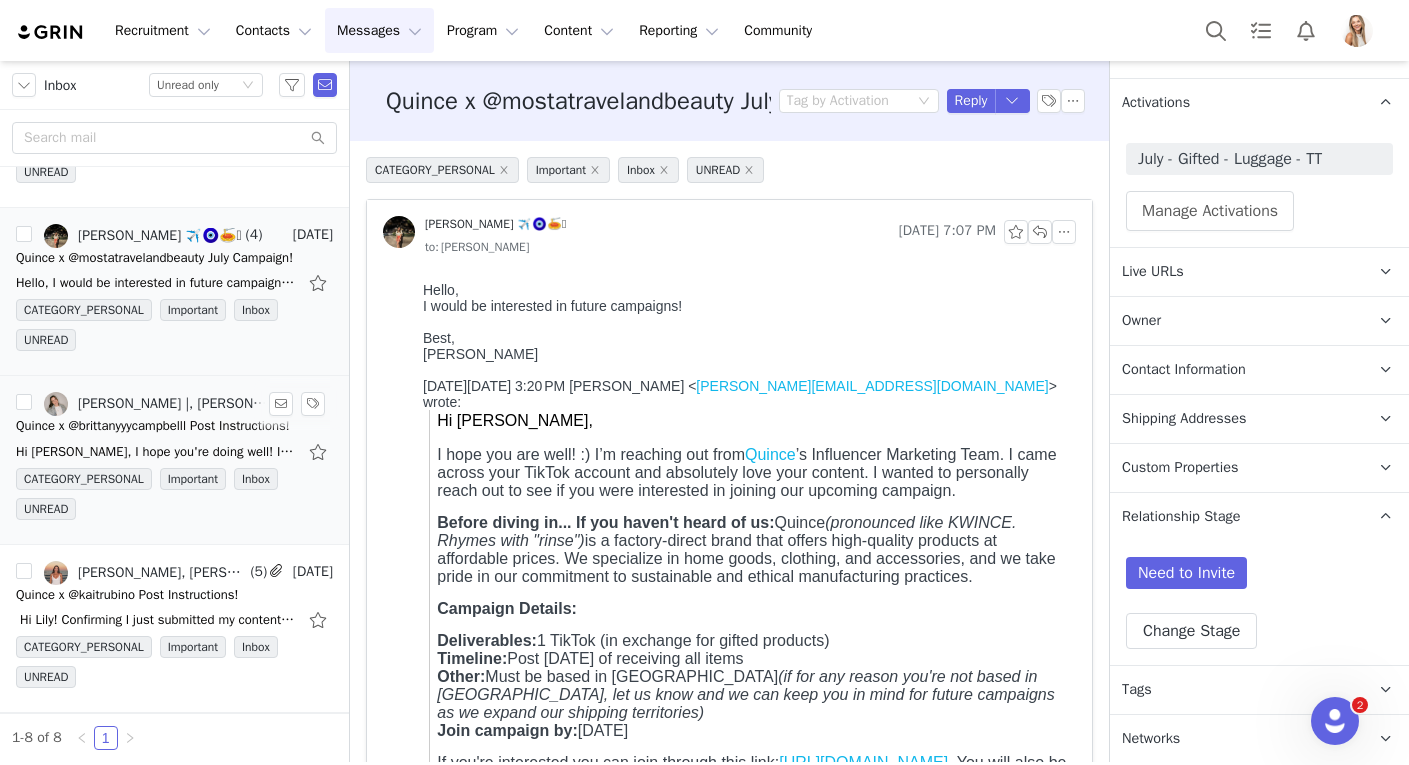 scroll, scrollTop: 0, scrollLeft: 0, axis: both 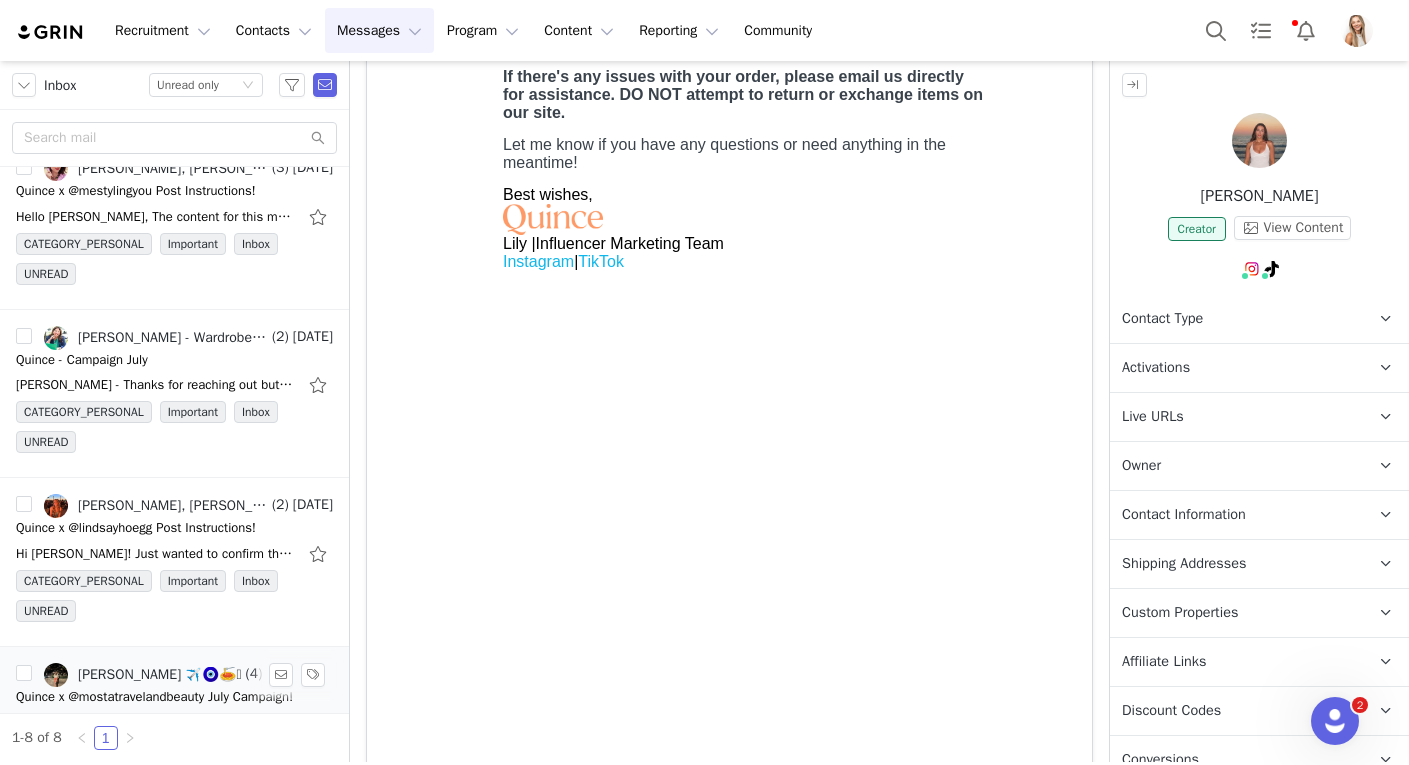 click on "Quince - Campaign July" at bounding box center (174, 360) 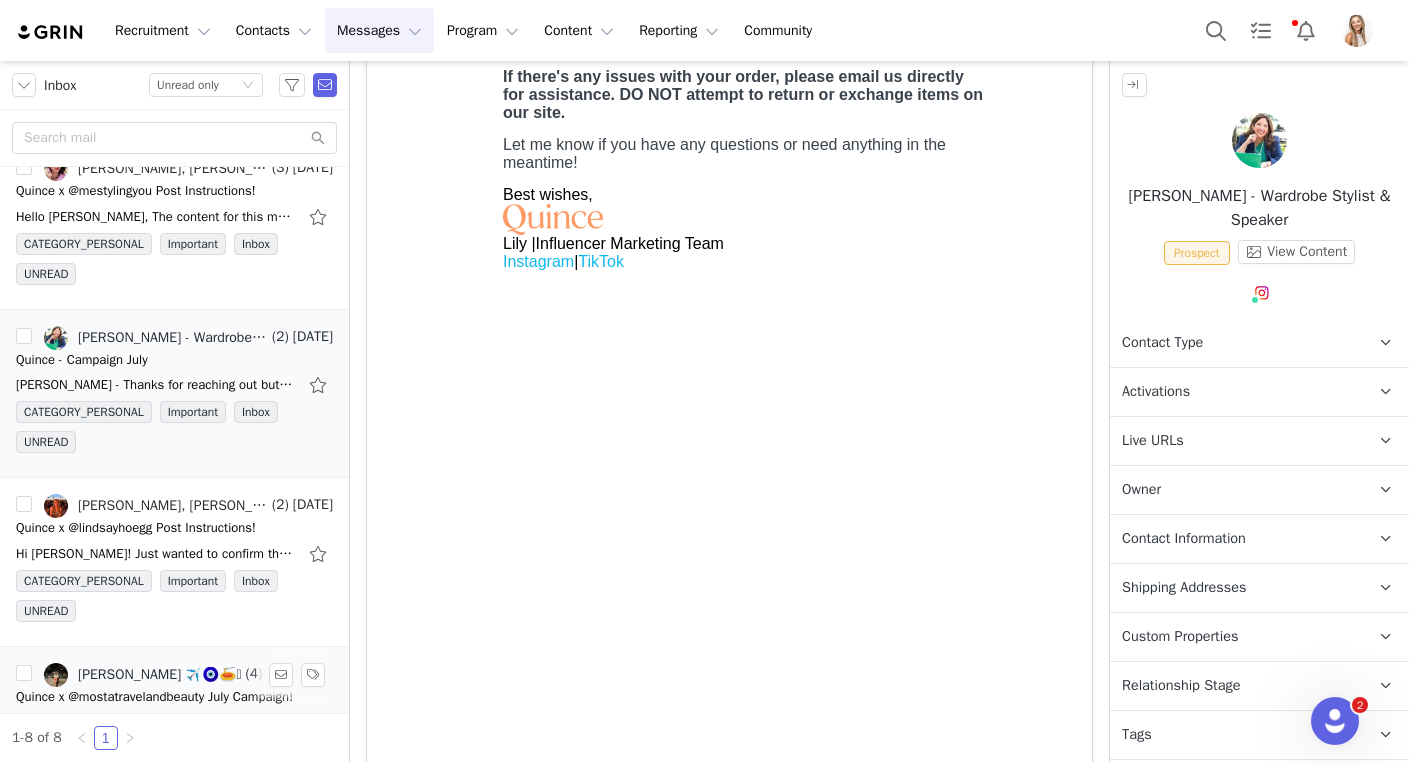 scroll, scrollTop: 0, scrollLeft: 0, axis: both 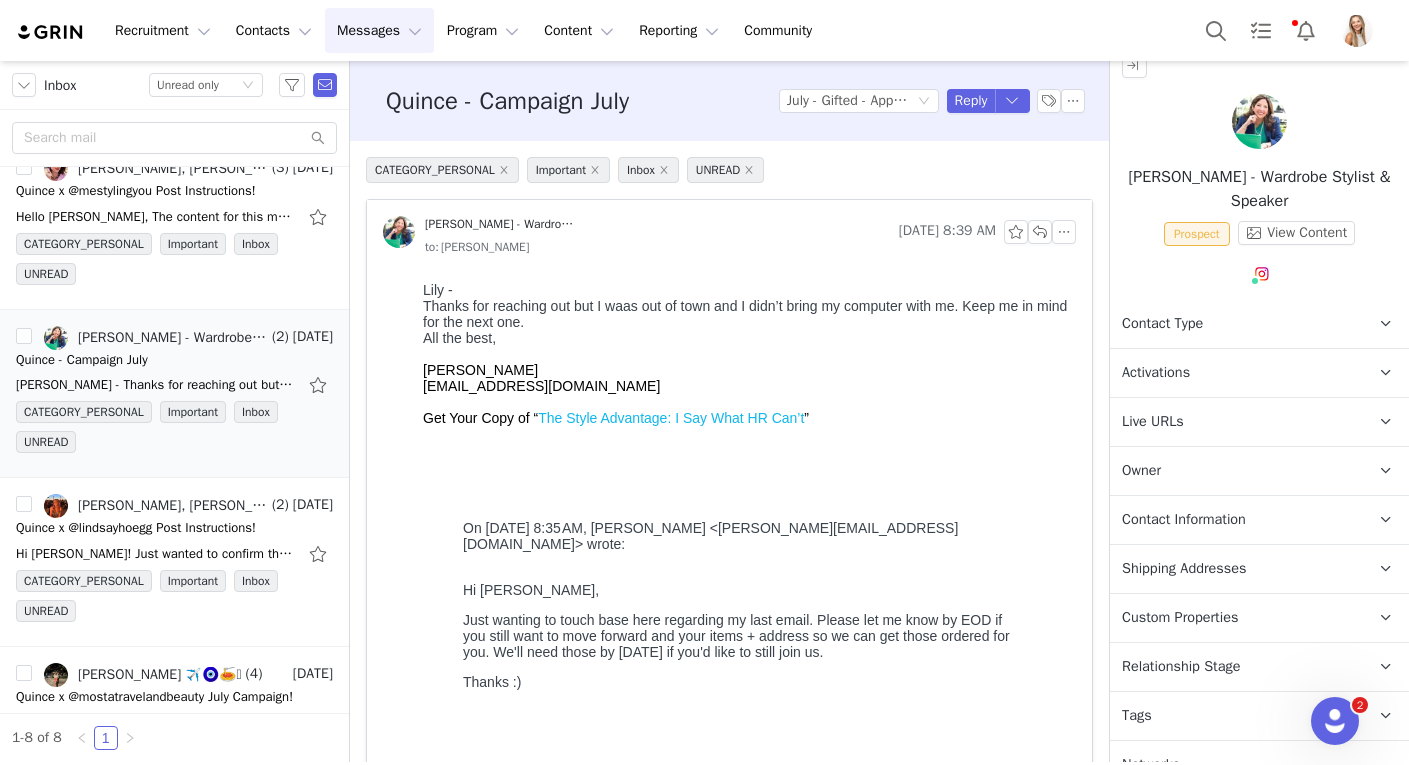 click on "Tags  Keep track of your contacts by assigning them tags. You can then filter your contacts by tag." at bounding box center (1235, 716) 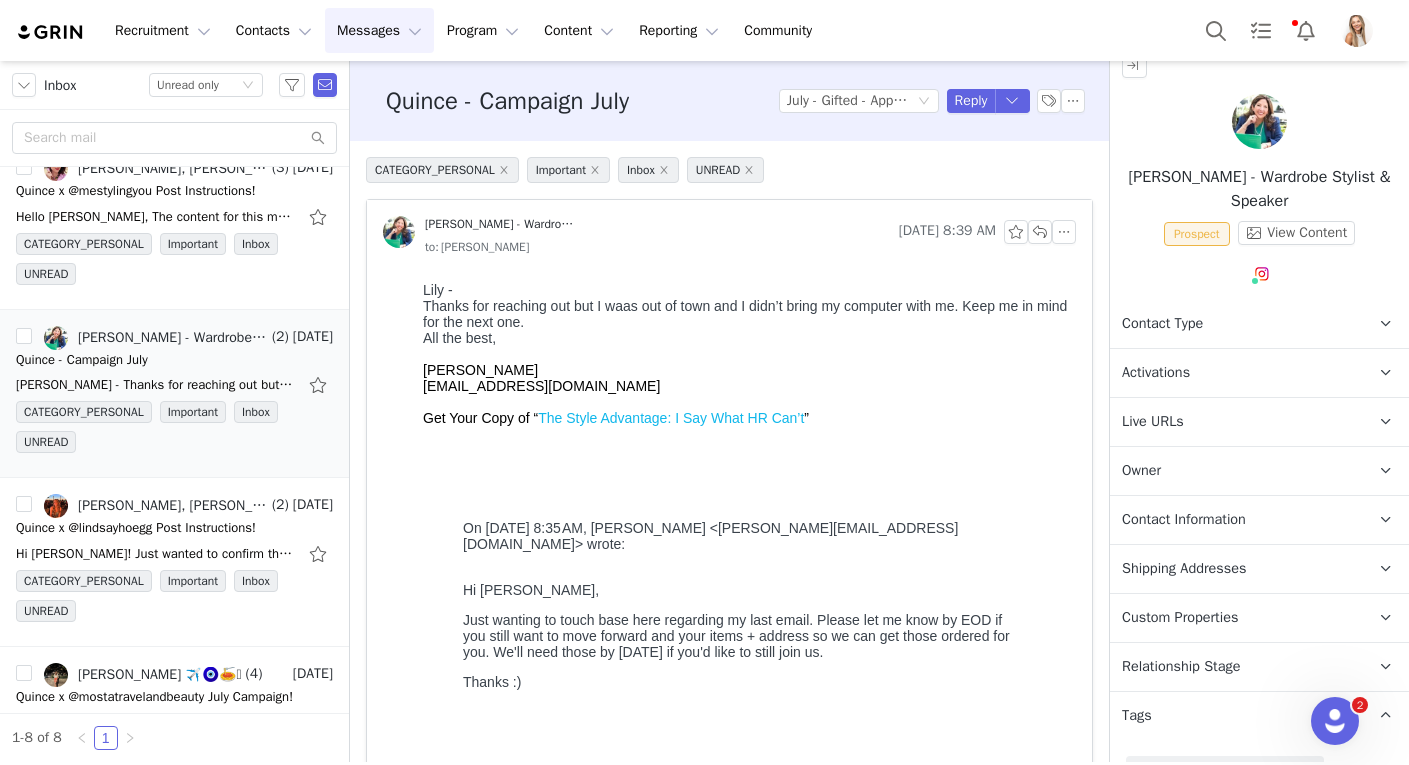 click on "Relationship Stage" at bounding box center [1181, 667] 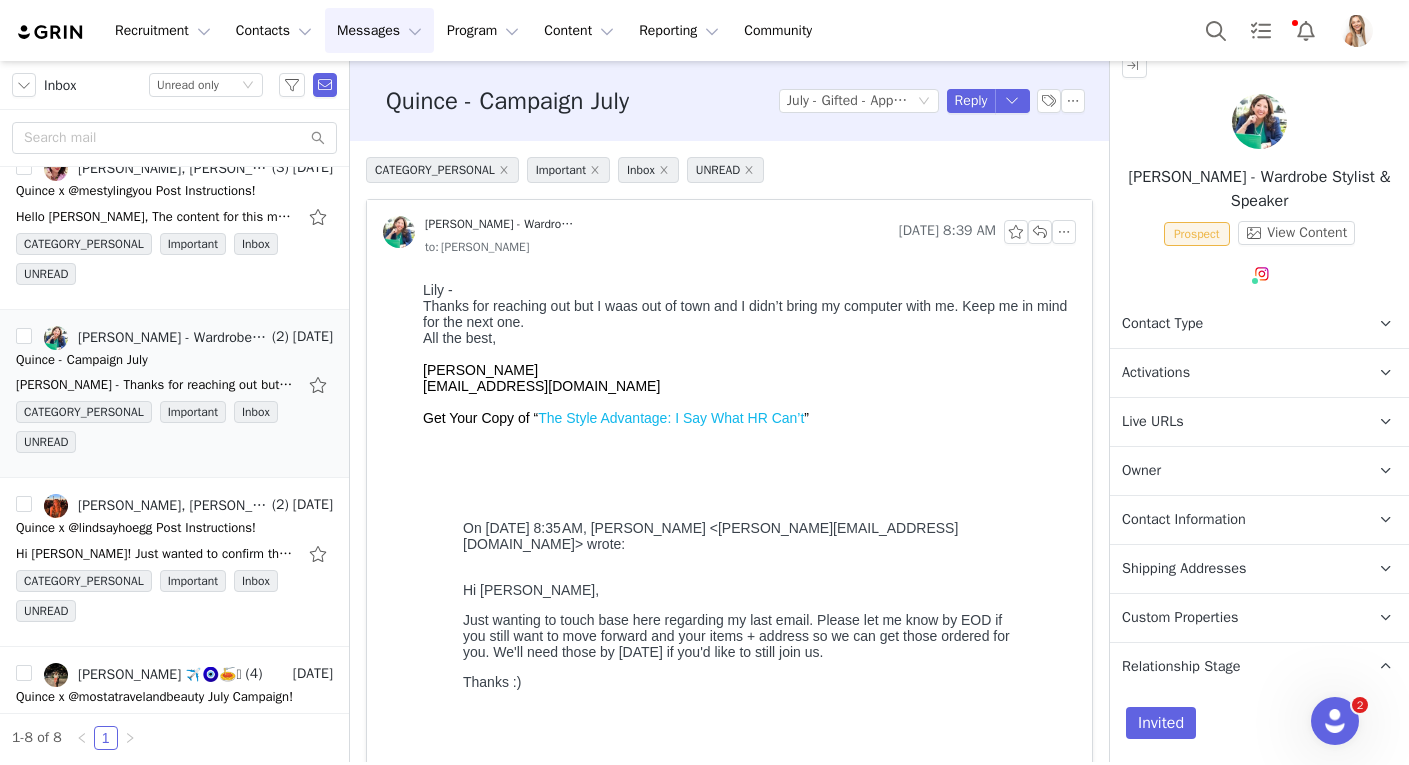 click on "Relationship Stage" at bounding box center (1181, 667) 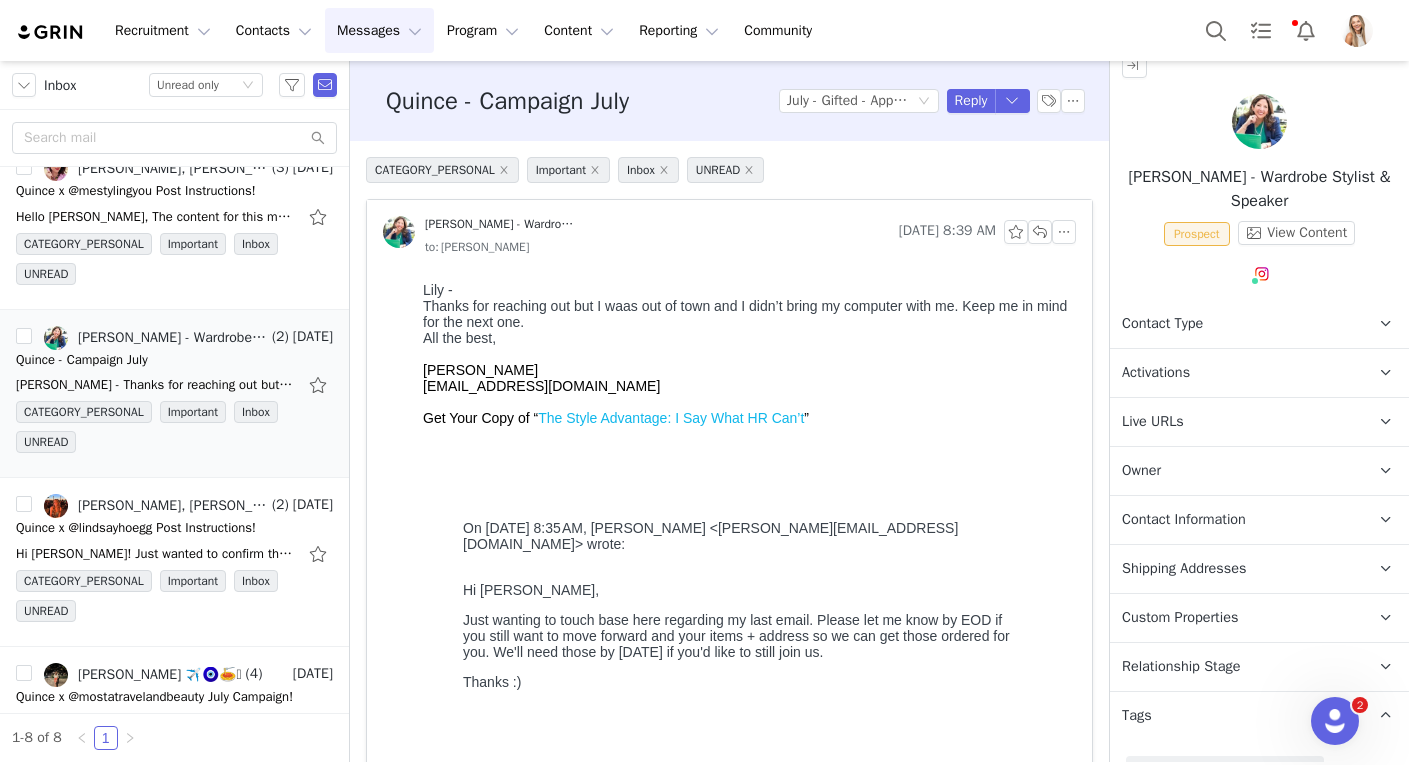 scroll, scrollTop: 216, scrollLeft: 0, axis: vertical 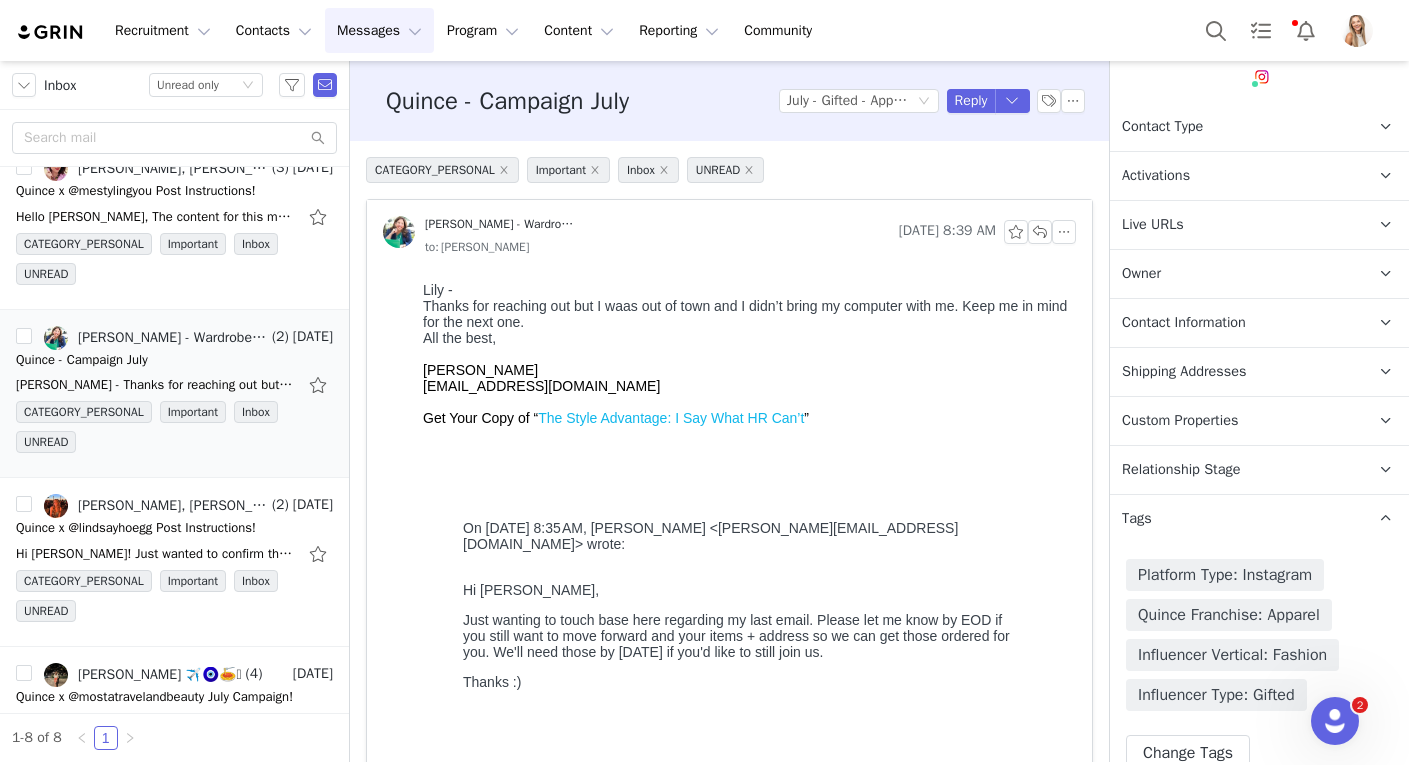 click on "Relationship Stage" at bounding box center [1181, 470] 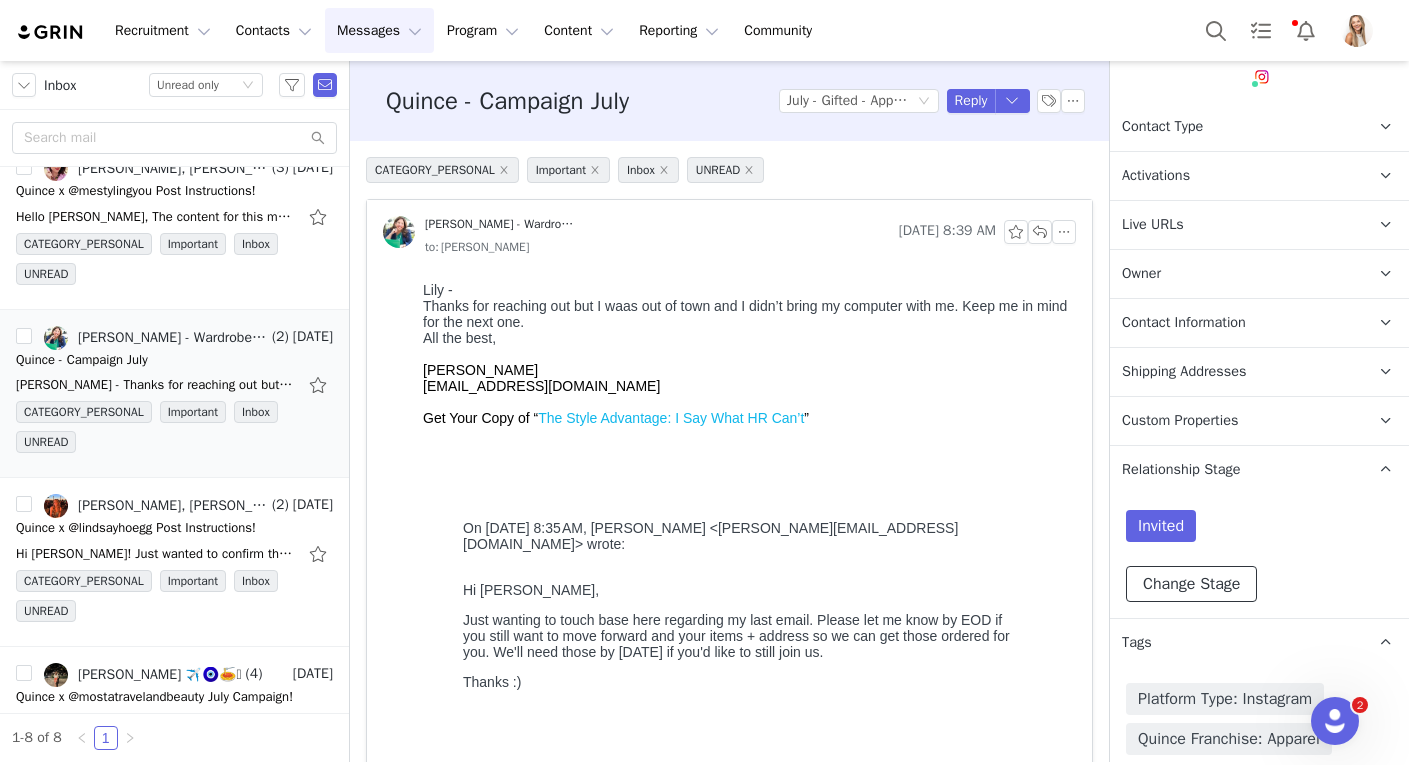click on "Change Stage" at bounding box center [1191, 584] 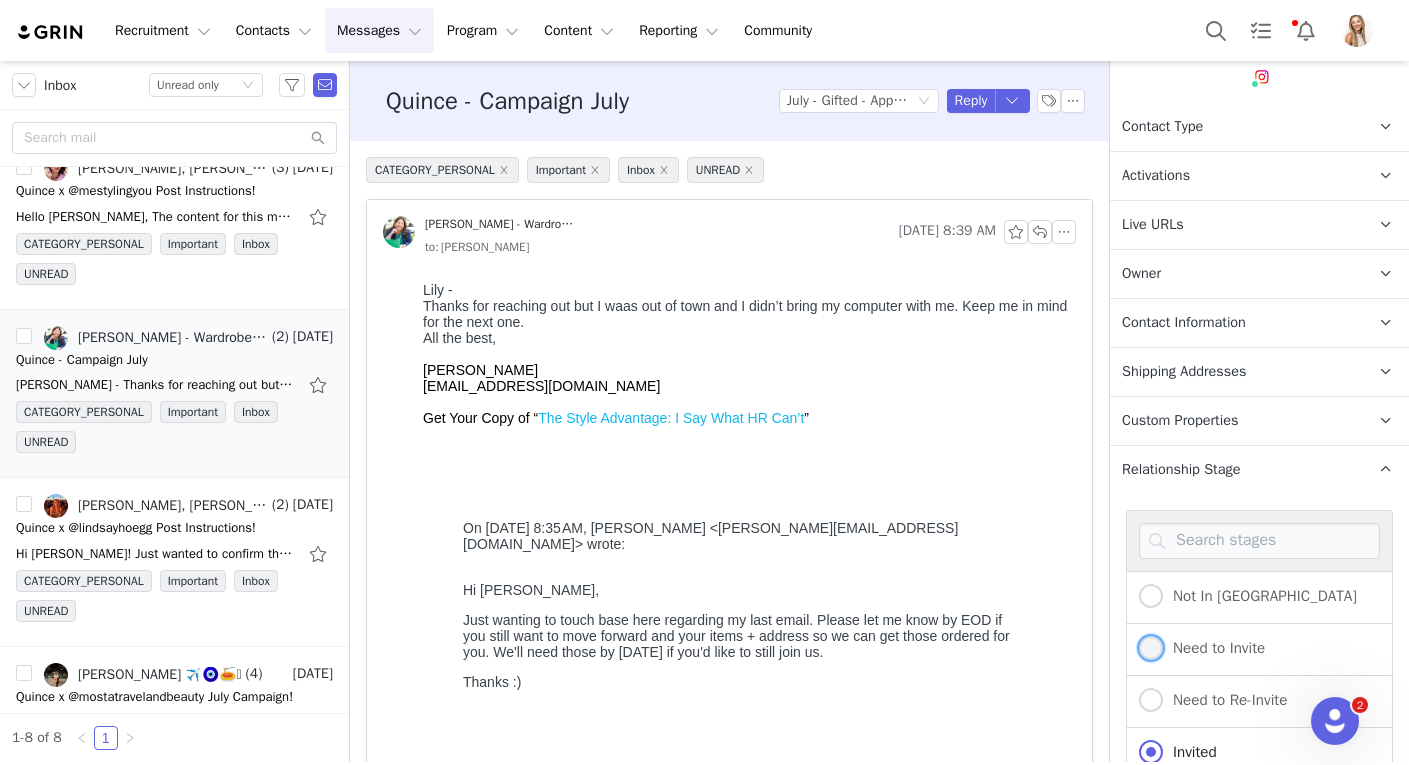 click on "Need to Invite" at bounding box center [1214, 648] 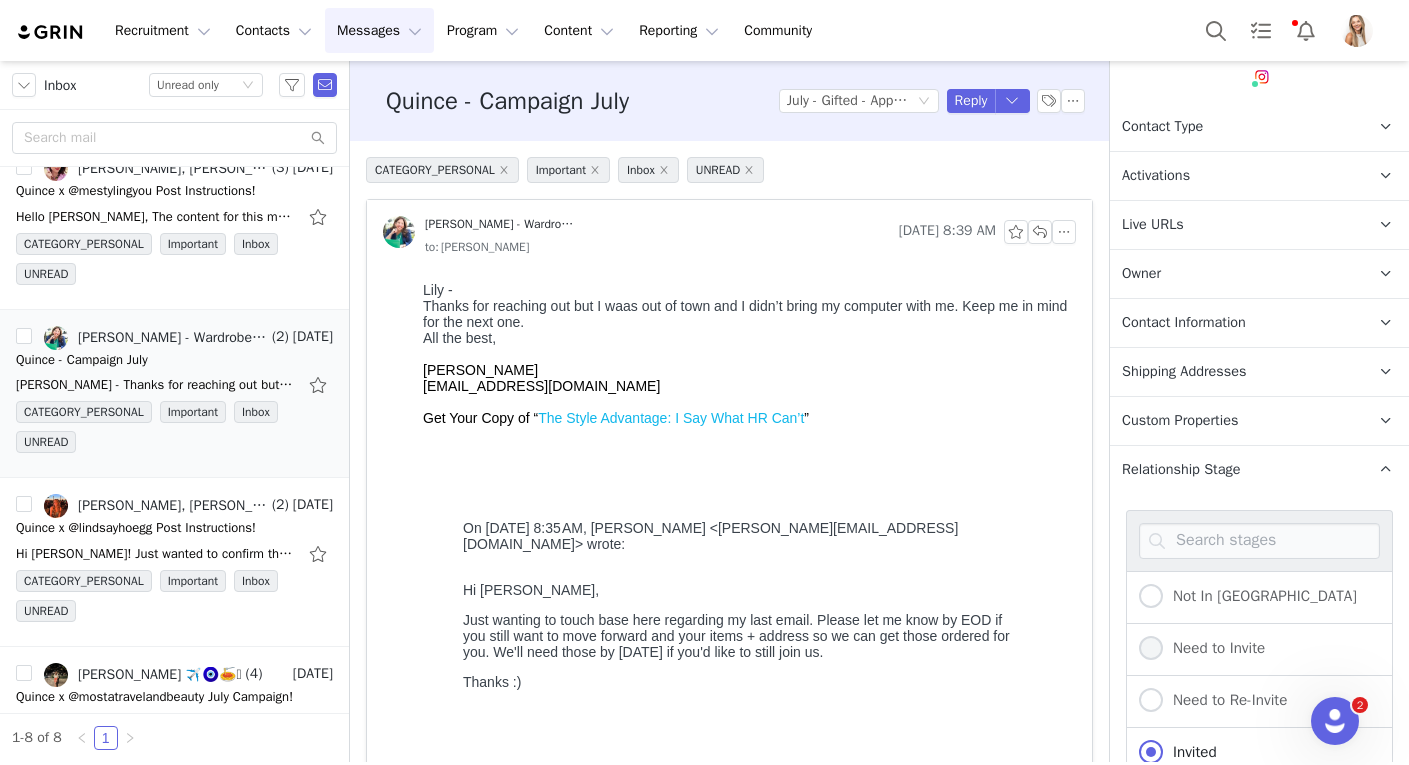 click on "Need to Invite" at bounding box center [1151, 649] 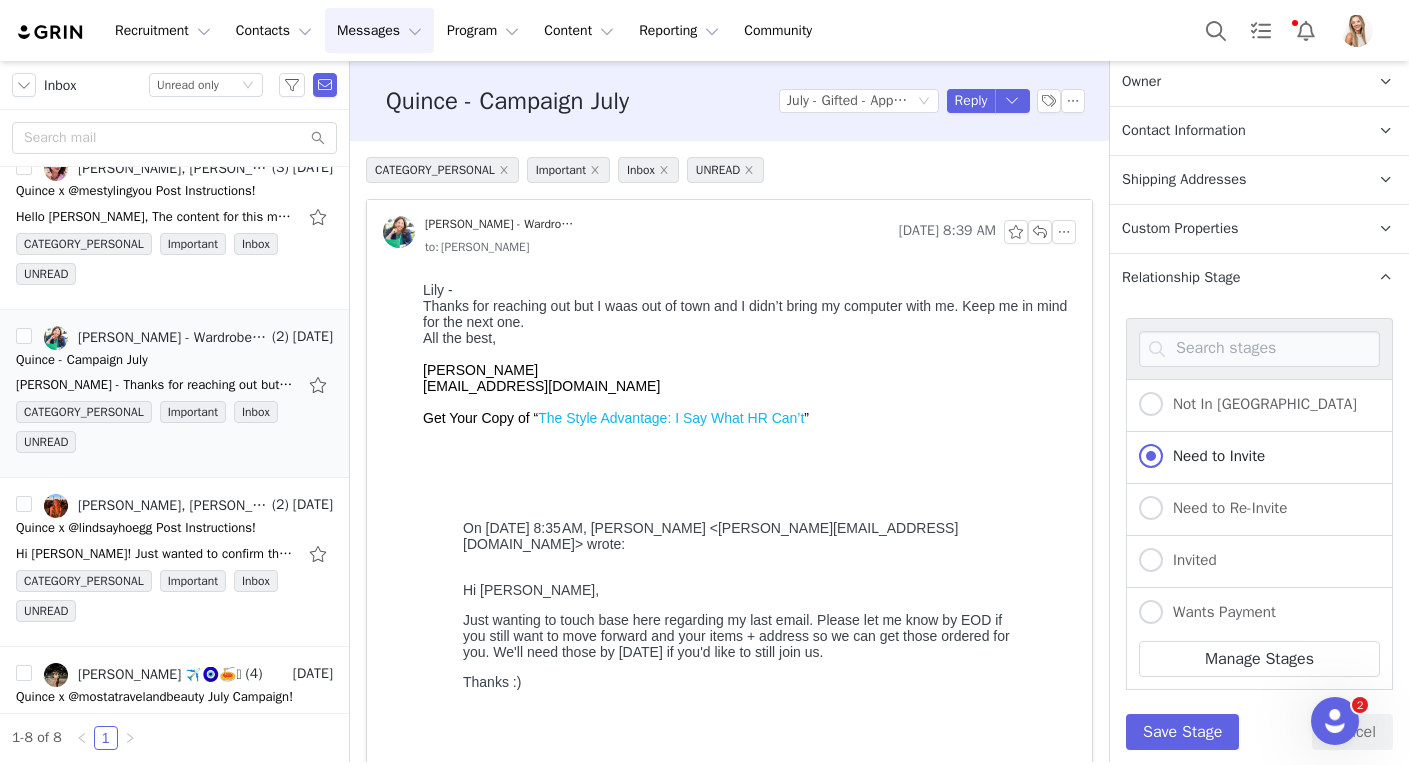 scroll, scrollTop: 478, scrollLeft: 0, axis: vertical 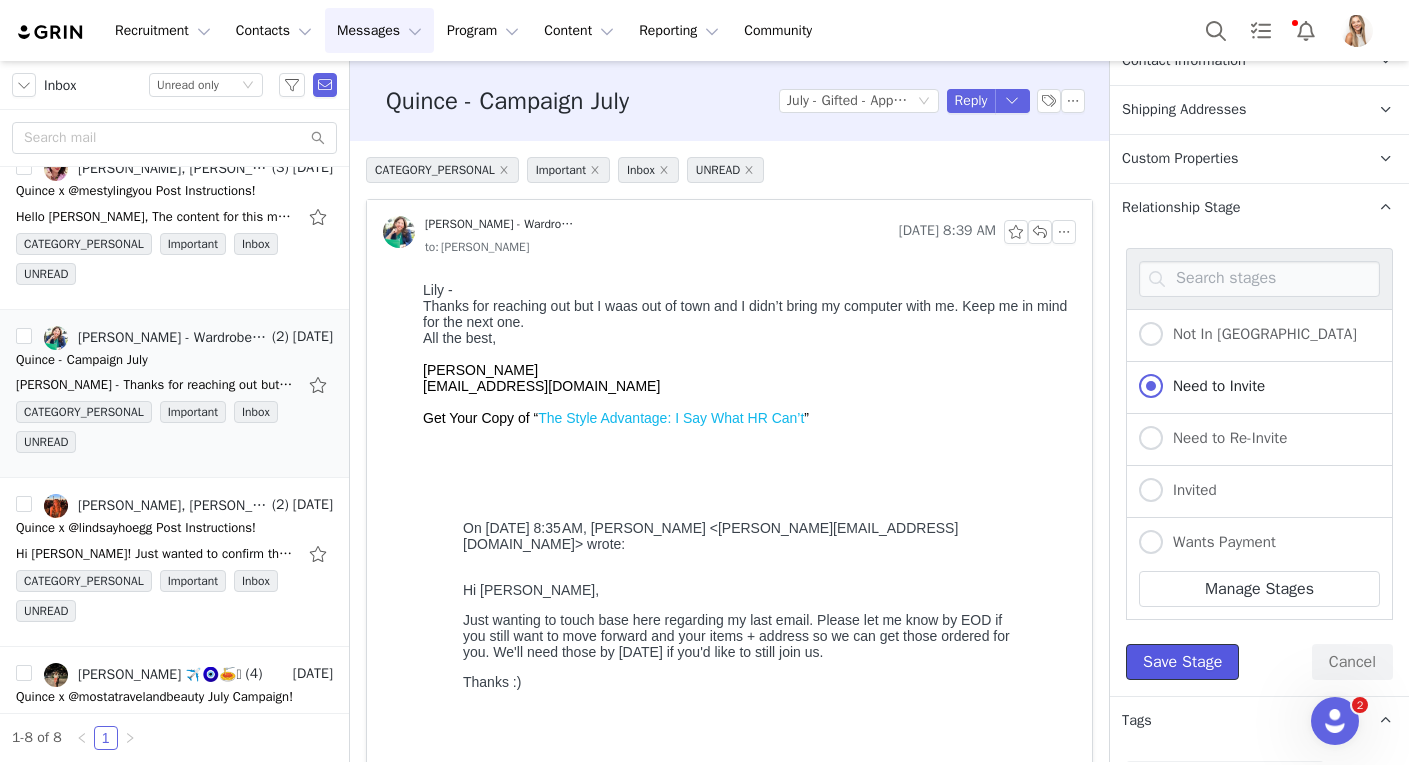 click on "Save Stage" at bounding box center (1182, 662) 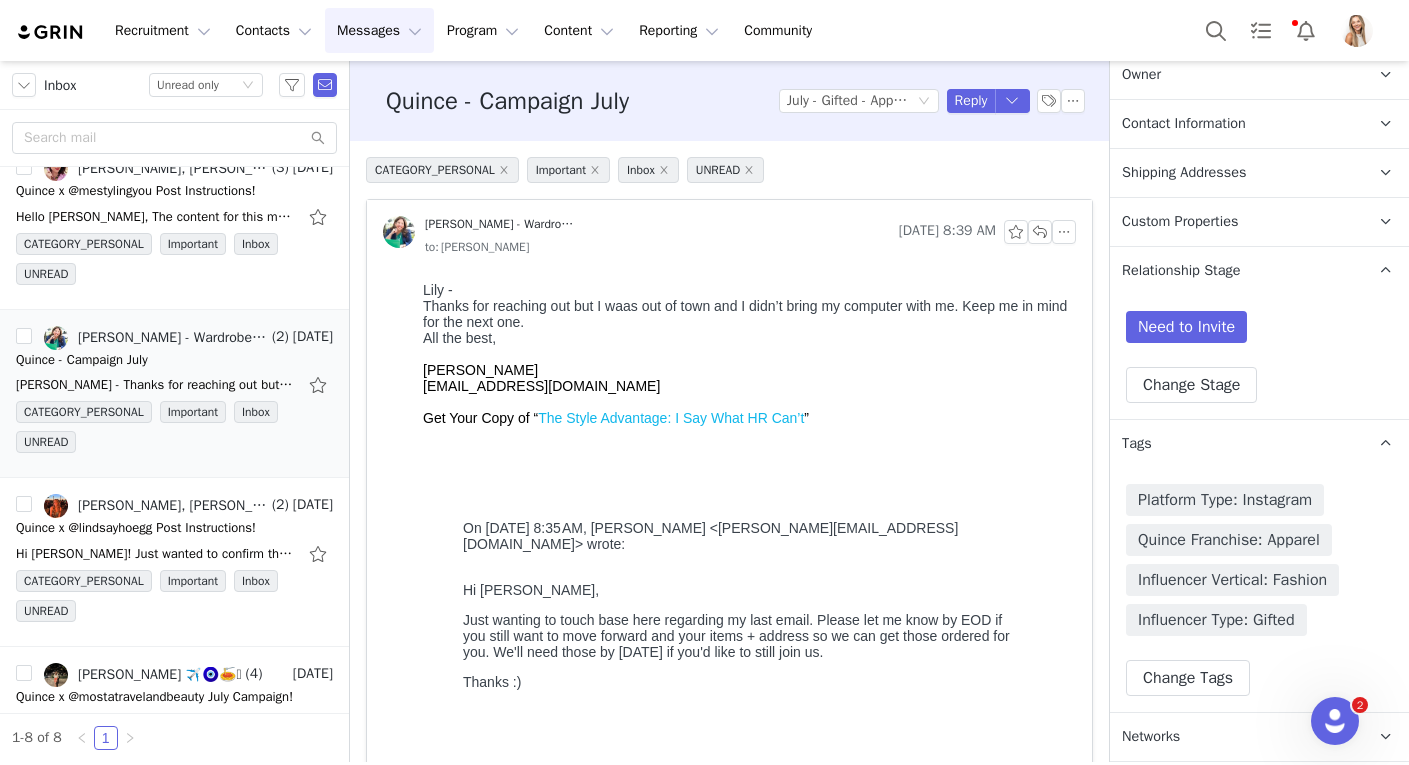 scroll, scrollTop: 389, scrollLeft: 0, axis: vertical 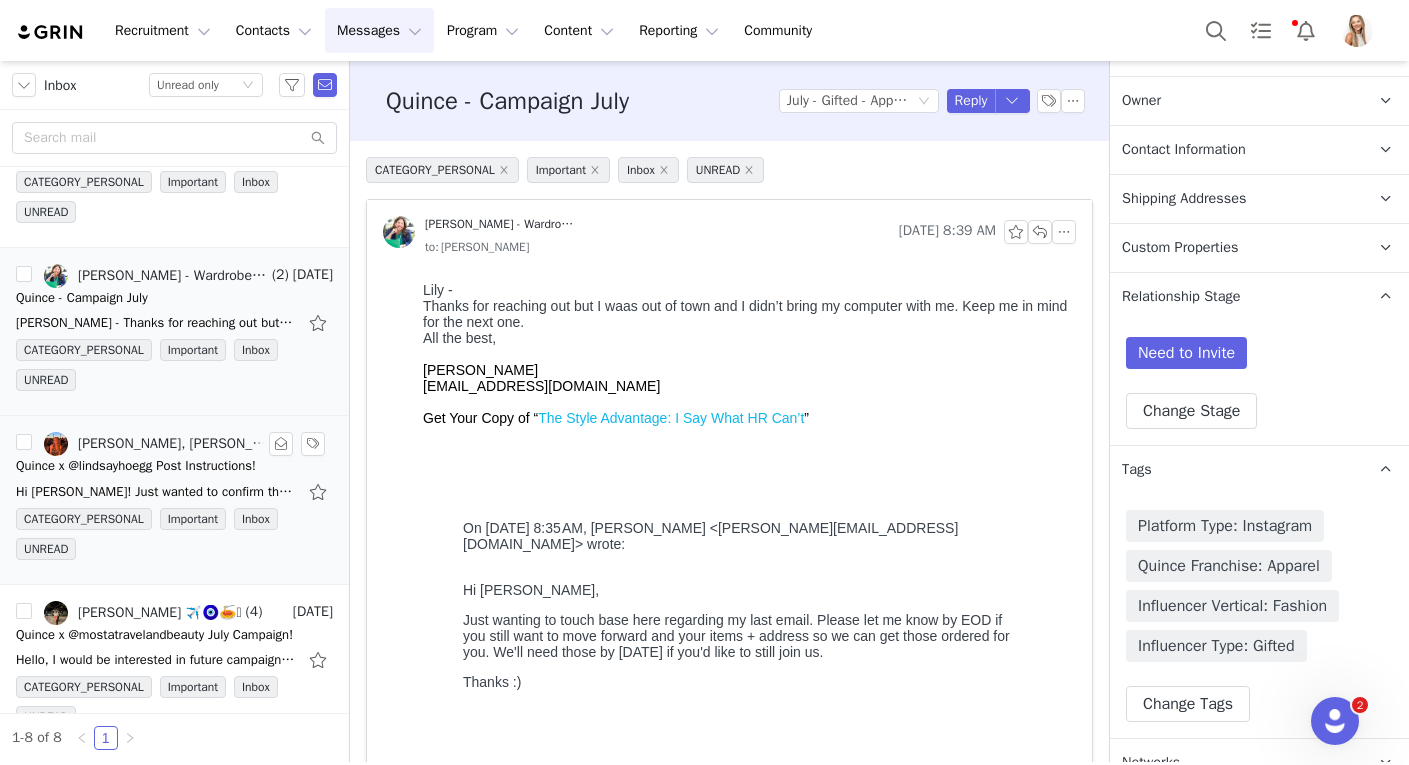 click on "Lily Goldberg, Lindsay Hoegg" at bounding box center (156, 444) 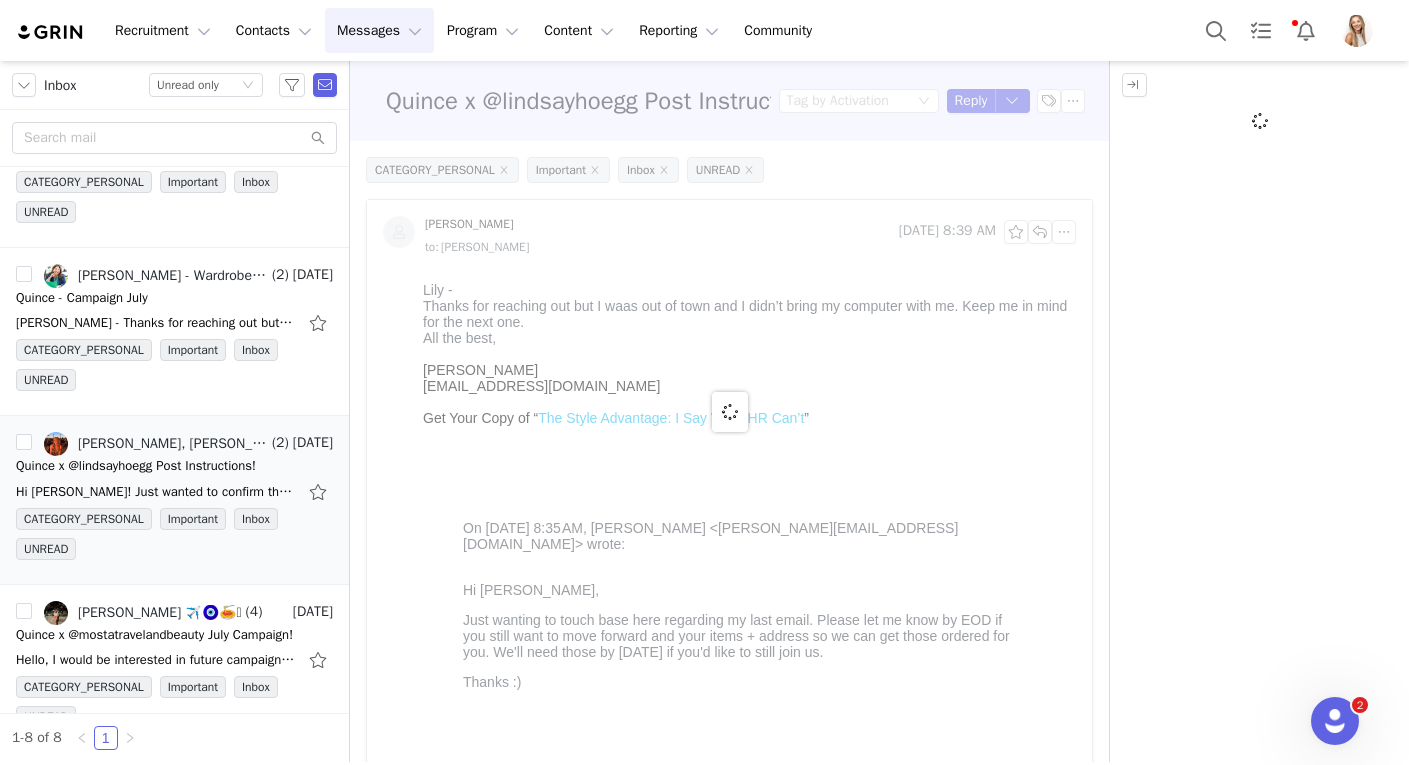 scroll, scrollTop: 0, scrollLeft: 0, axis: both 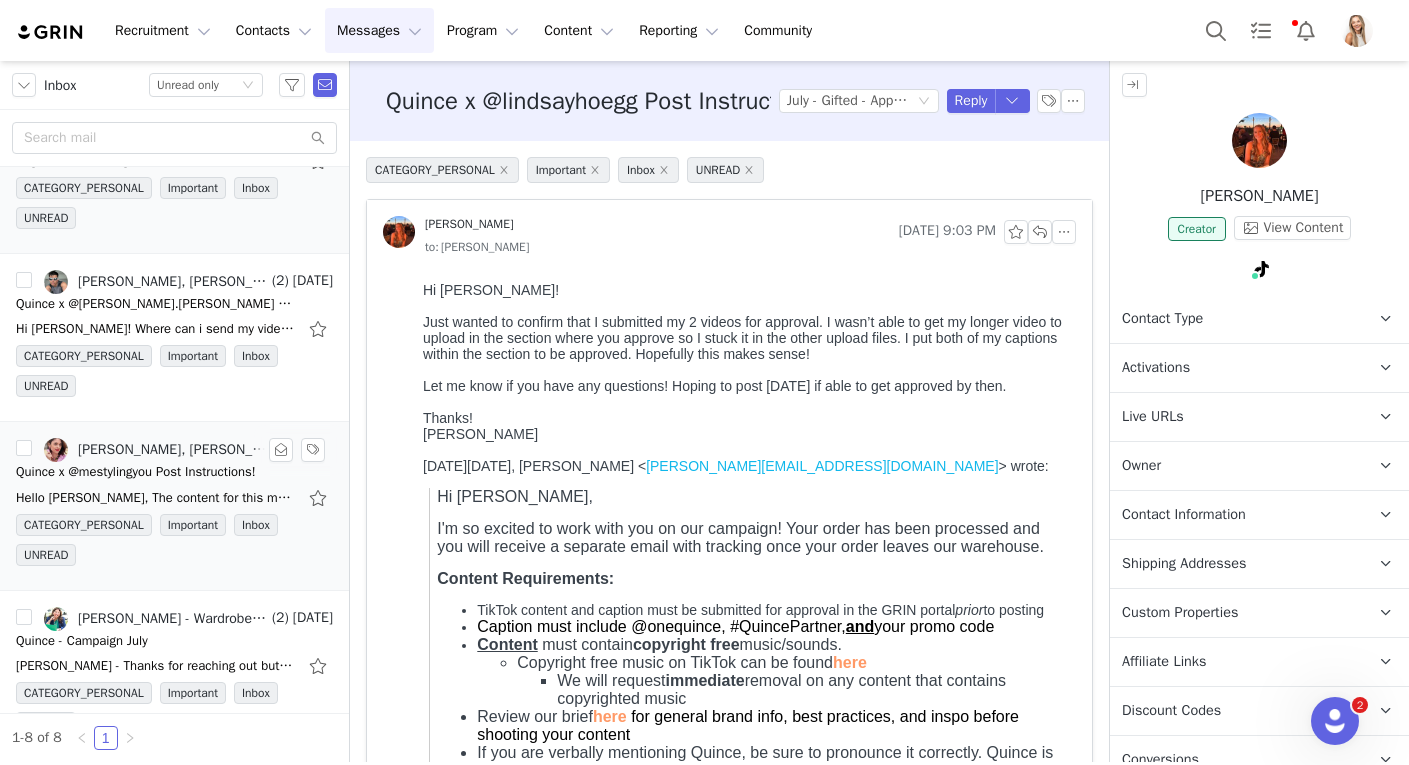 click on "Hello Lily, The content for this month's campaign was delivered earlier today. Thank you again for the opportunity to work with you. Maybe we can do so again in the future 🤍 Kindest Regards," at bounding box center [174, 498] 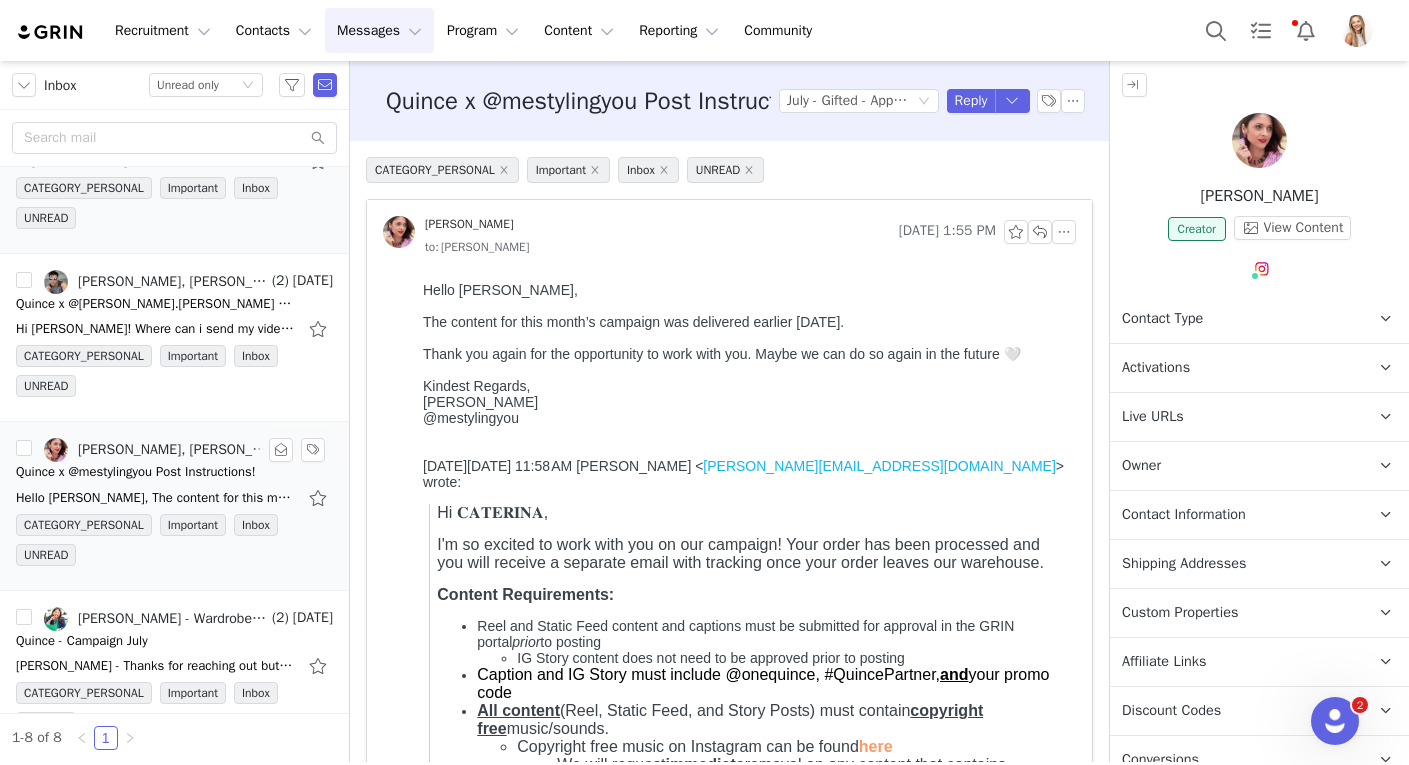 scroll, scrollTop: 0, scrollLeft: 0, axis: both 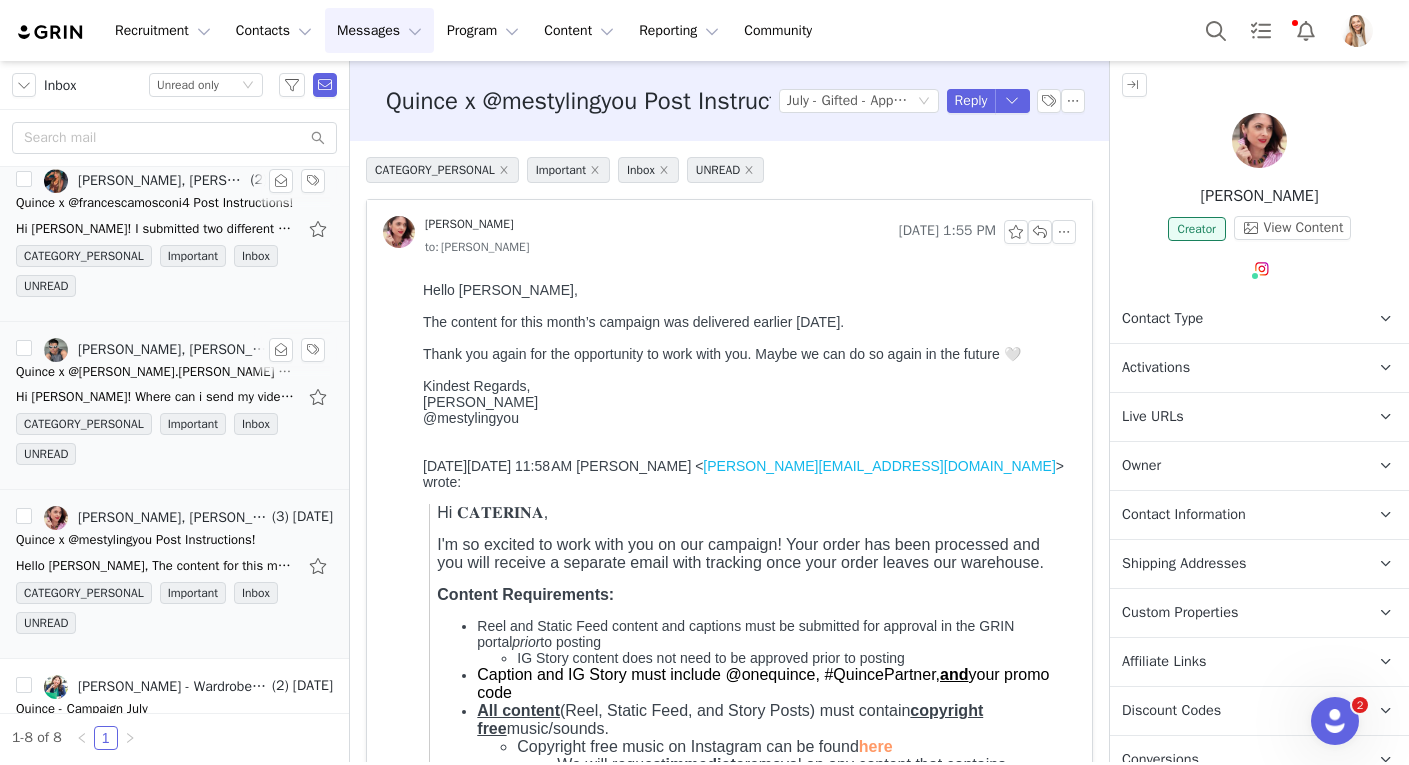 click on "adrian, Lily Goldberg" at bounding box center (173, 350) 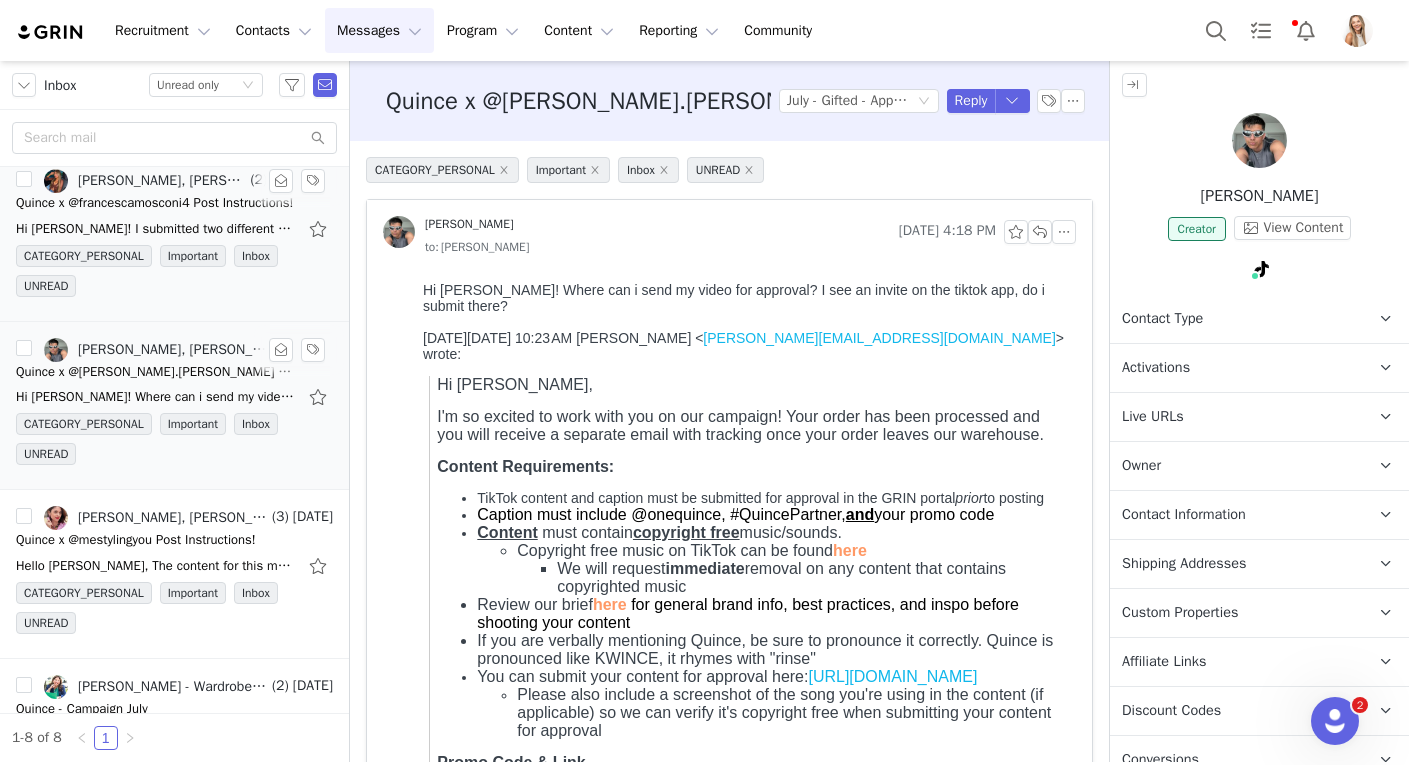 scroll, scrollTop: 0, scrollLeft: 0, axis: both 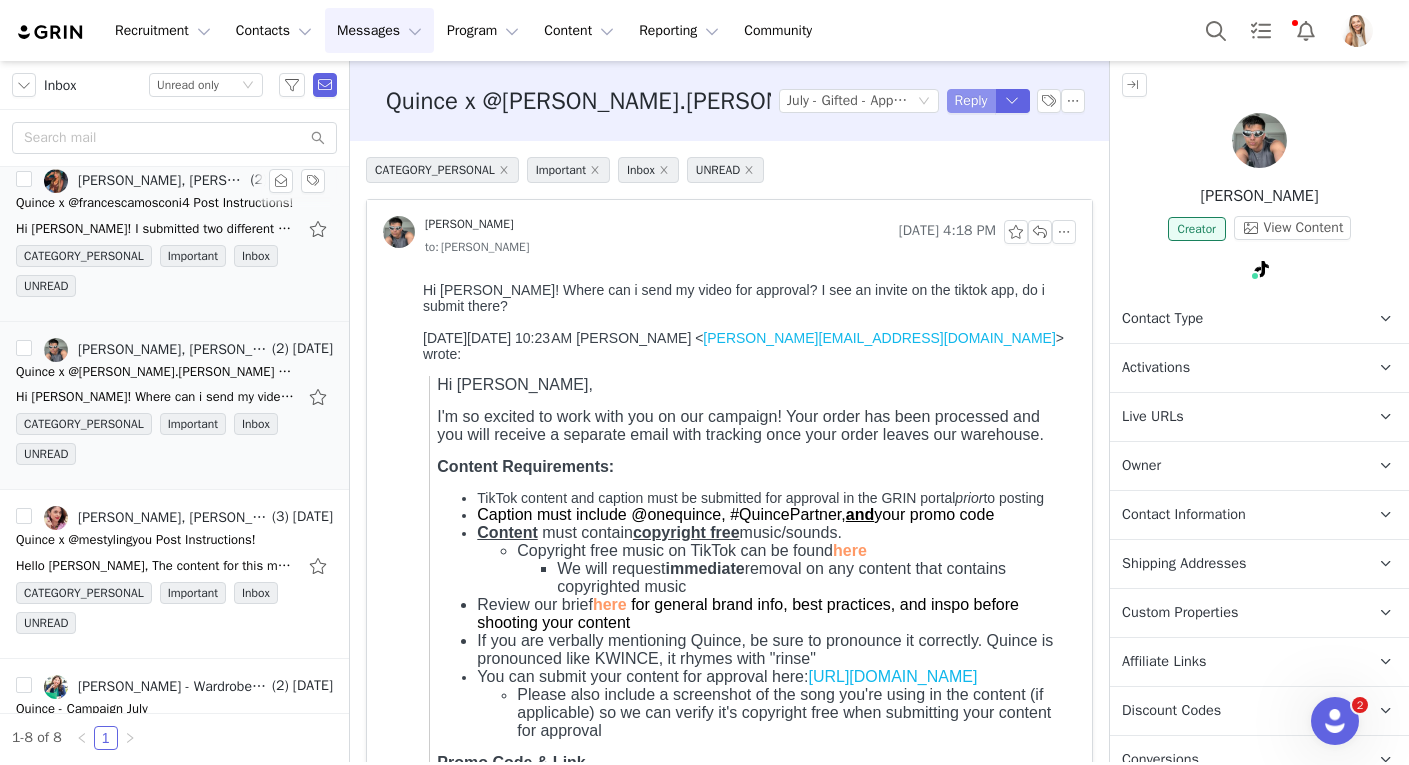 click on "Reply" at bounding box center [971, 101] 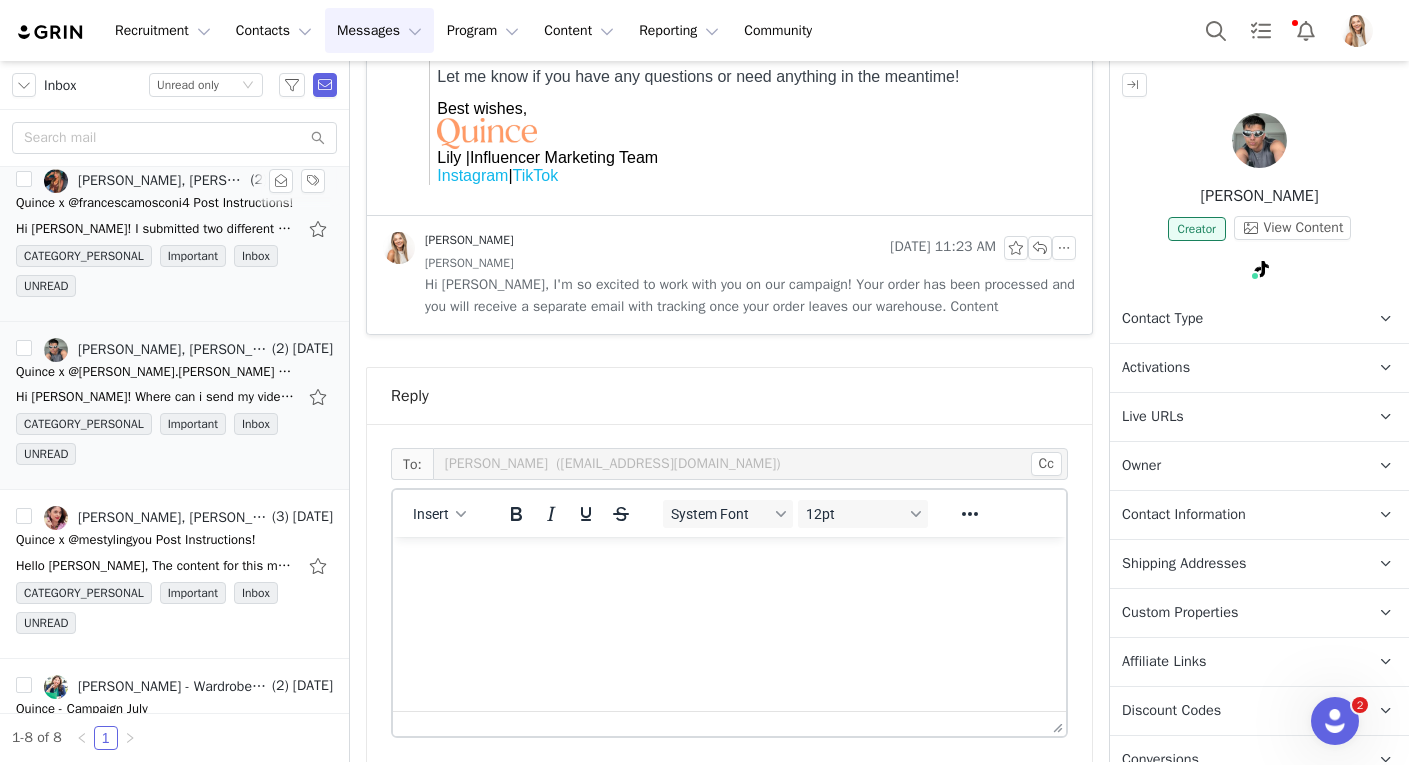 scroll, scrollTop: 0, scrollLeft: 0, axis: both 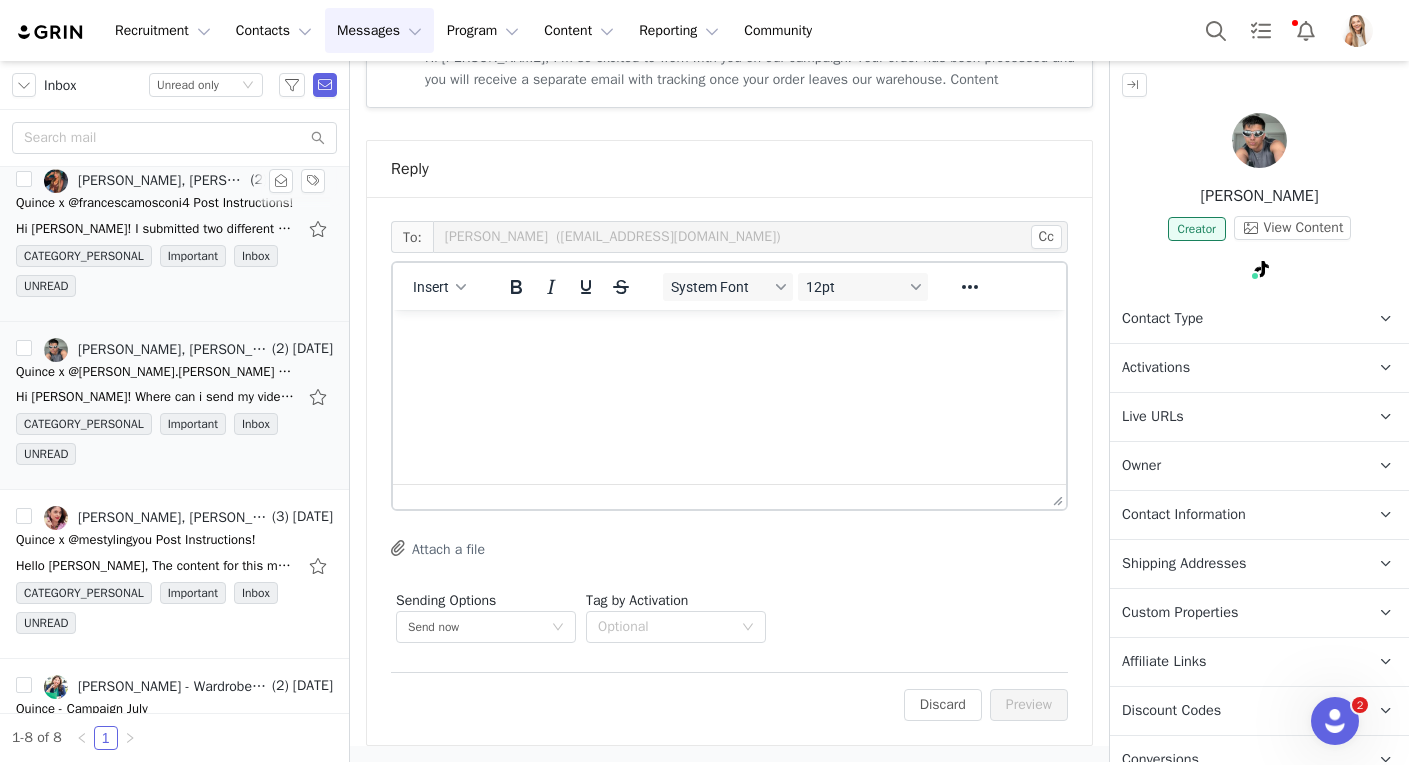 click at bounding box center (729, 337) 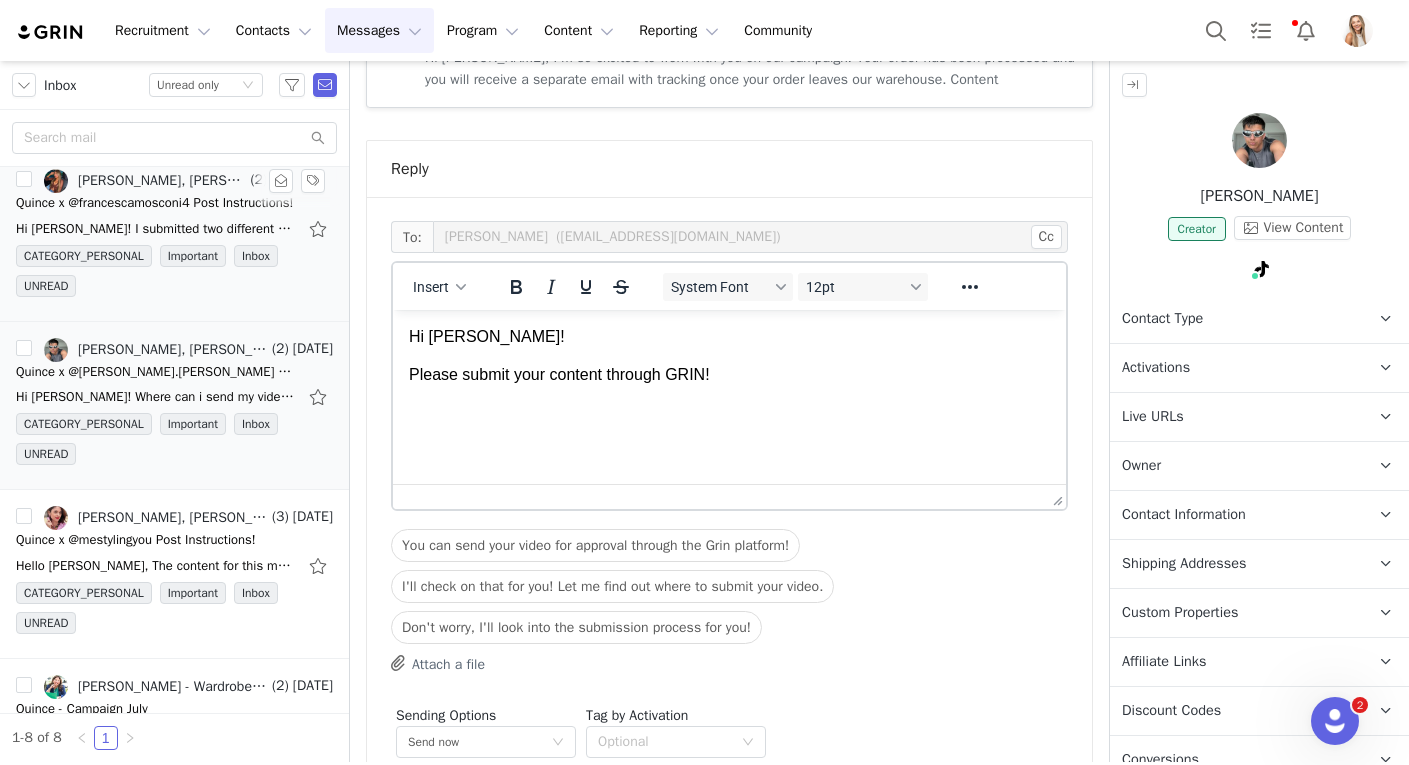 scroll, scrollTop: 1282, scrollLeft: 0, axis: vertical 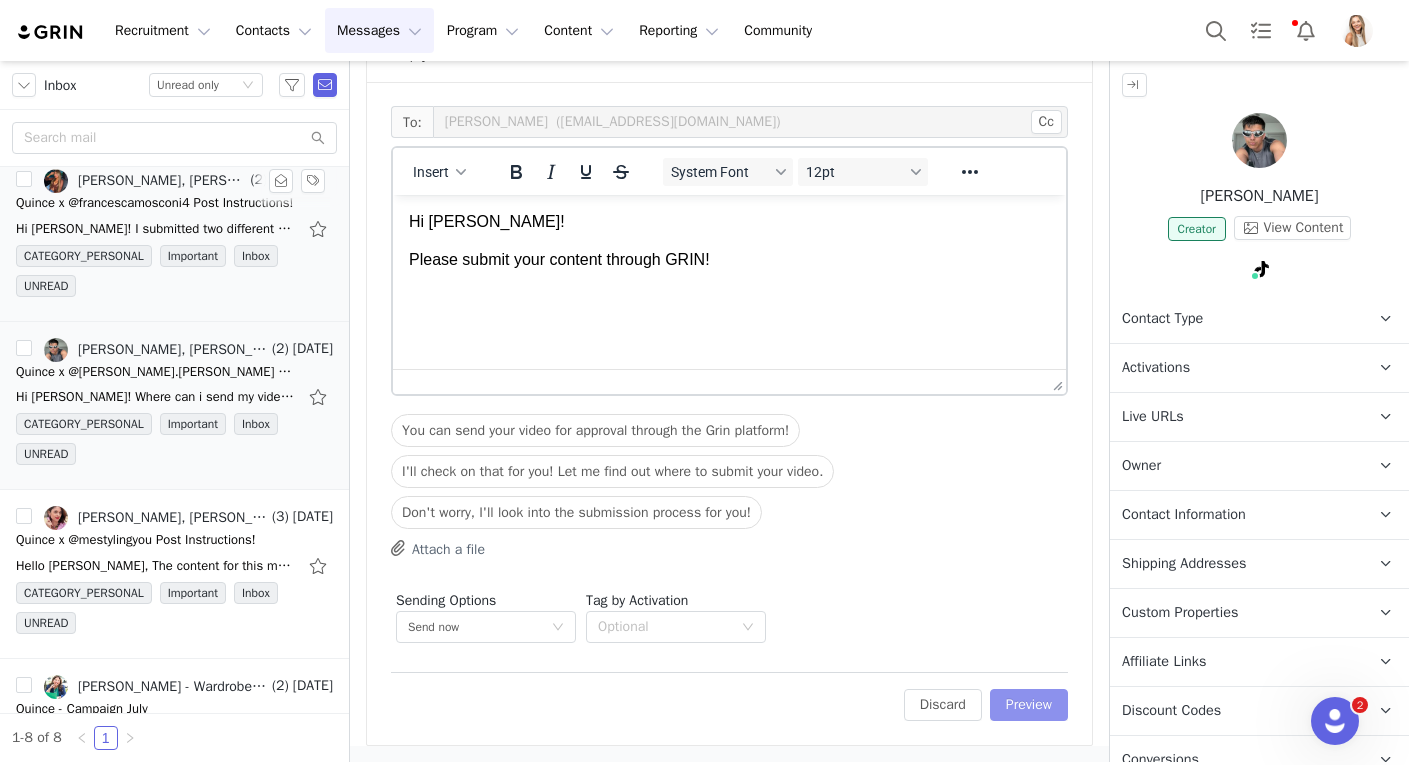 click on "Preview" at bounding box center [1029, 705] 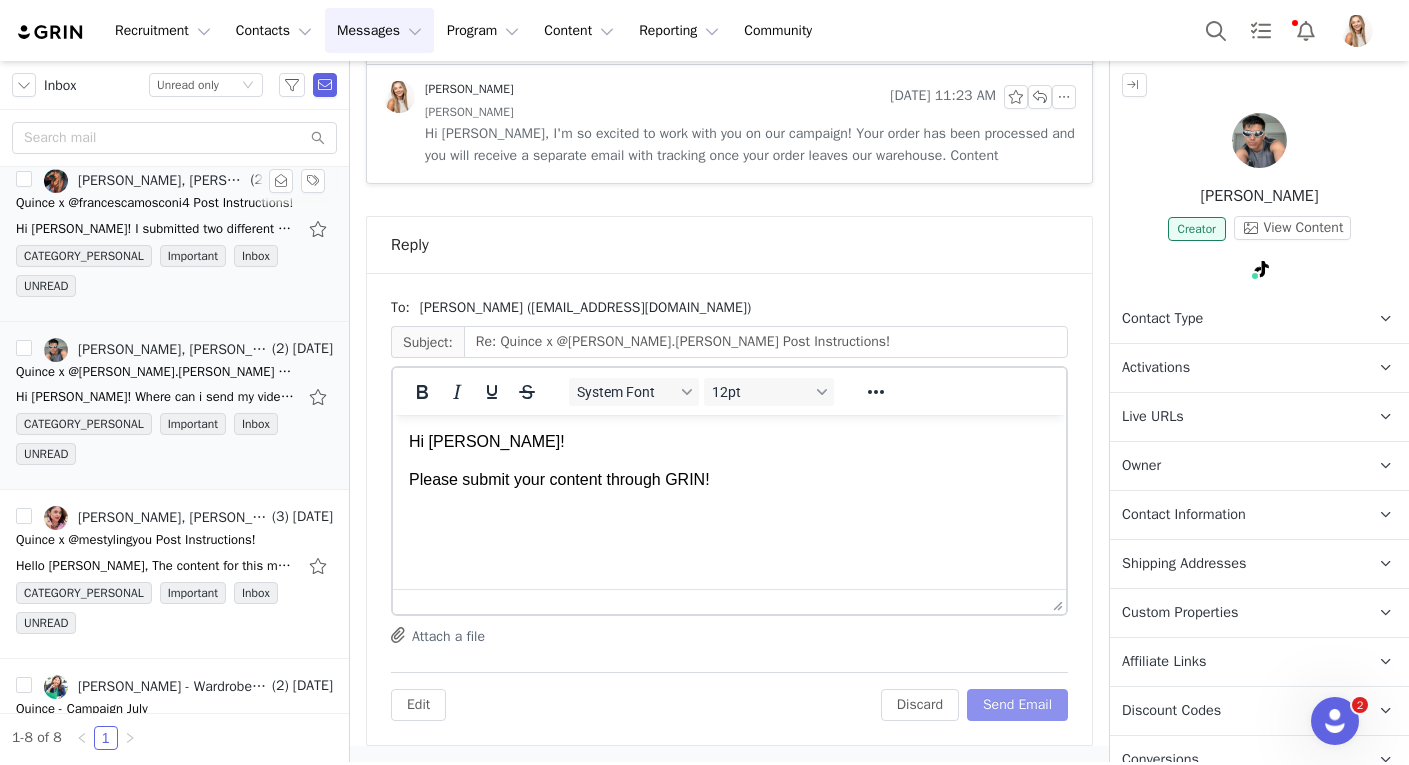 scroll, scrollTop: 1091, scrollLeft: 0, axis: vertical 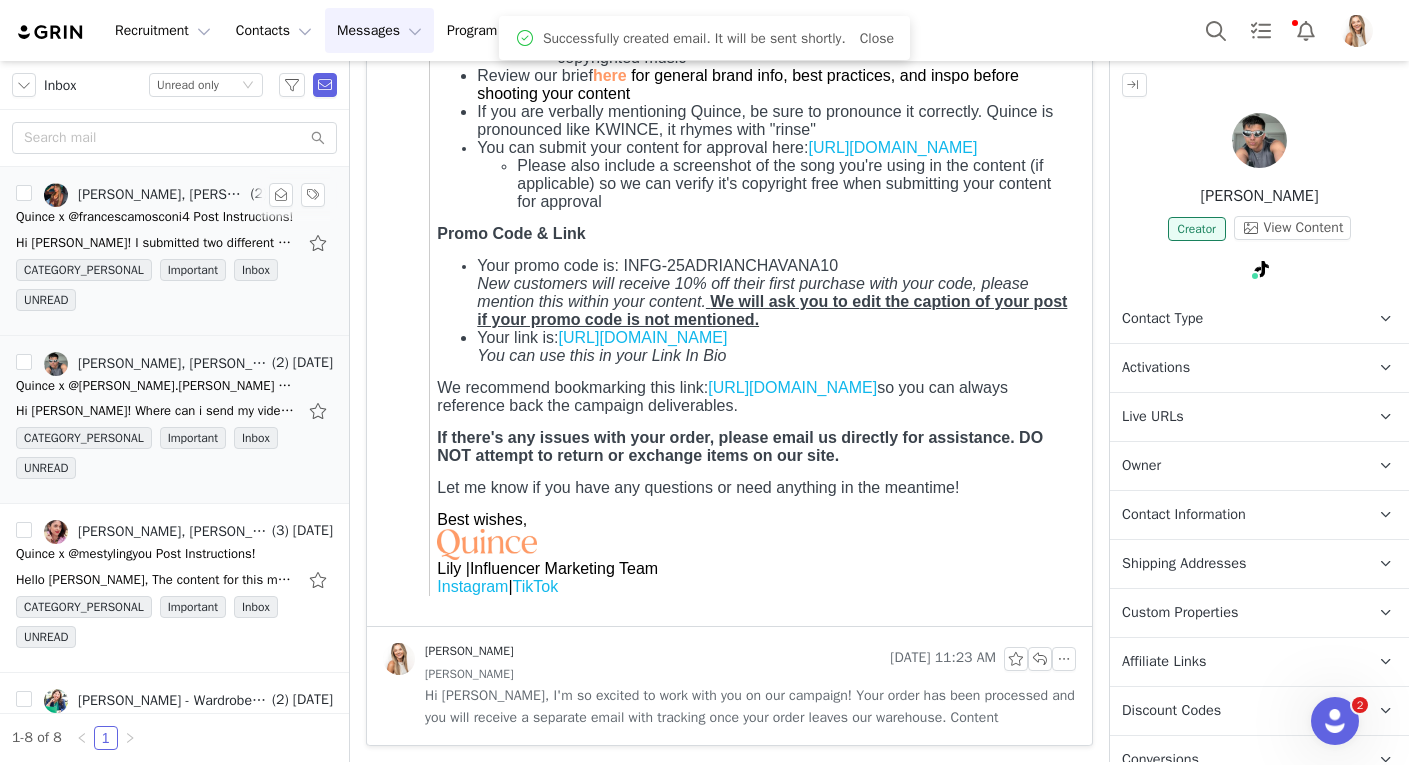 click on "Quince x @francescamosconi4 Post Instructions!" at bounding box center (154, 217) 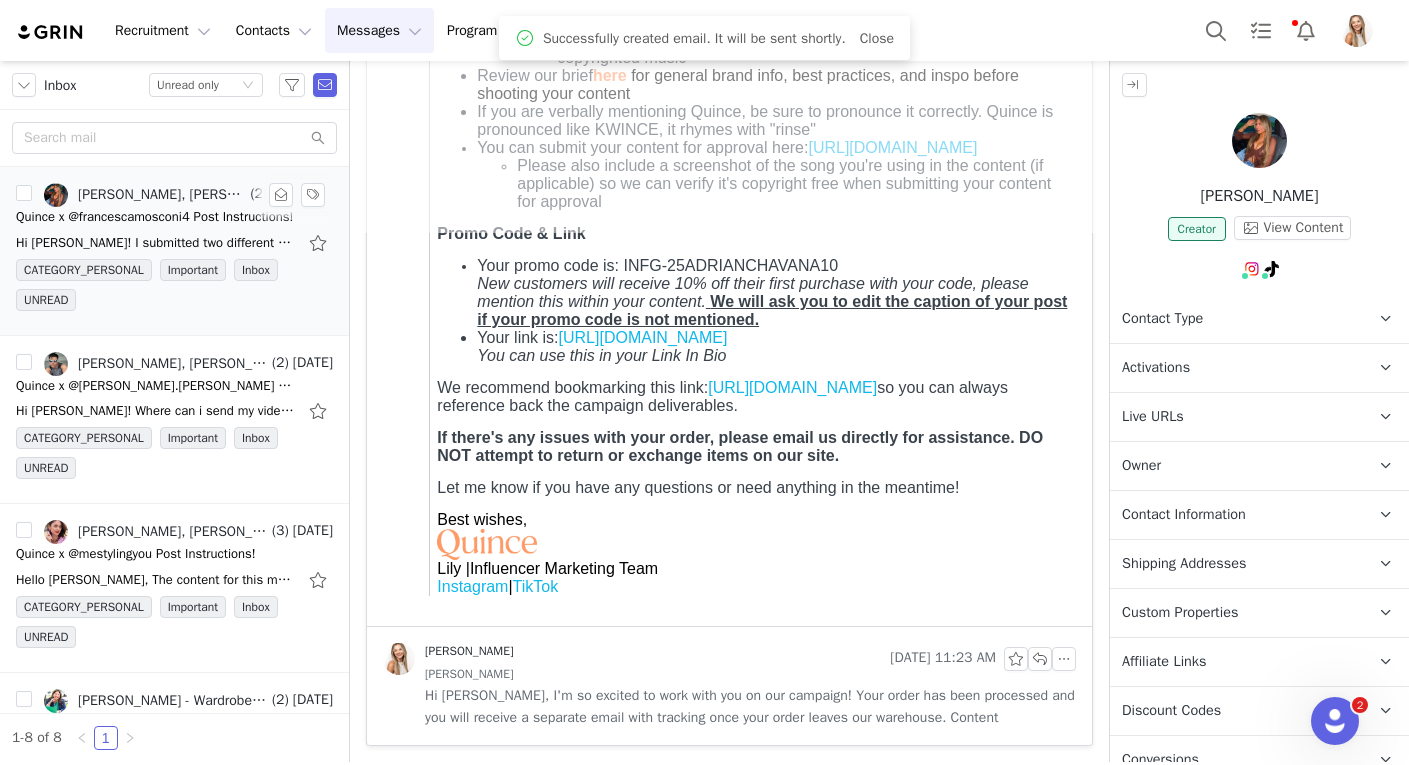 scroll, scrollTop: 0, scrollLeft: 0, axis: both 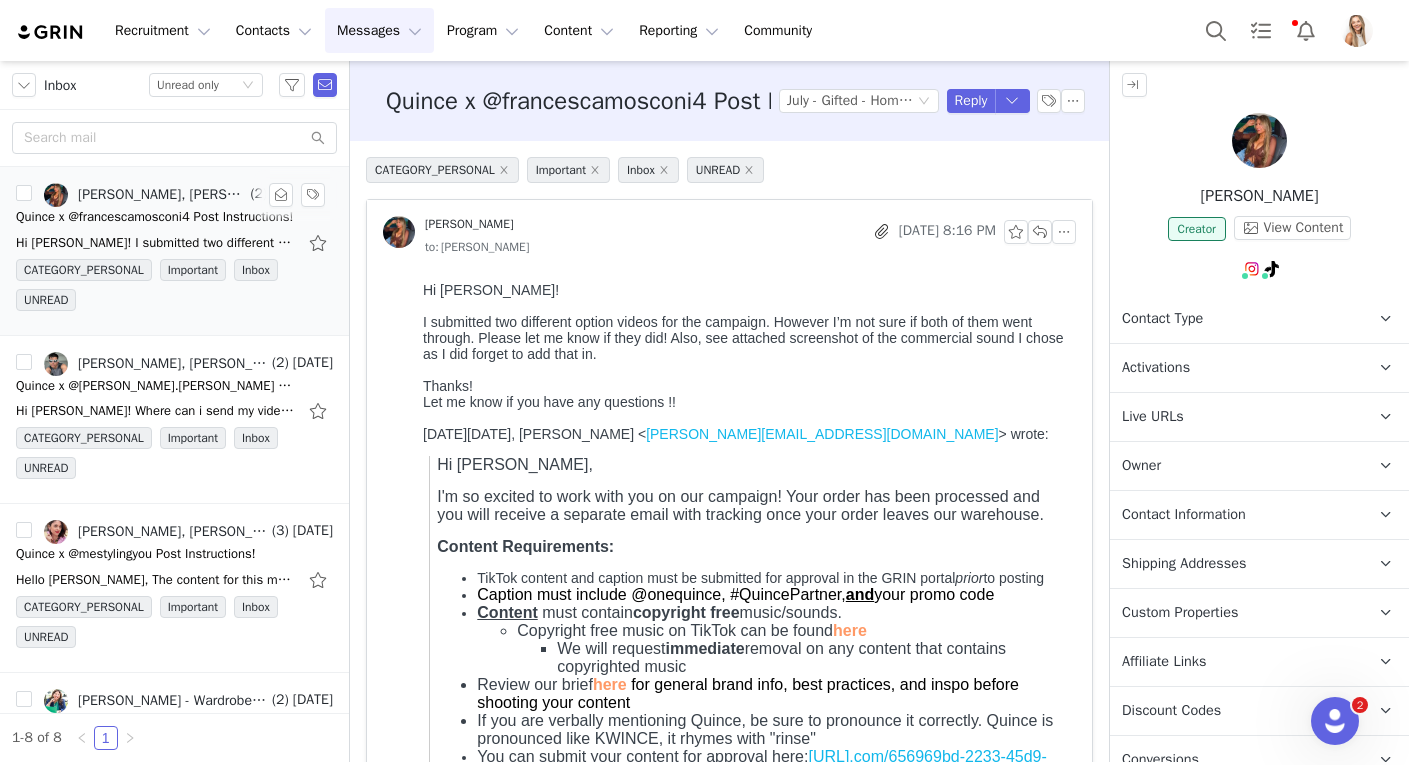click on "Quince x @francescamosconi4 Post Instructions!" at bounding box center [154, 217] 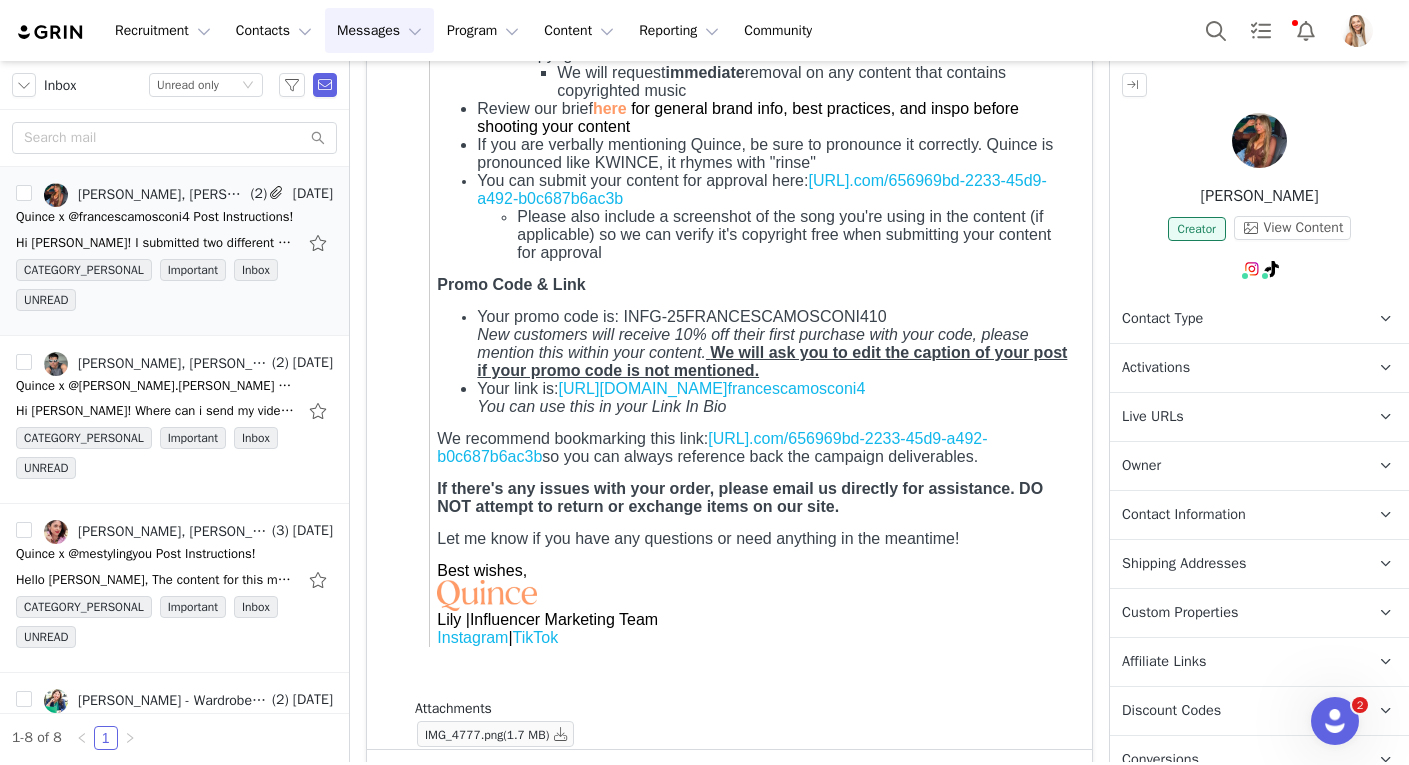 scroll, scrollTop: 699, scrollLeft: 0, axis: vertical 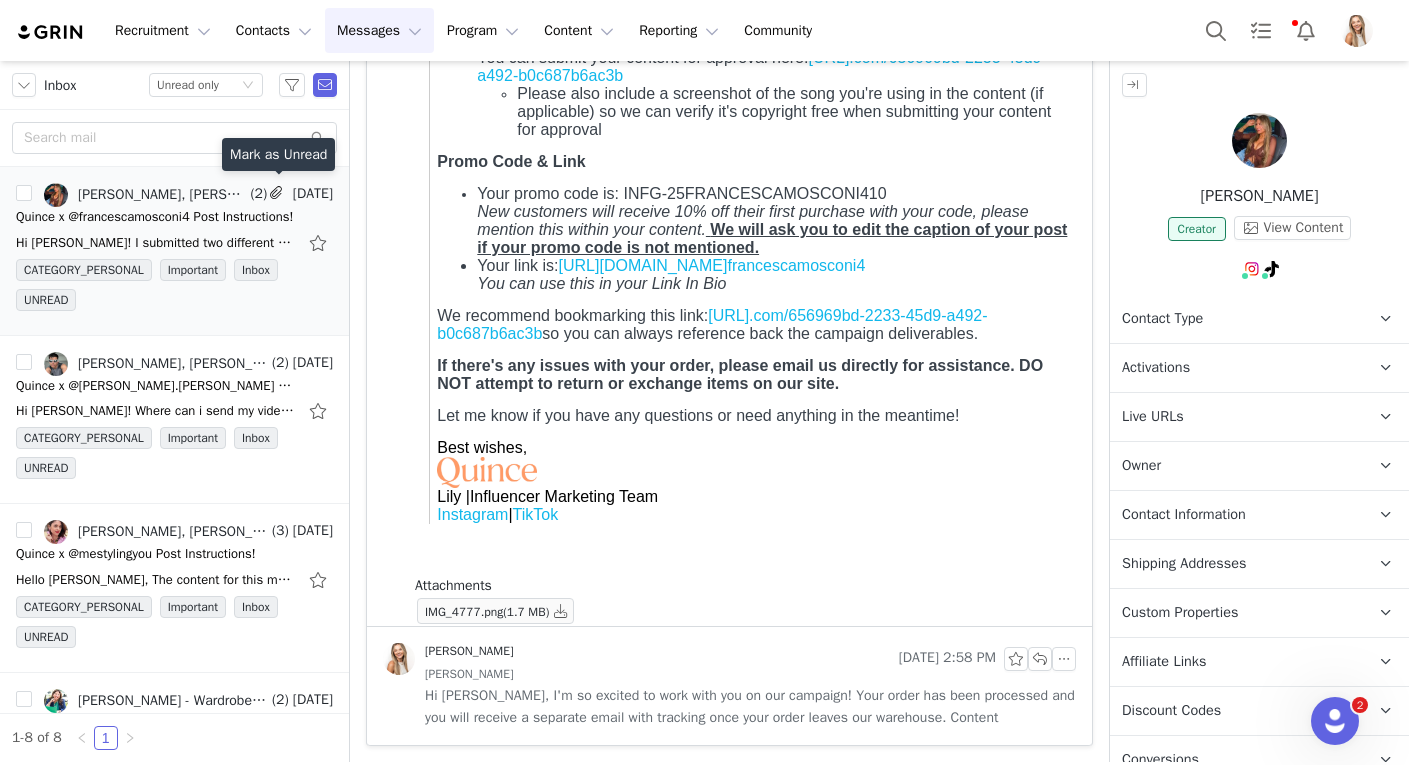 click at bounding box center (281, 195) 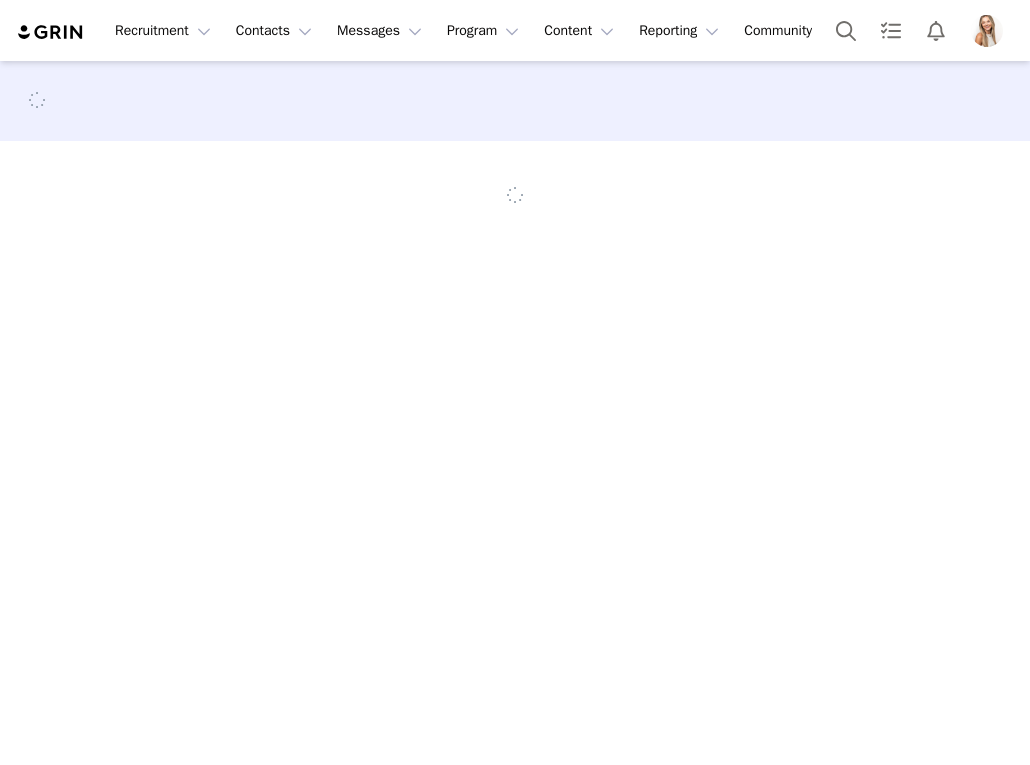 scroll, scrollTop: 0, scrollLeft: 0, axis: both 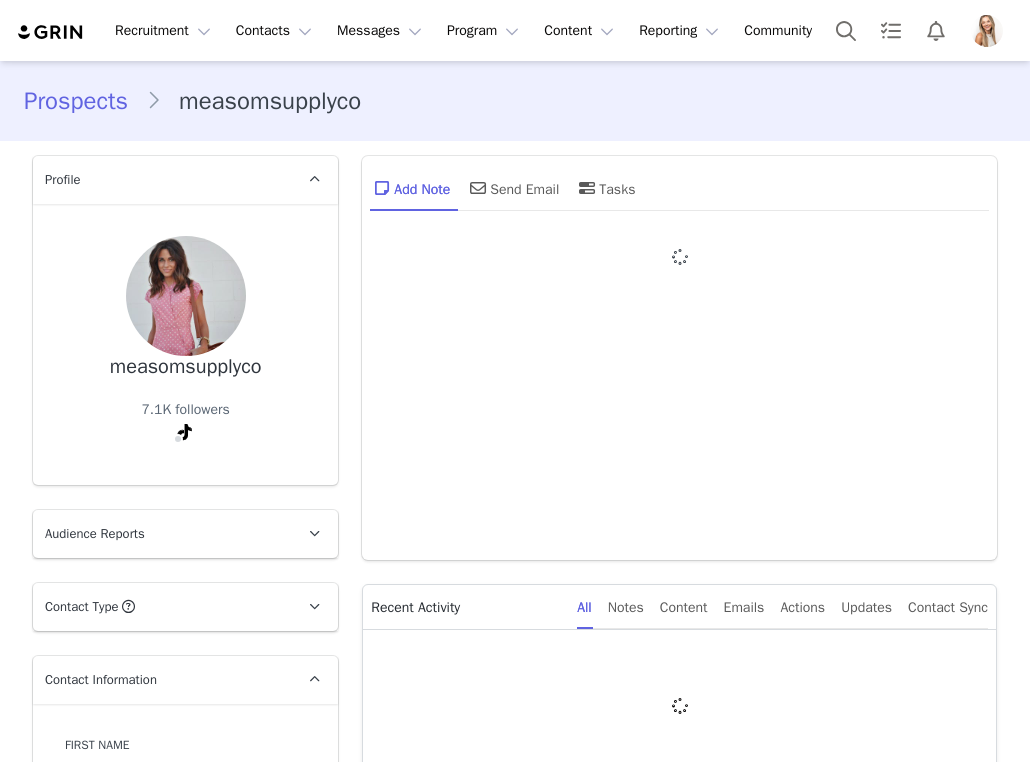 type on "+1 ([GEOGRAPHIC_DATA])" 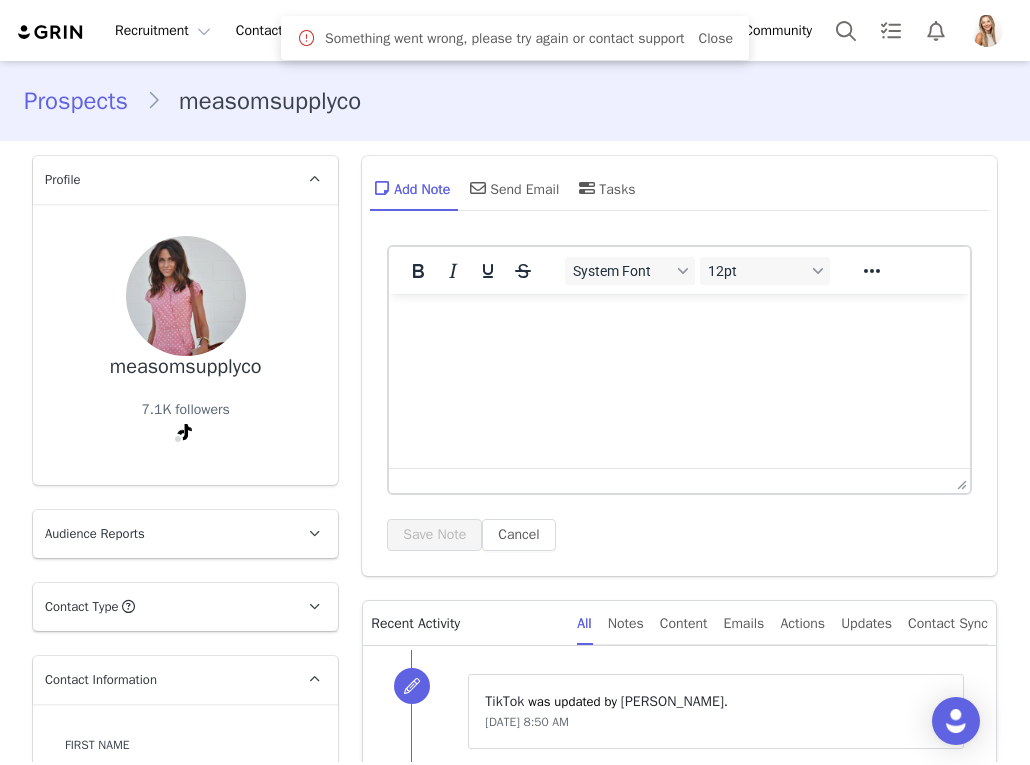 scroll, scrollTop: 0, scrollLeft: 0, axis: both 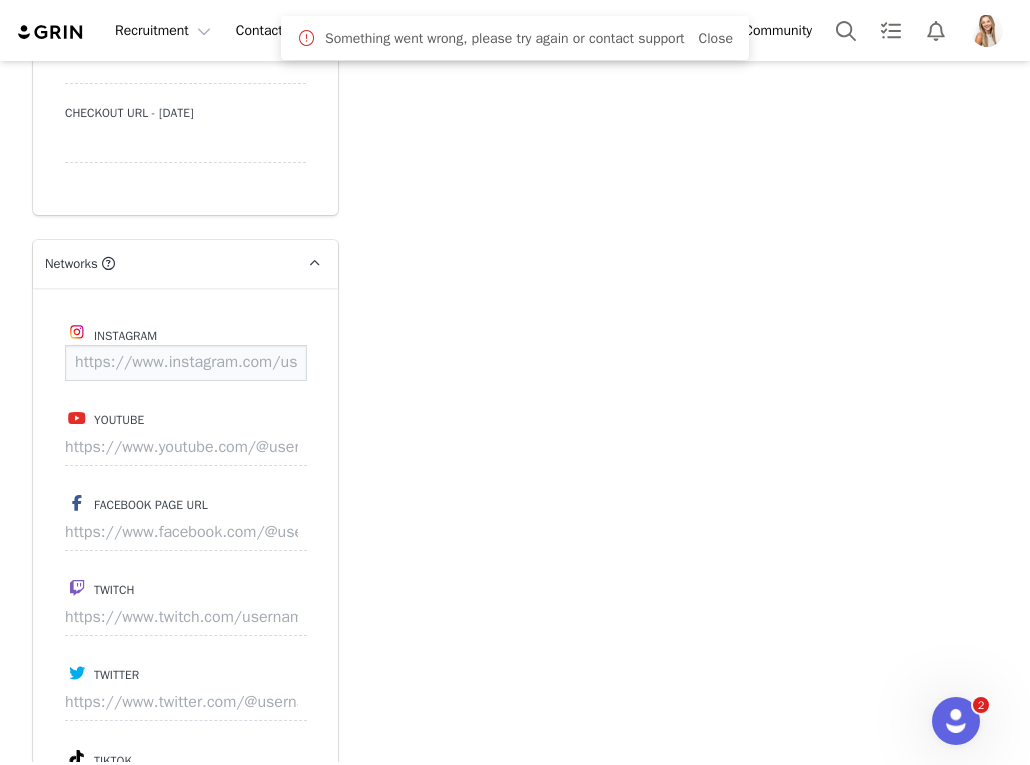 click at bounding box center [186, 363] 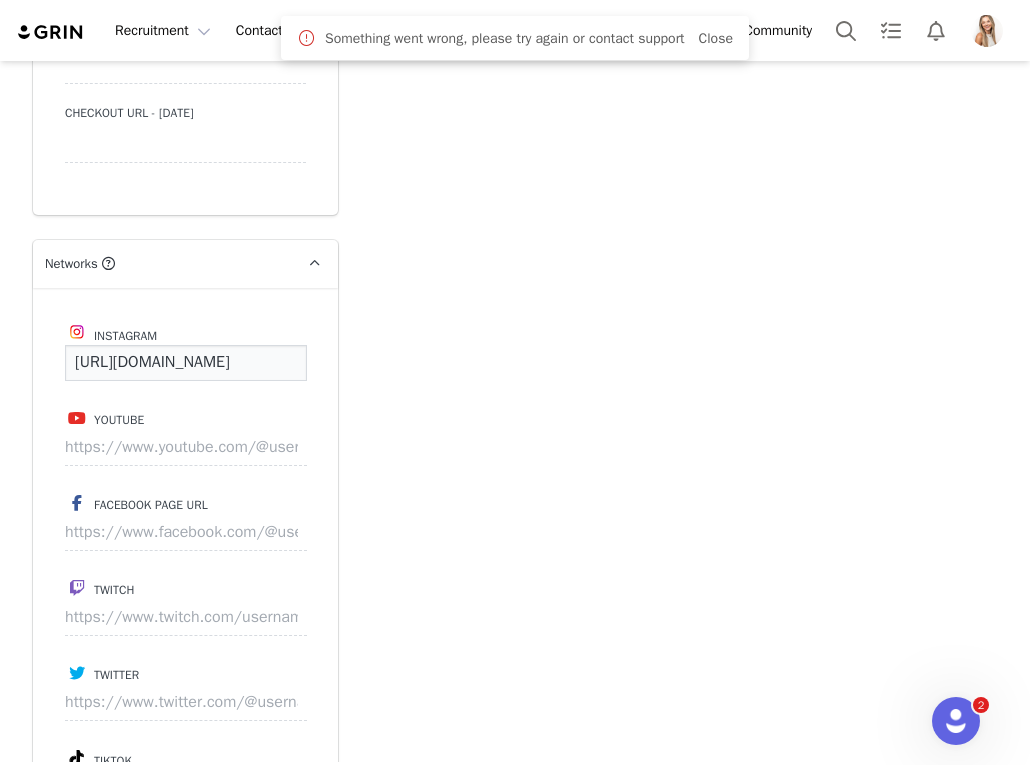 scroll, scrollTop: 0, scrollLeft: 181, axis: horizontal 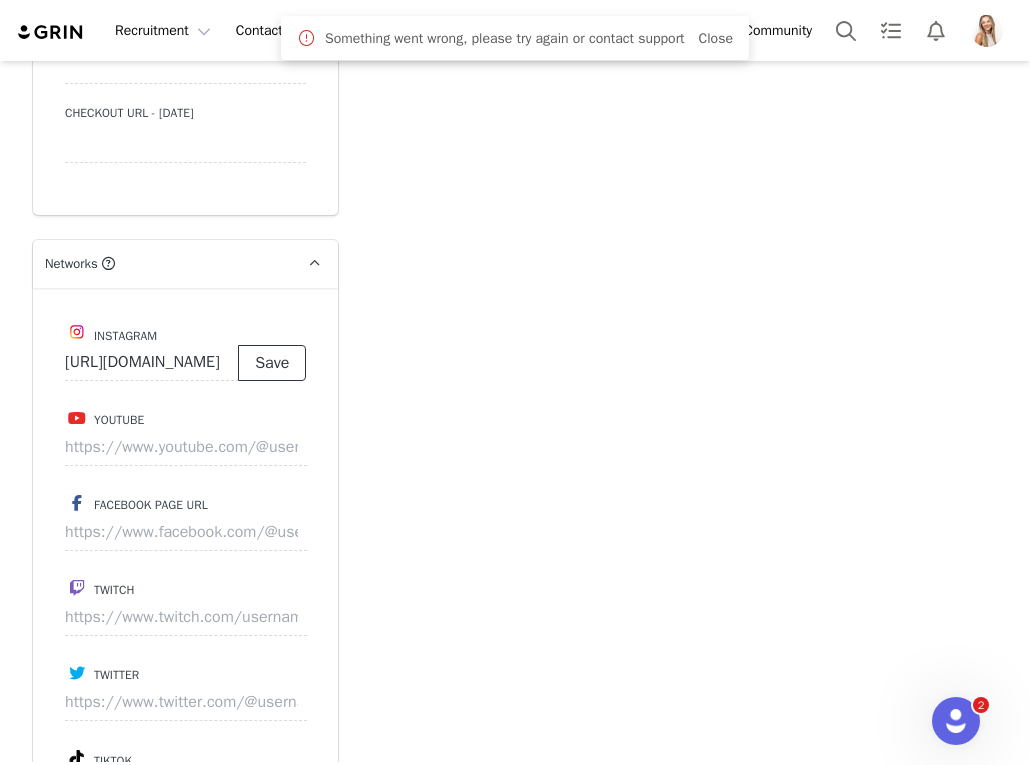 click on "Save" at bounding box center (272, 363) 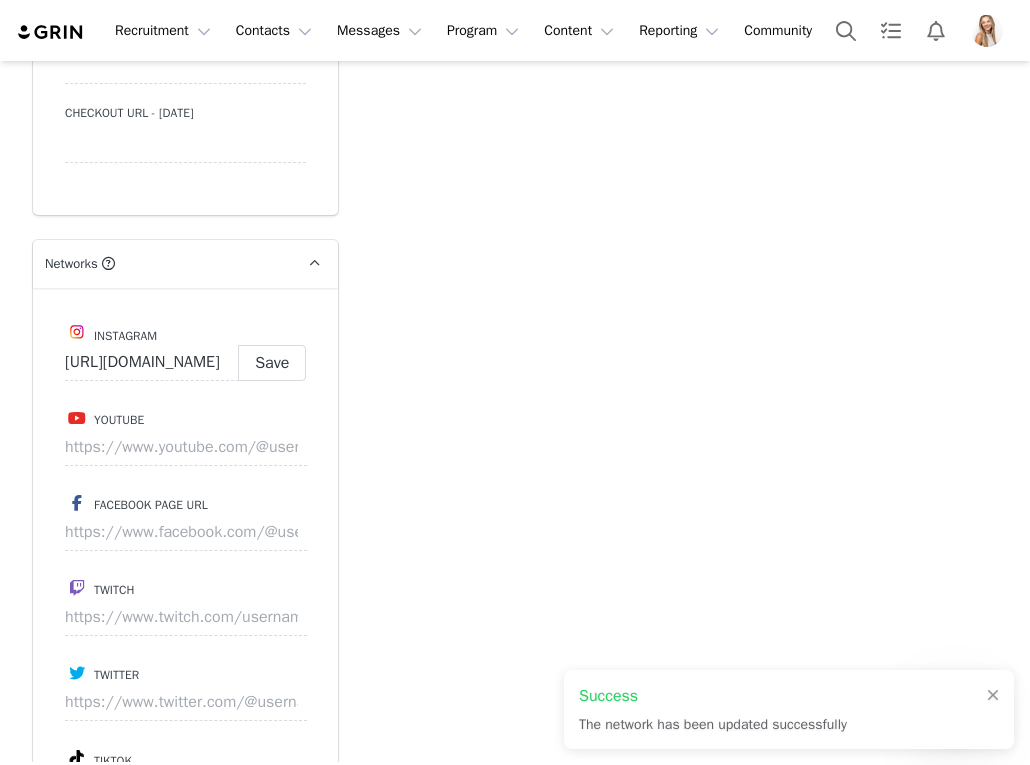 type on "https://www.instagram.com/measomsupplyco" 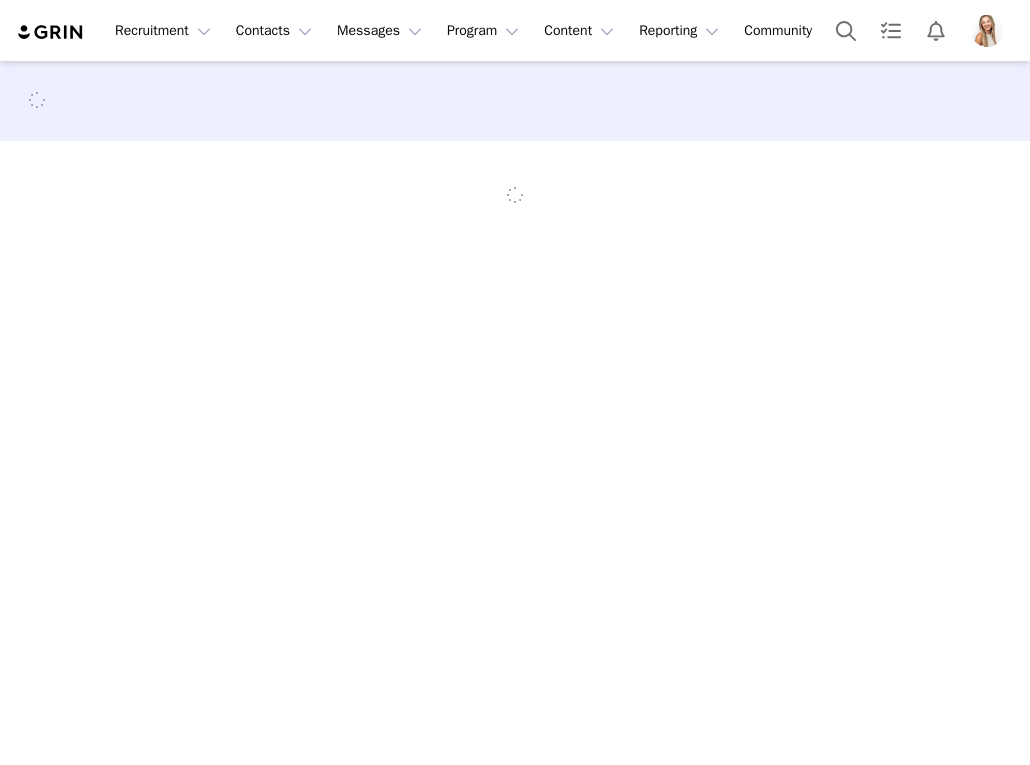 scroll, scrollTop: 0, scrollLeft: 0, axis: both 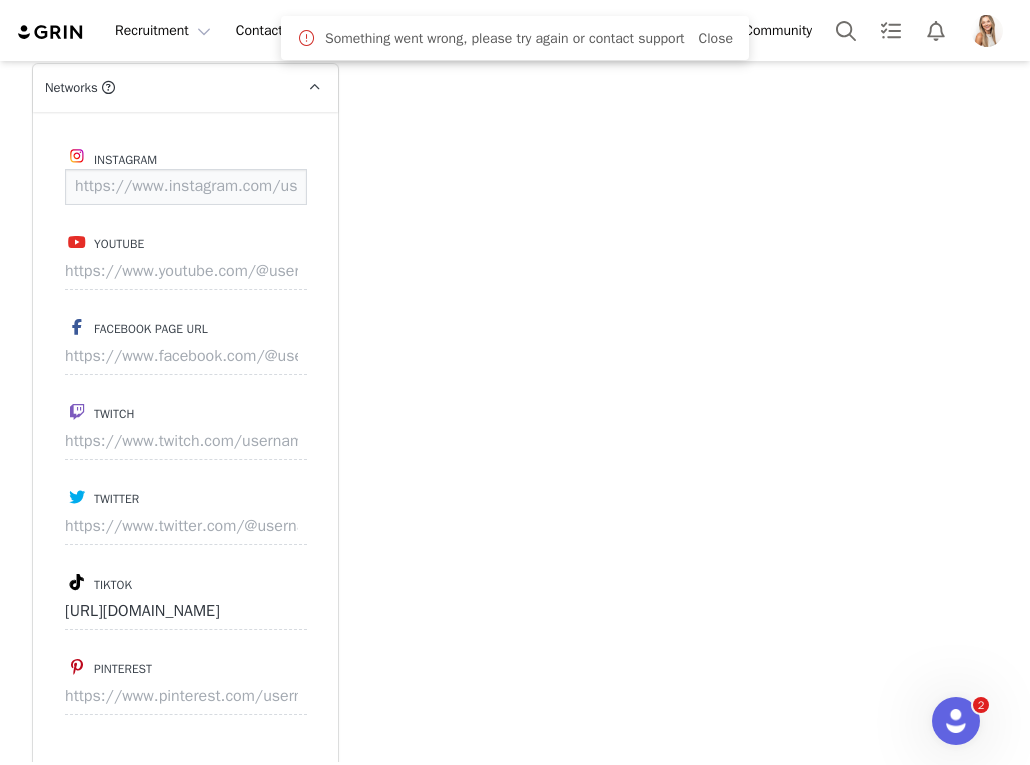 click at bounding box center [186, 187] 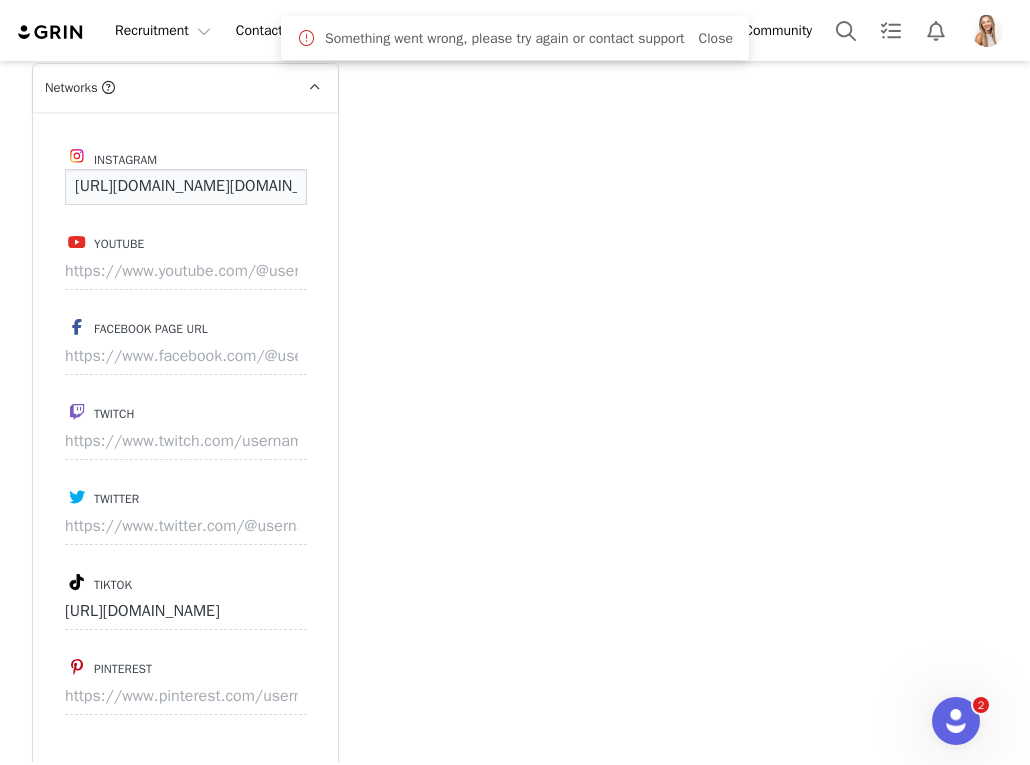 scroll, scrollTop: 0, scrollLeft: 196, axis: horizontal 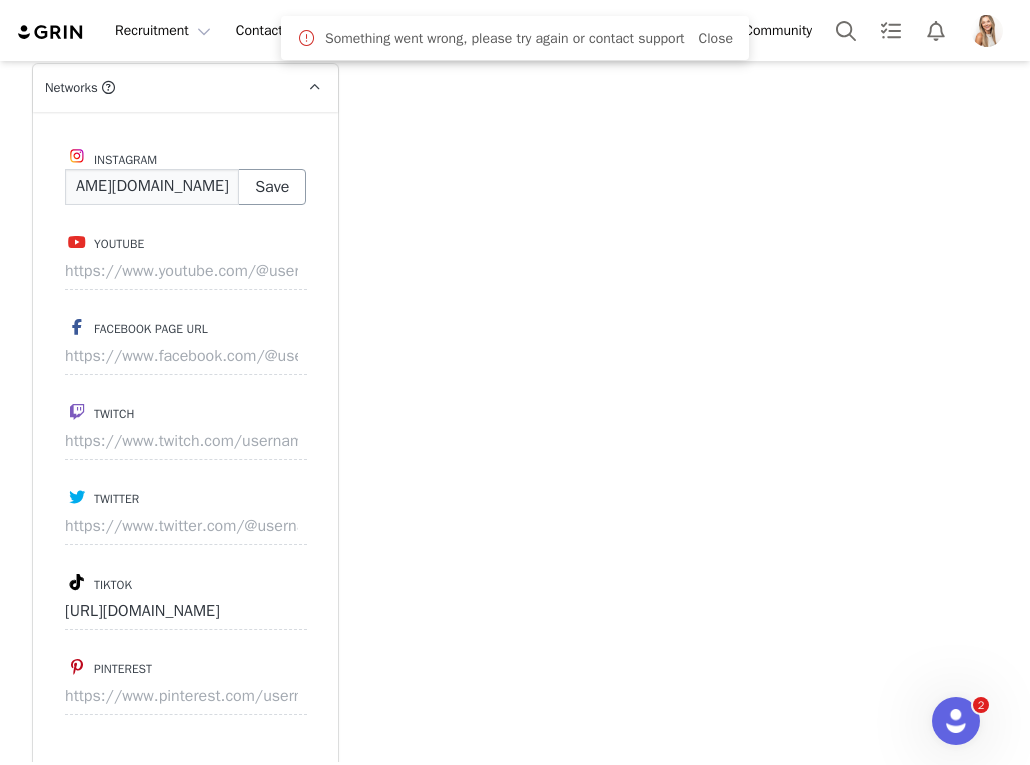 type on "https://www.instagram.com/_anabel.hernandezz" 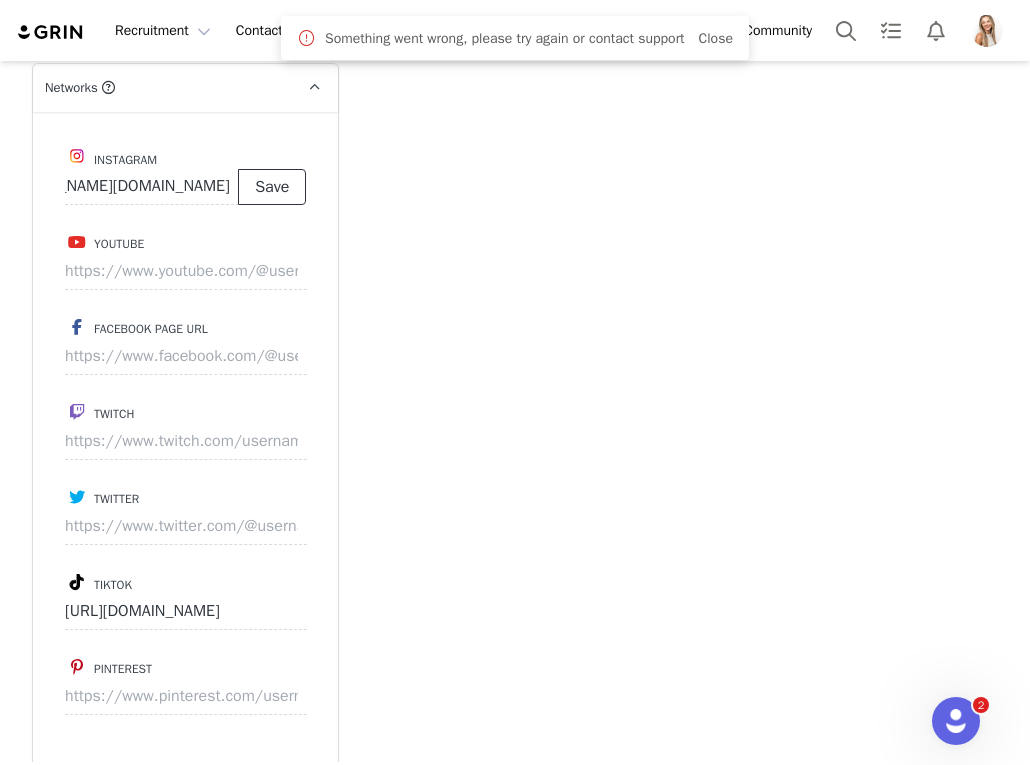 click on "Save" at bounding box center (272, 187) 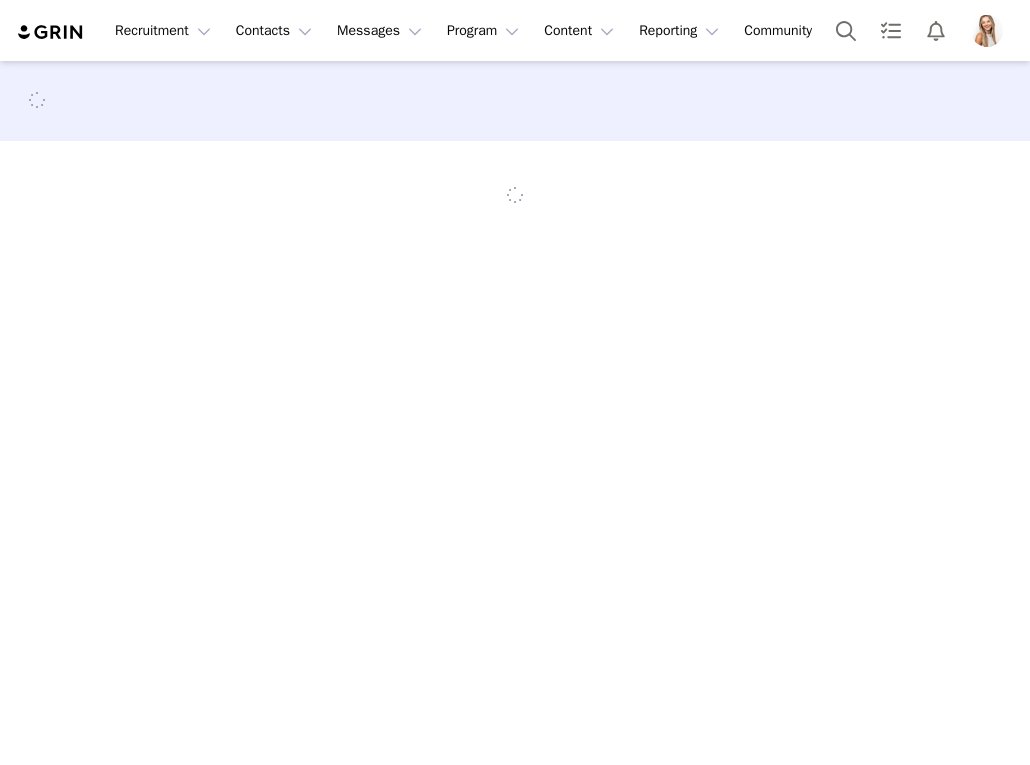 scroll, scrollTop: 0, scrollLeft: 0, axis: both 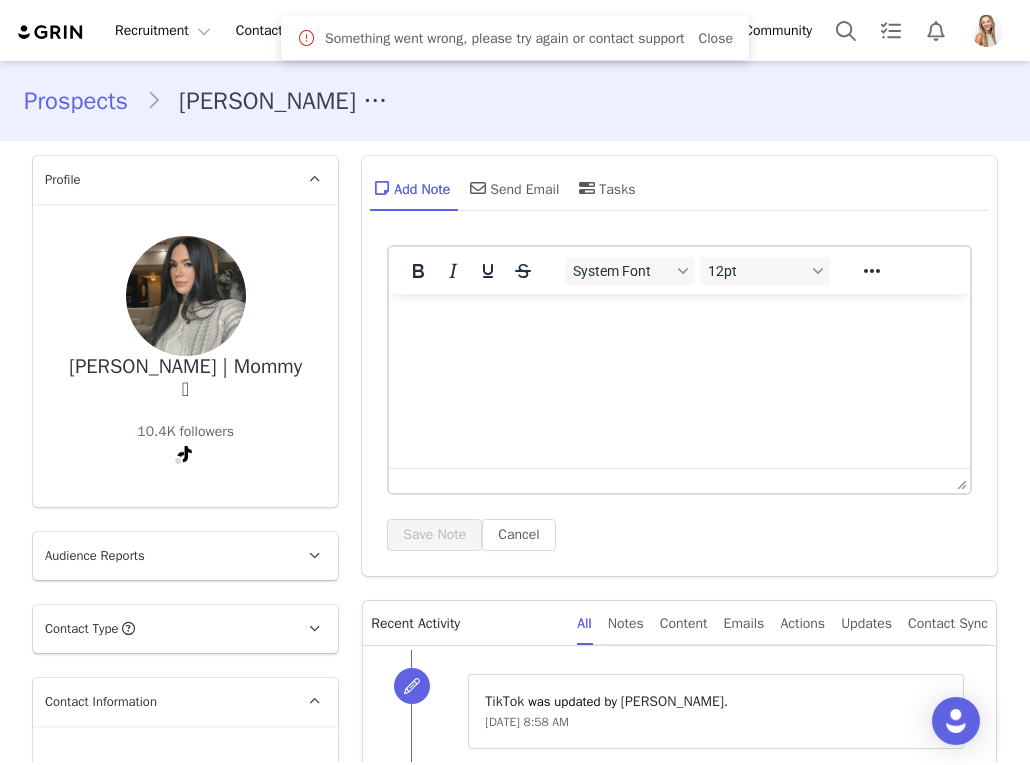 type on "+1 ([GEOGRAPHIC_DATA])" 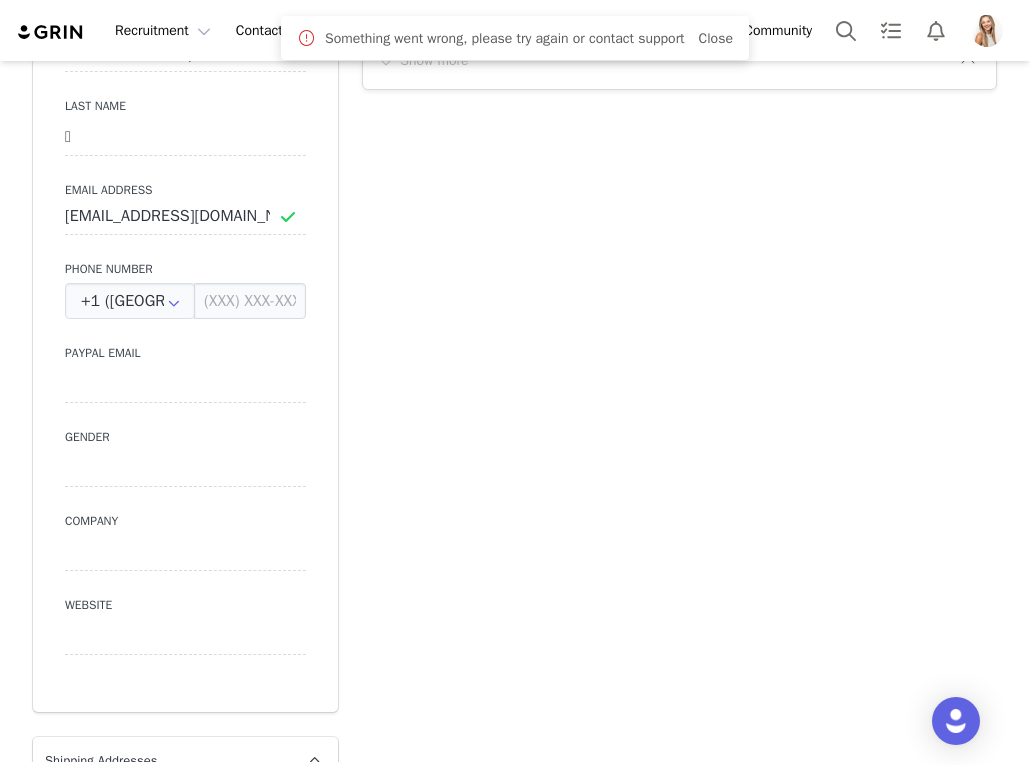 scroll, scrollTop: 996, scrollLeft: 0, axis: vertical 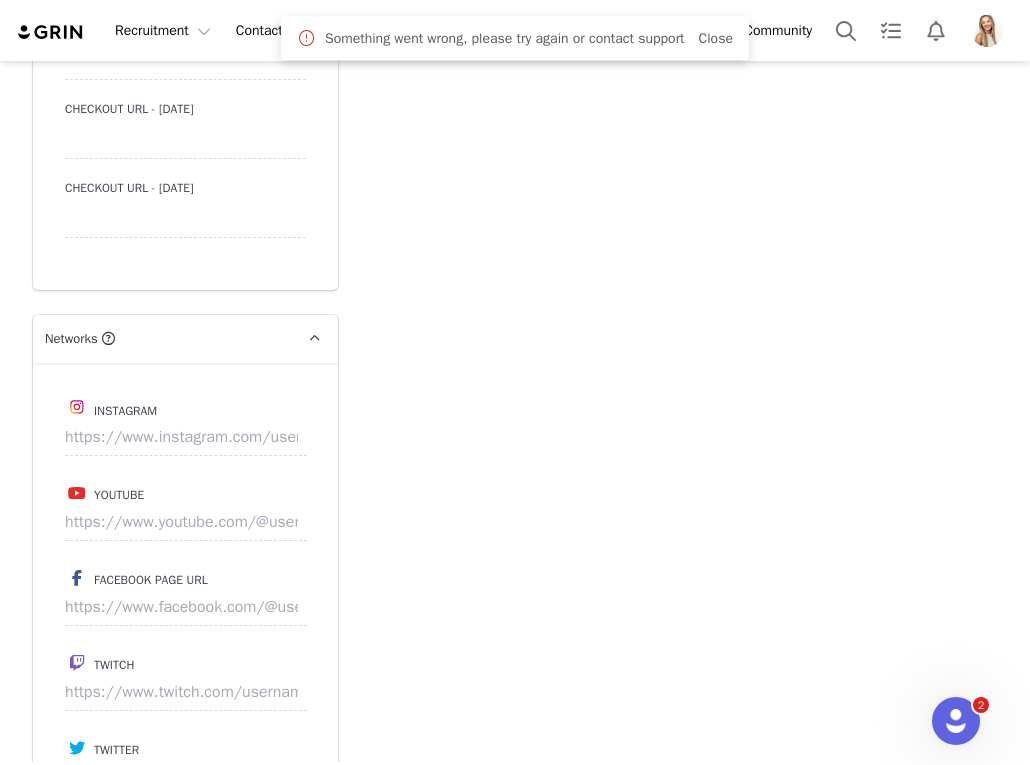 click on "Instagram" at bounding box center [185, 407] 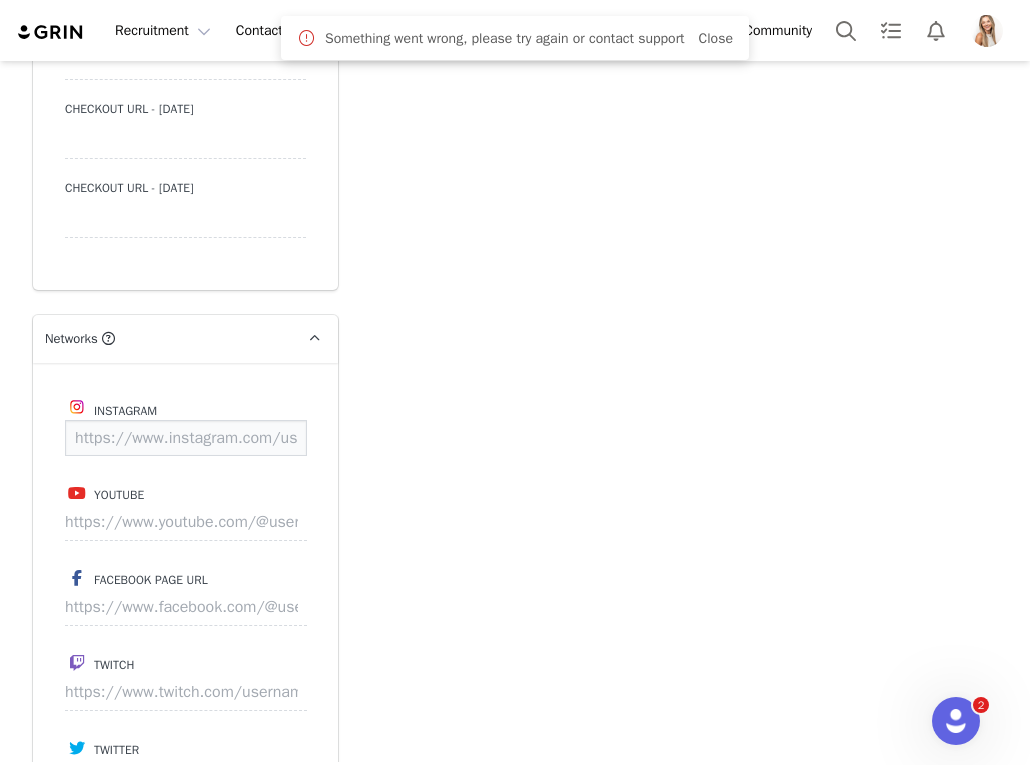 click at bounding box center (186, 438) 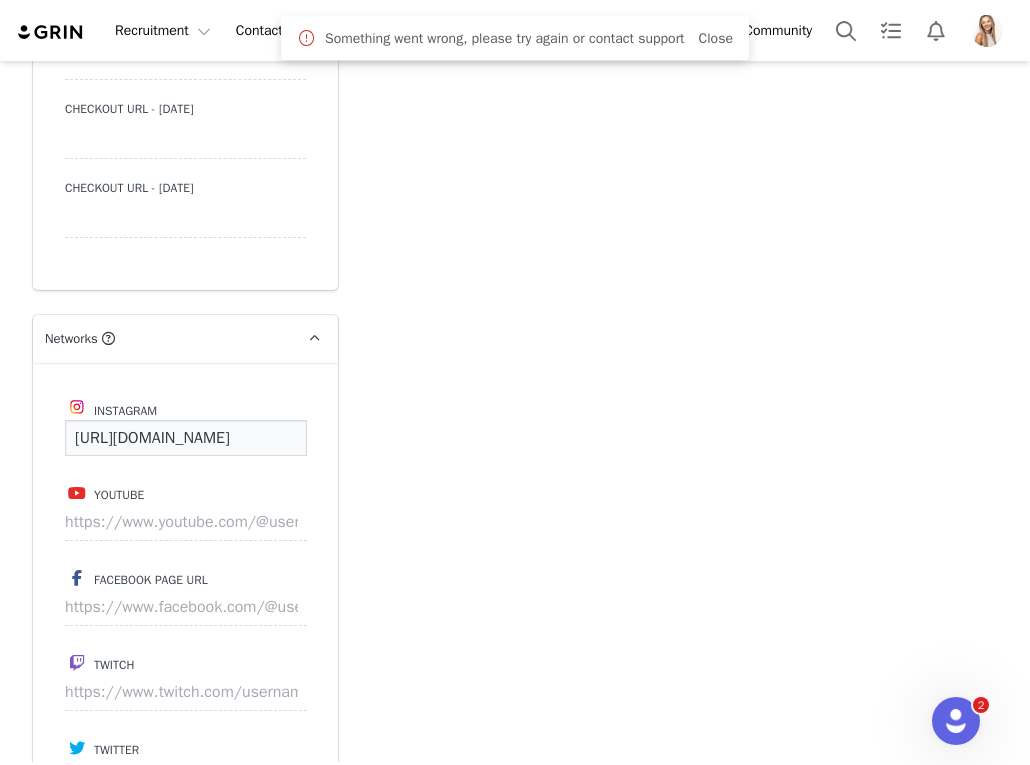 scroll, scrollTop: 0, scrollLeft: 162, axis: horizontal 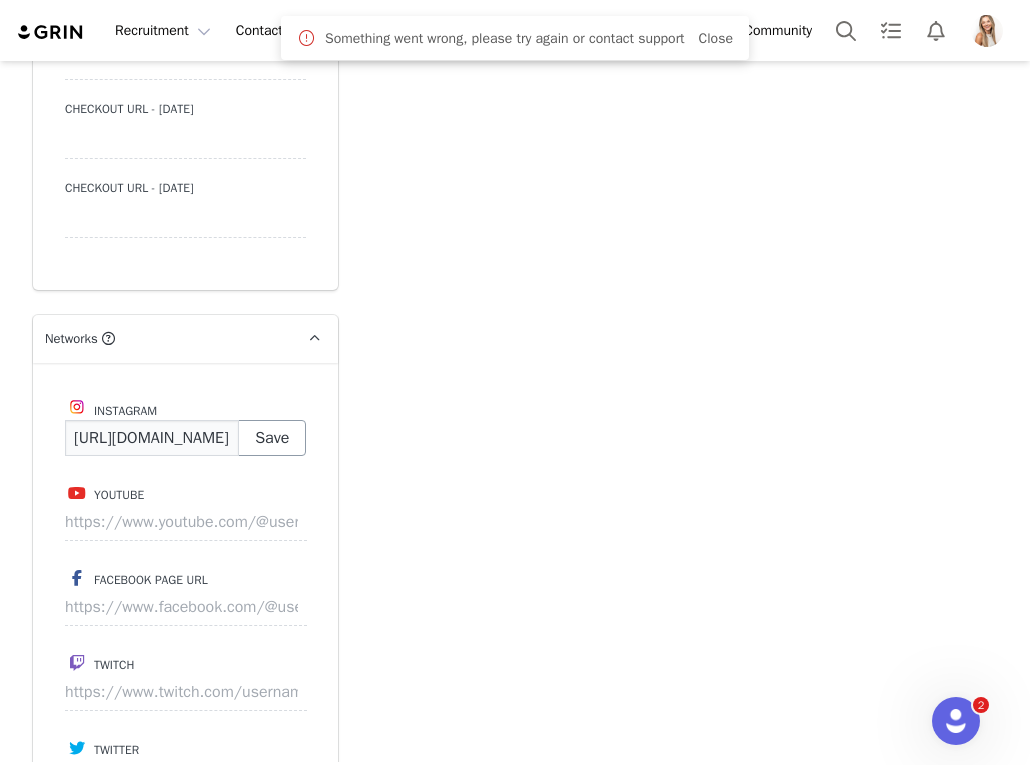 type on "[URL][DOMAIN_NAME]" 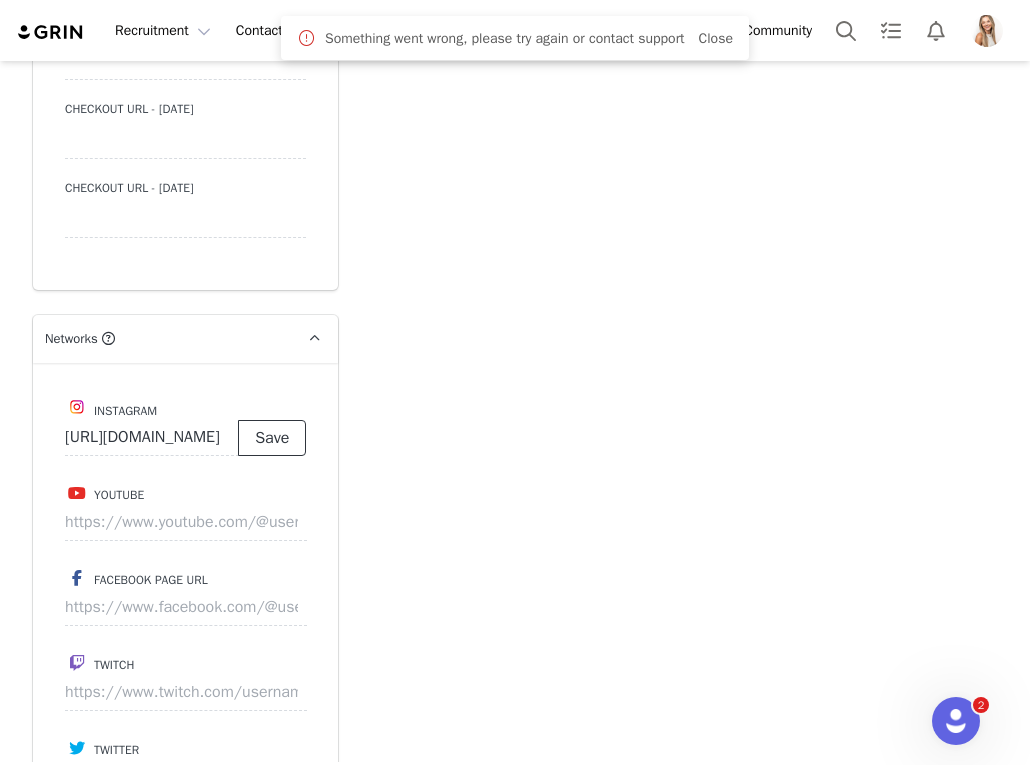 click on "Save" at bounding box center (272, 438) 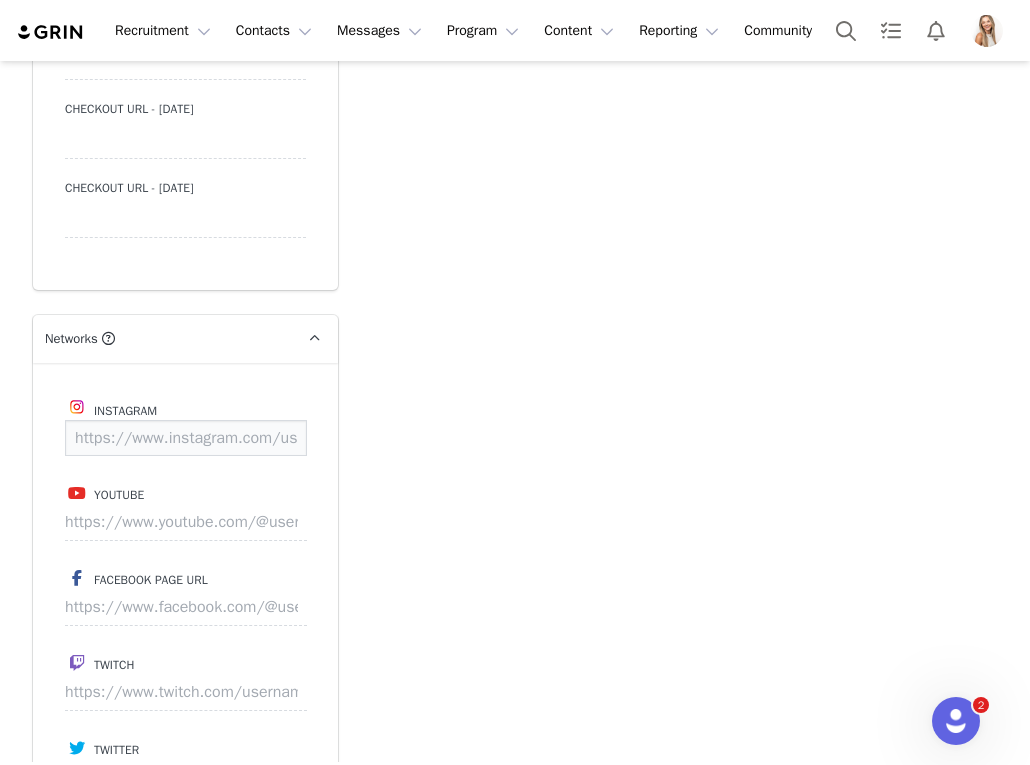 click at bounding box center [186, 438] 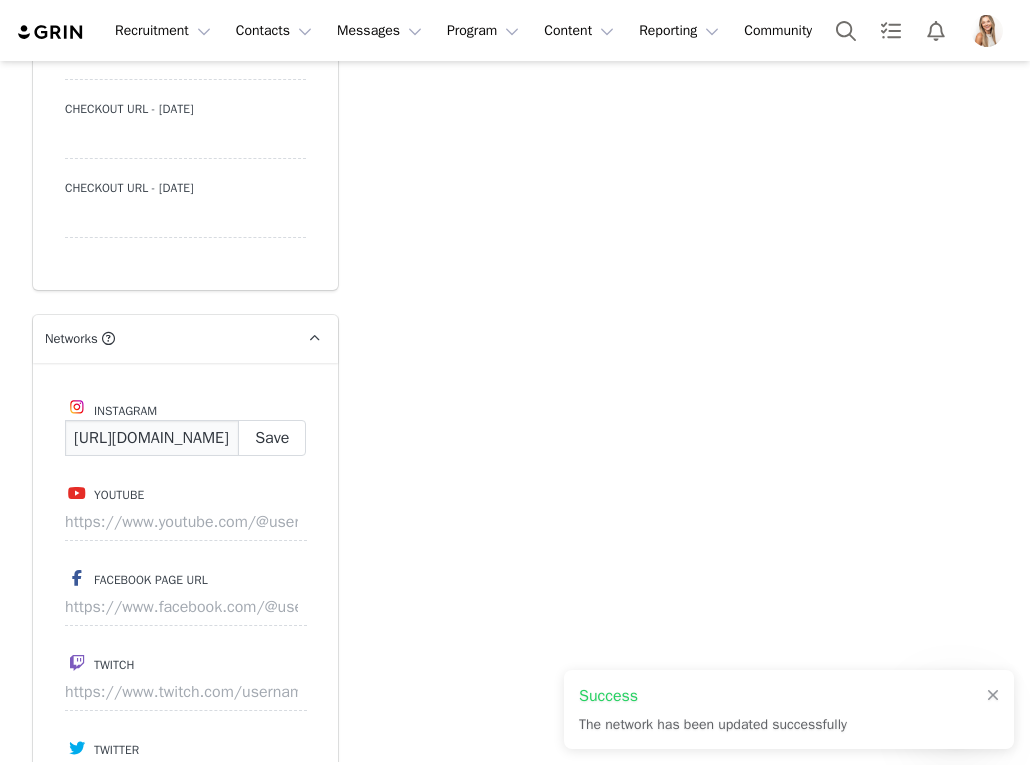 scroll, scrollTop: 0, scrollLeft: 93, axis: horizontal 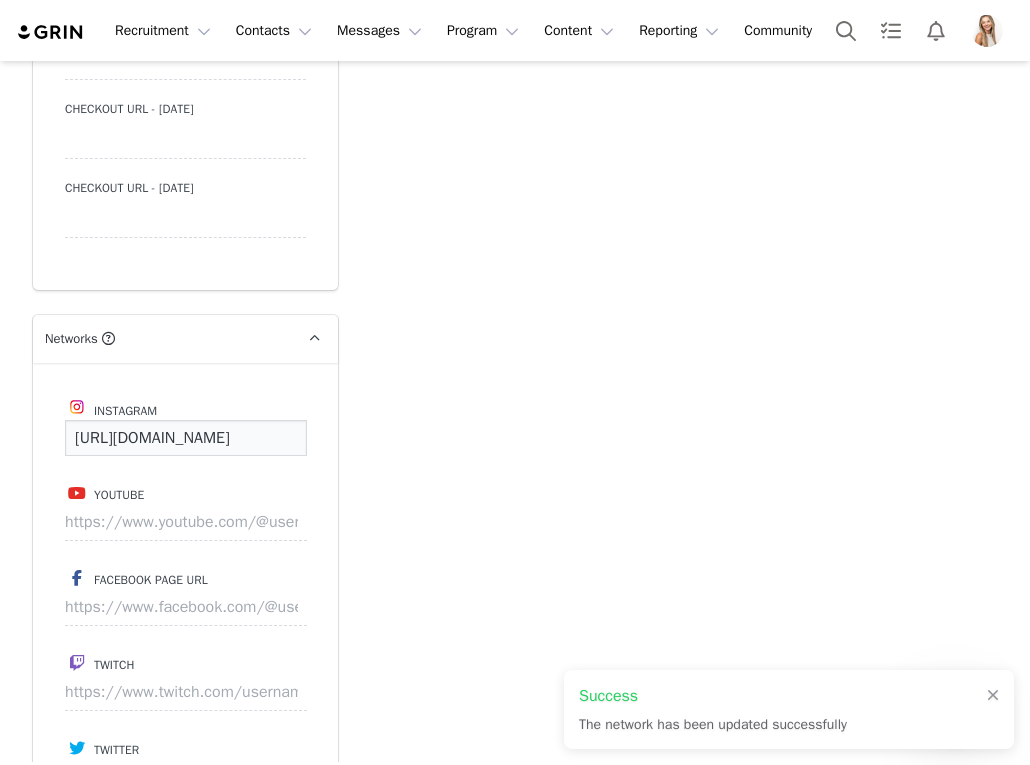 type on "[URL][DOMAIN_NAME]" 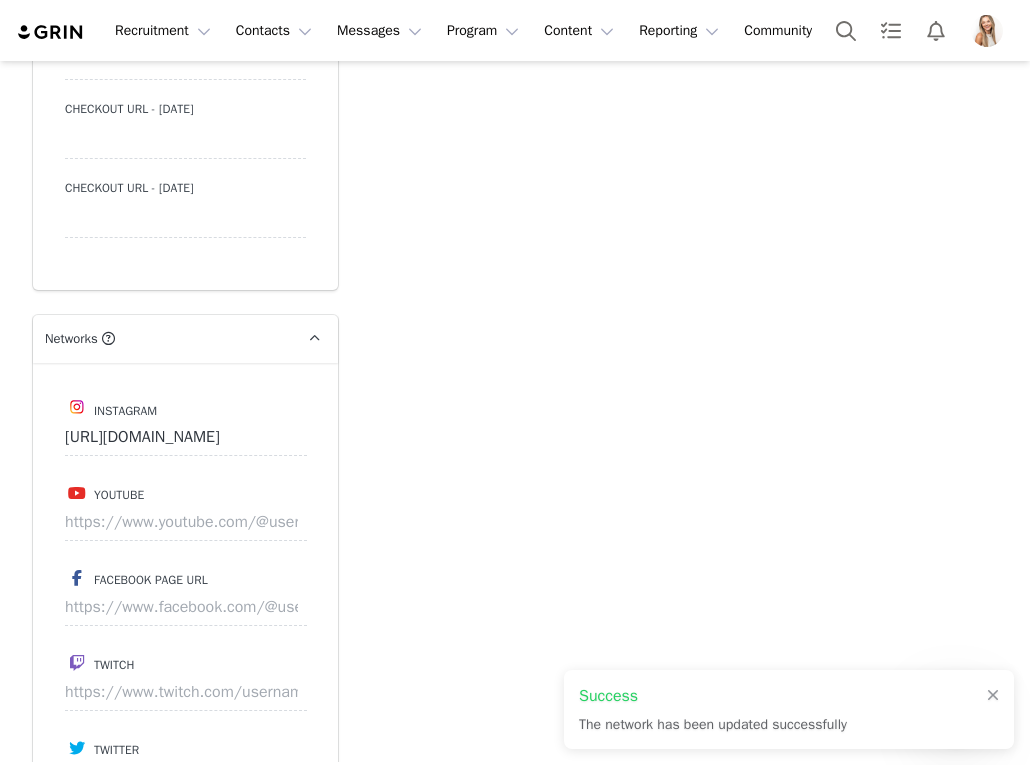scroll, scrollTop: 0, scrollLeft: 0, axis: both 